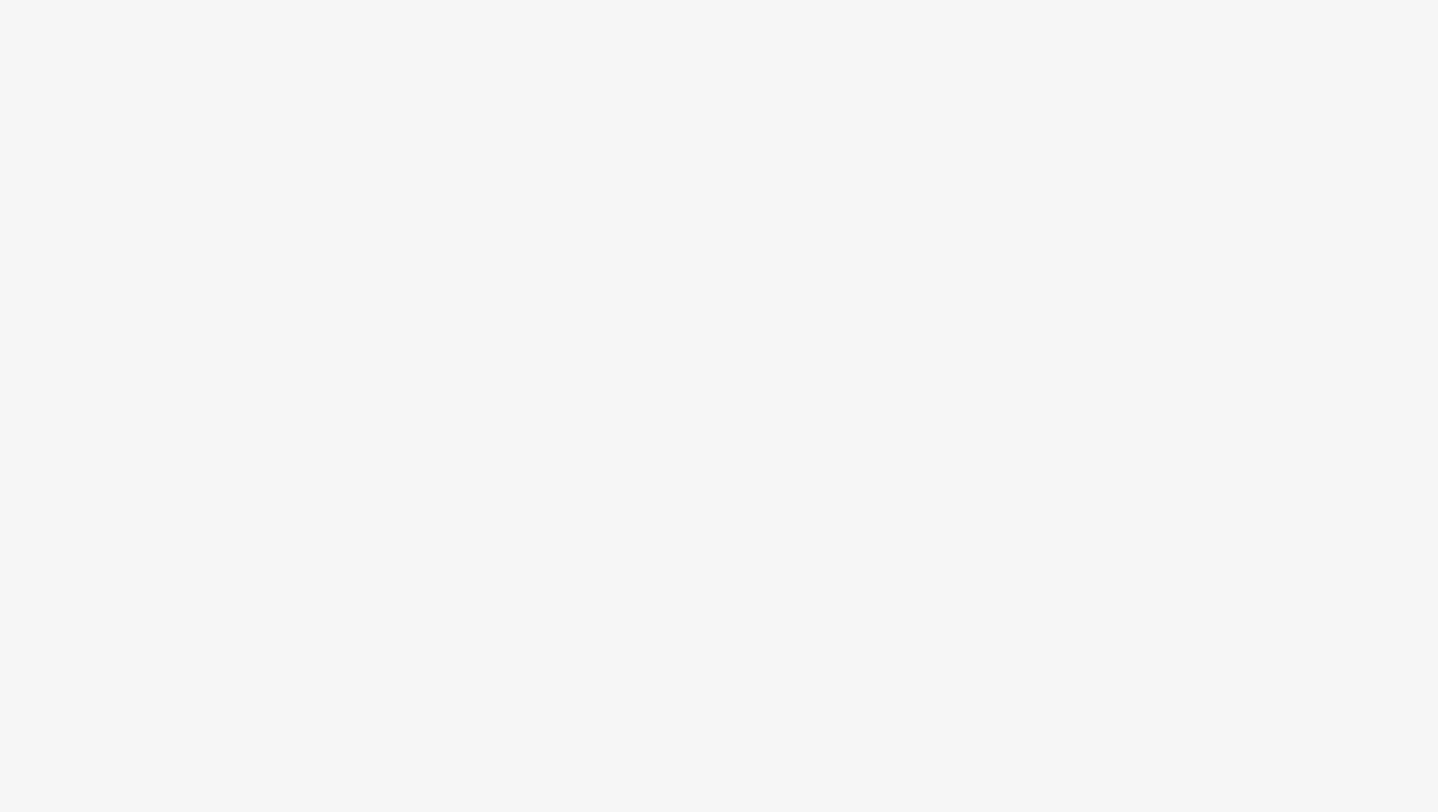 scroll, scrollTop: 0, scrollLeft: 0, axis: both 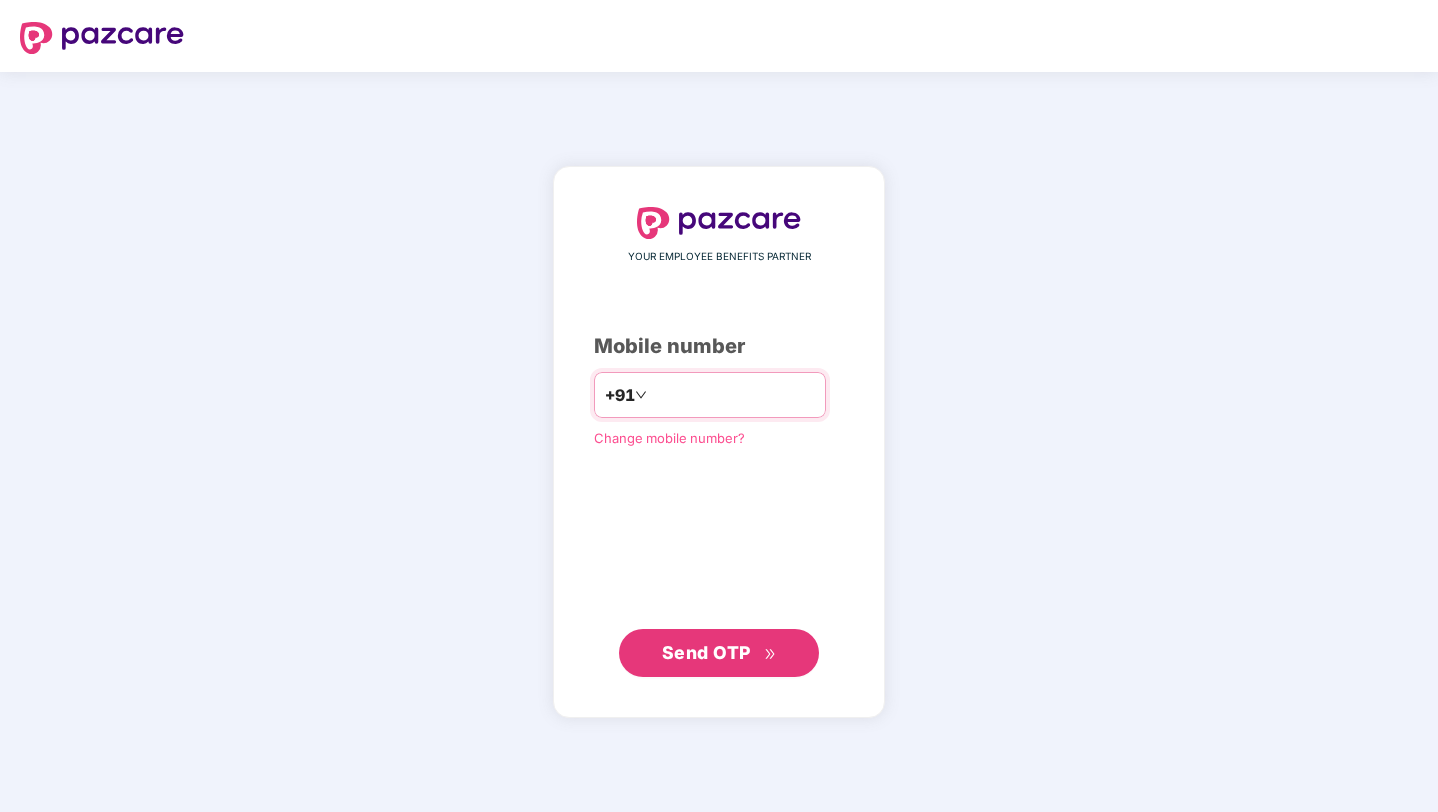 click at bounding box center [733, 395] 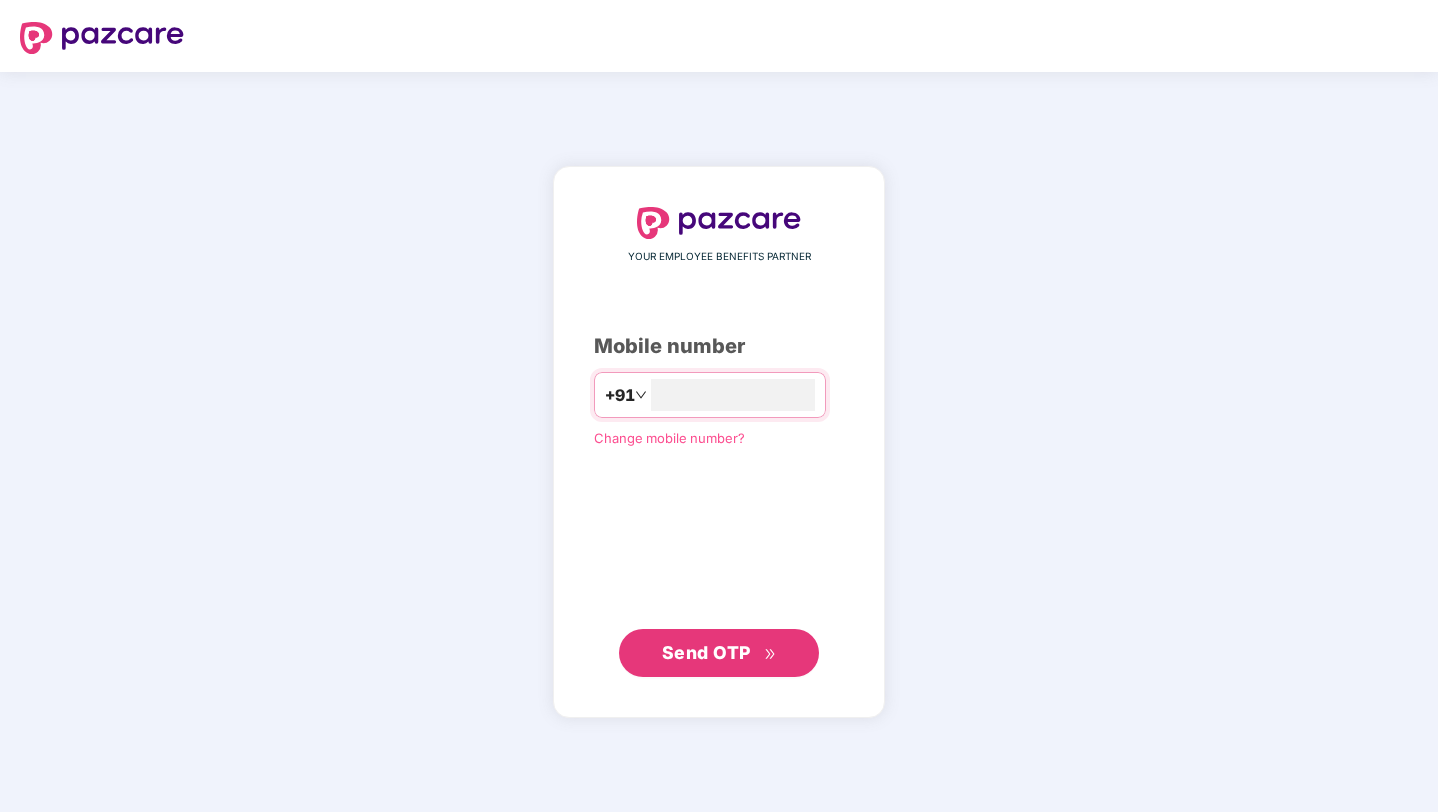 type on "**********" 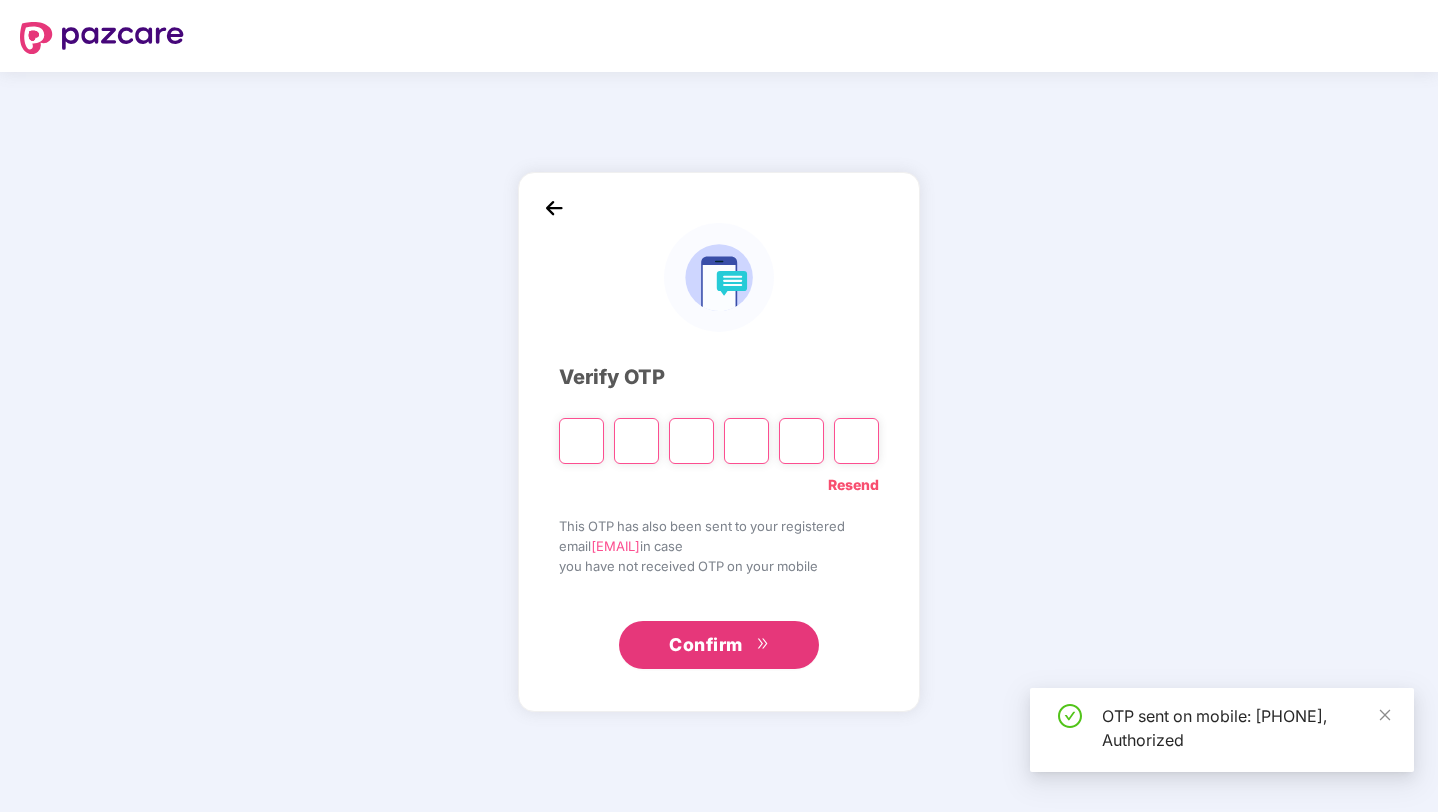 click at bounding box center (581, 441) 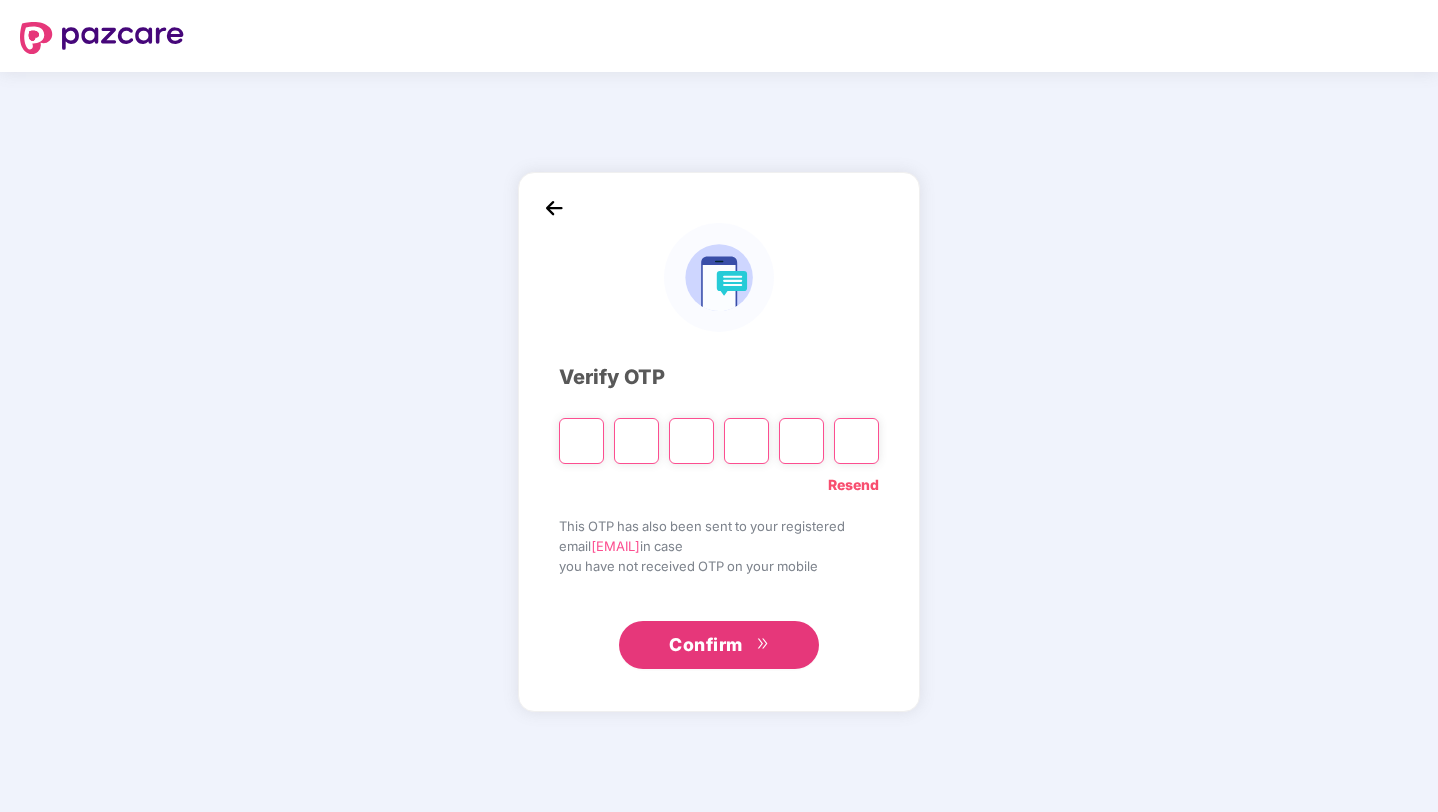 type on "*" 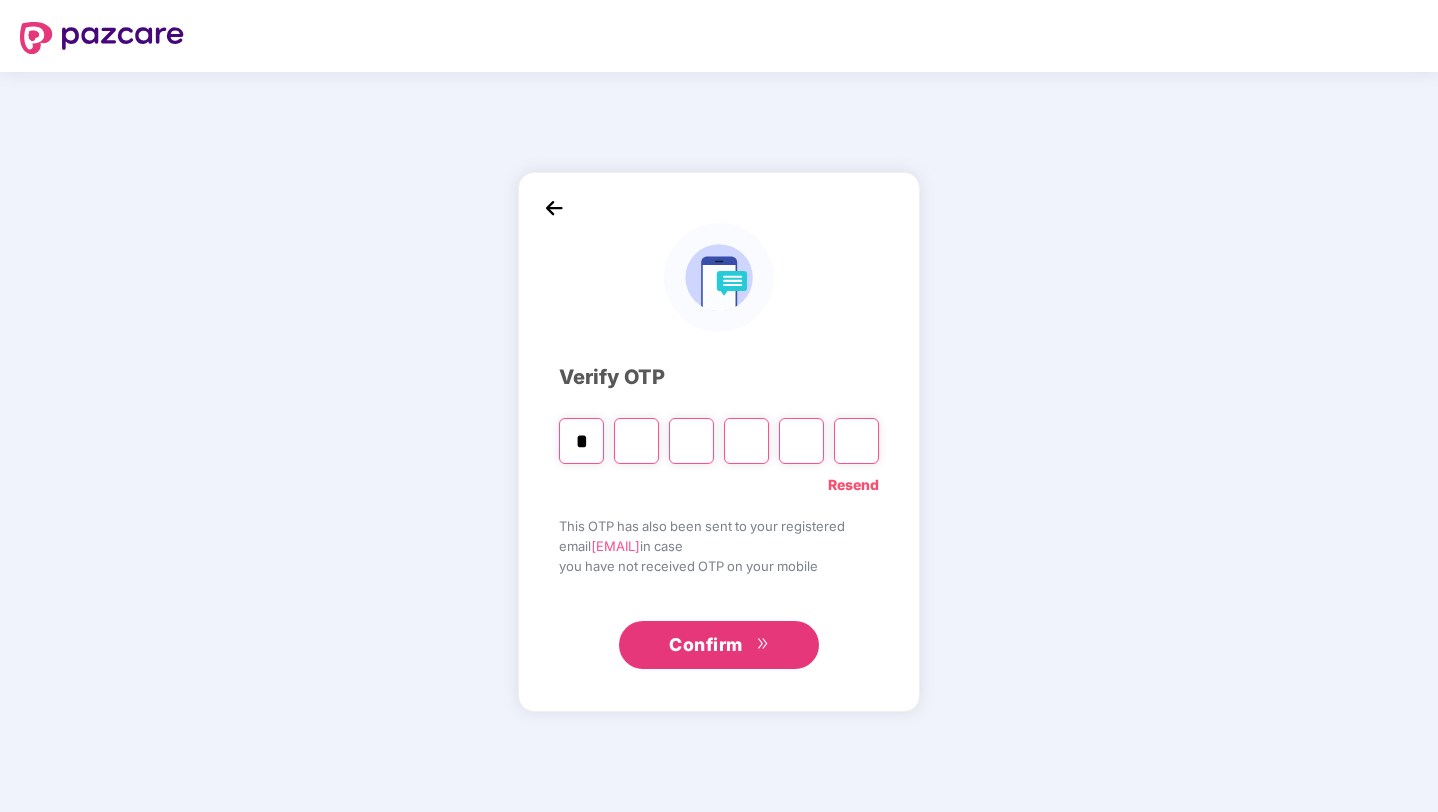 type on "*" 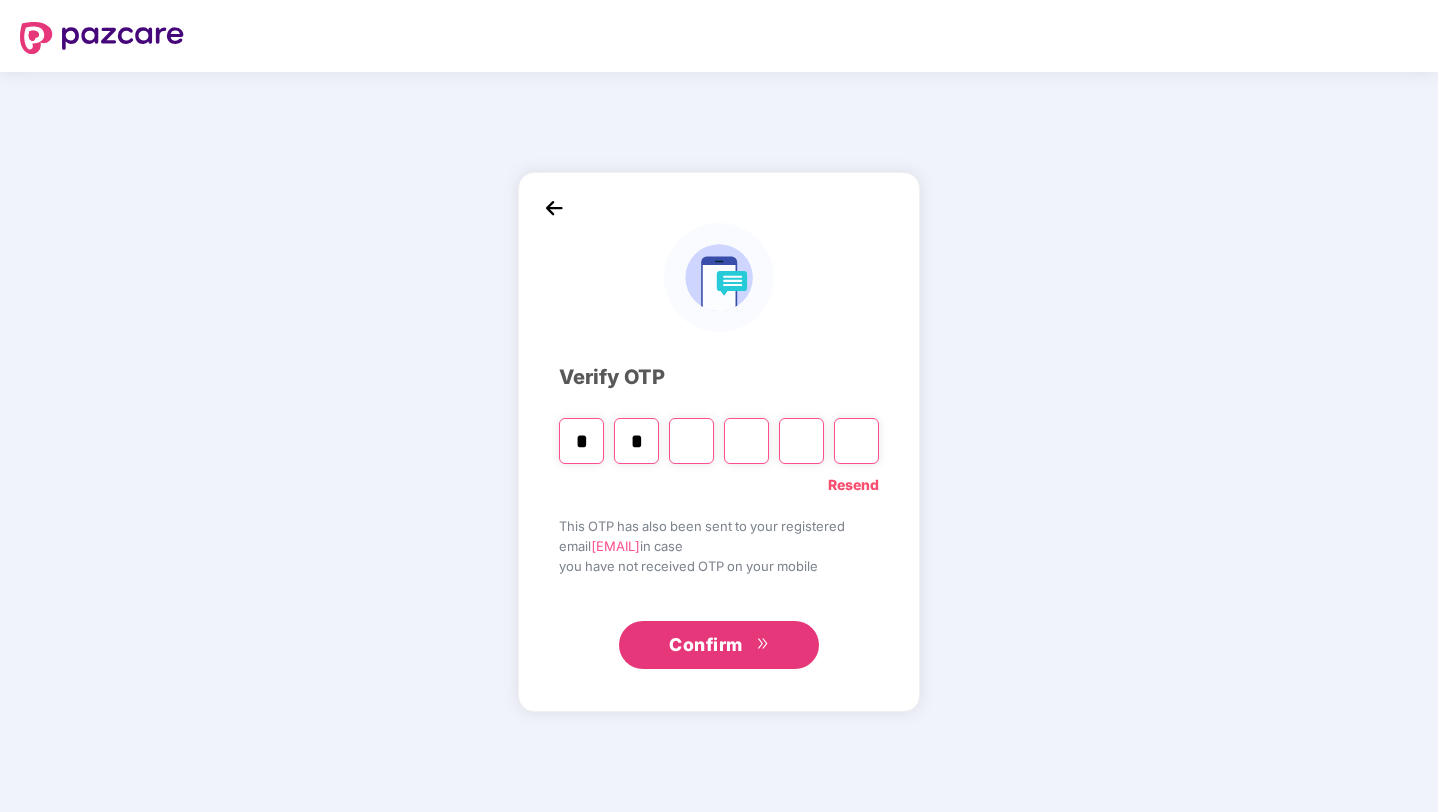 type on "*" 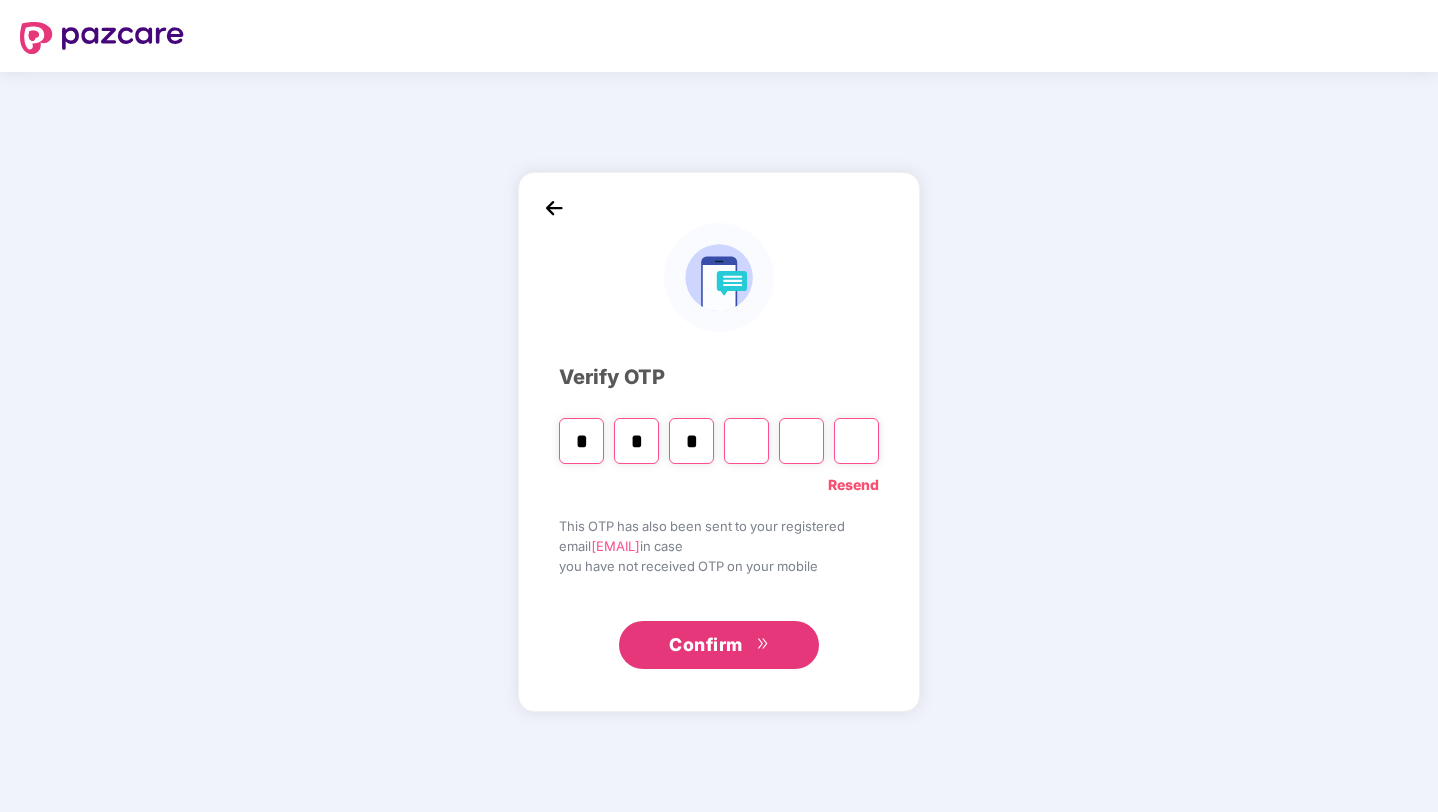 type on "*" 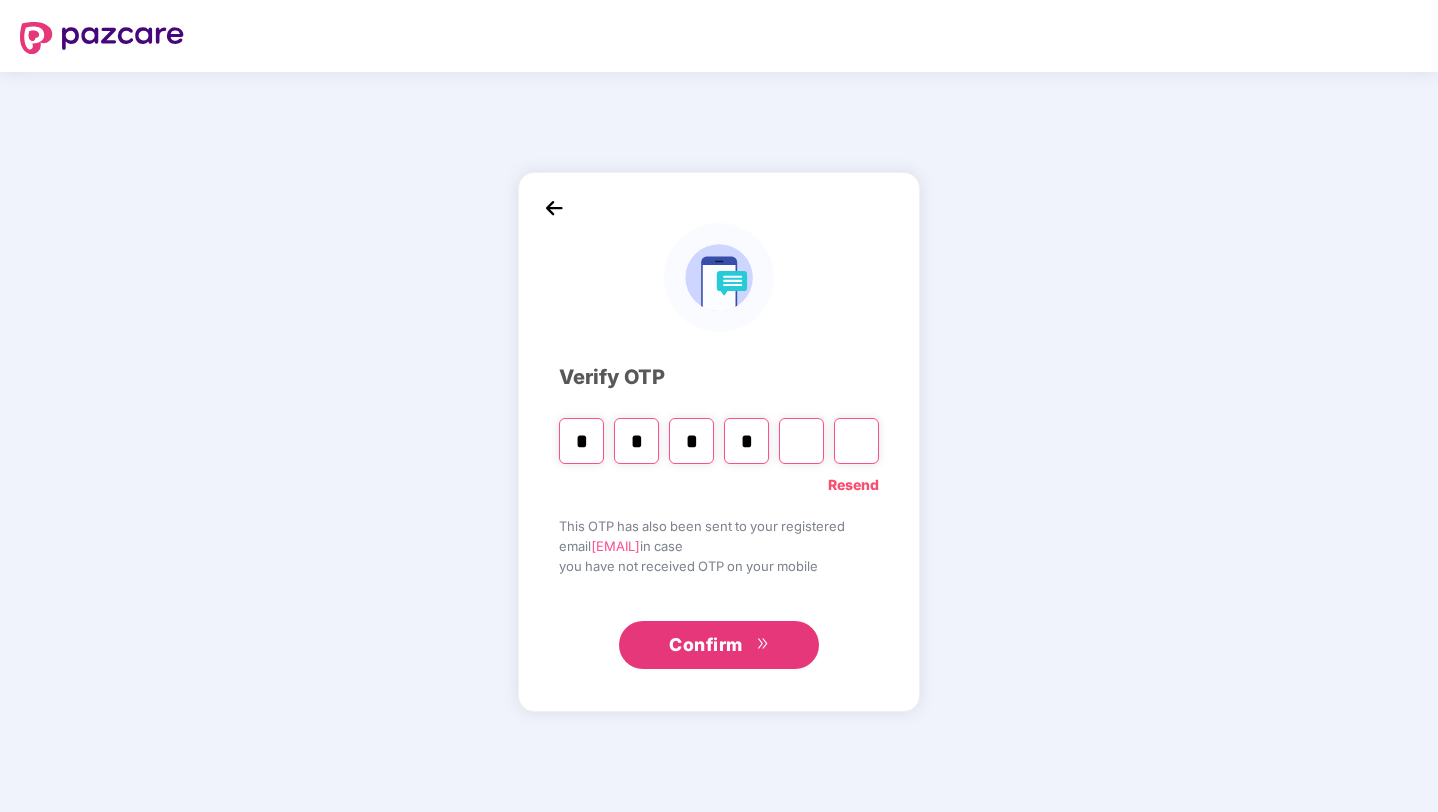 type on "*" 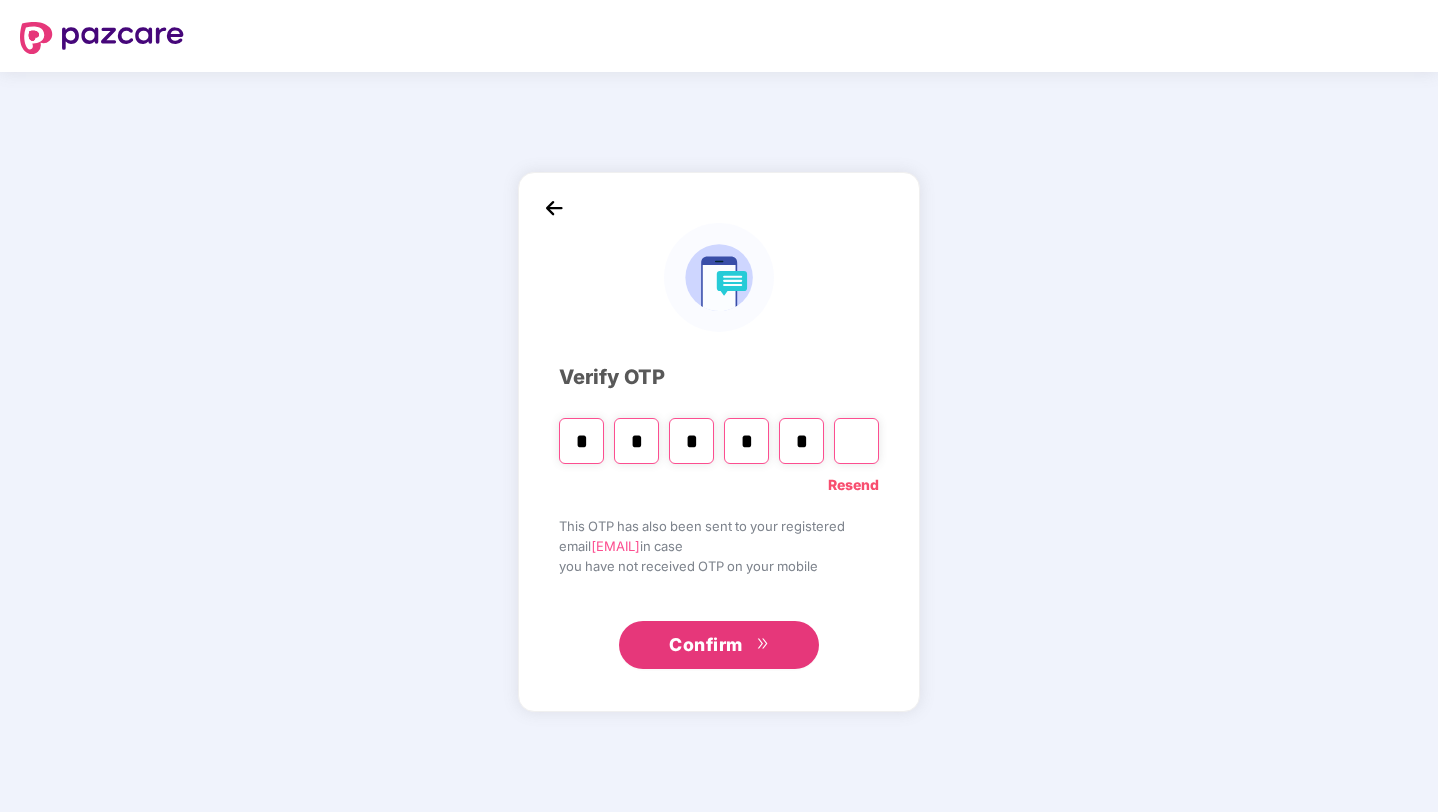 type on "*" 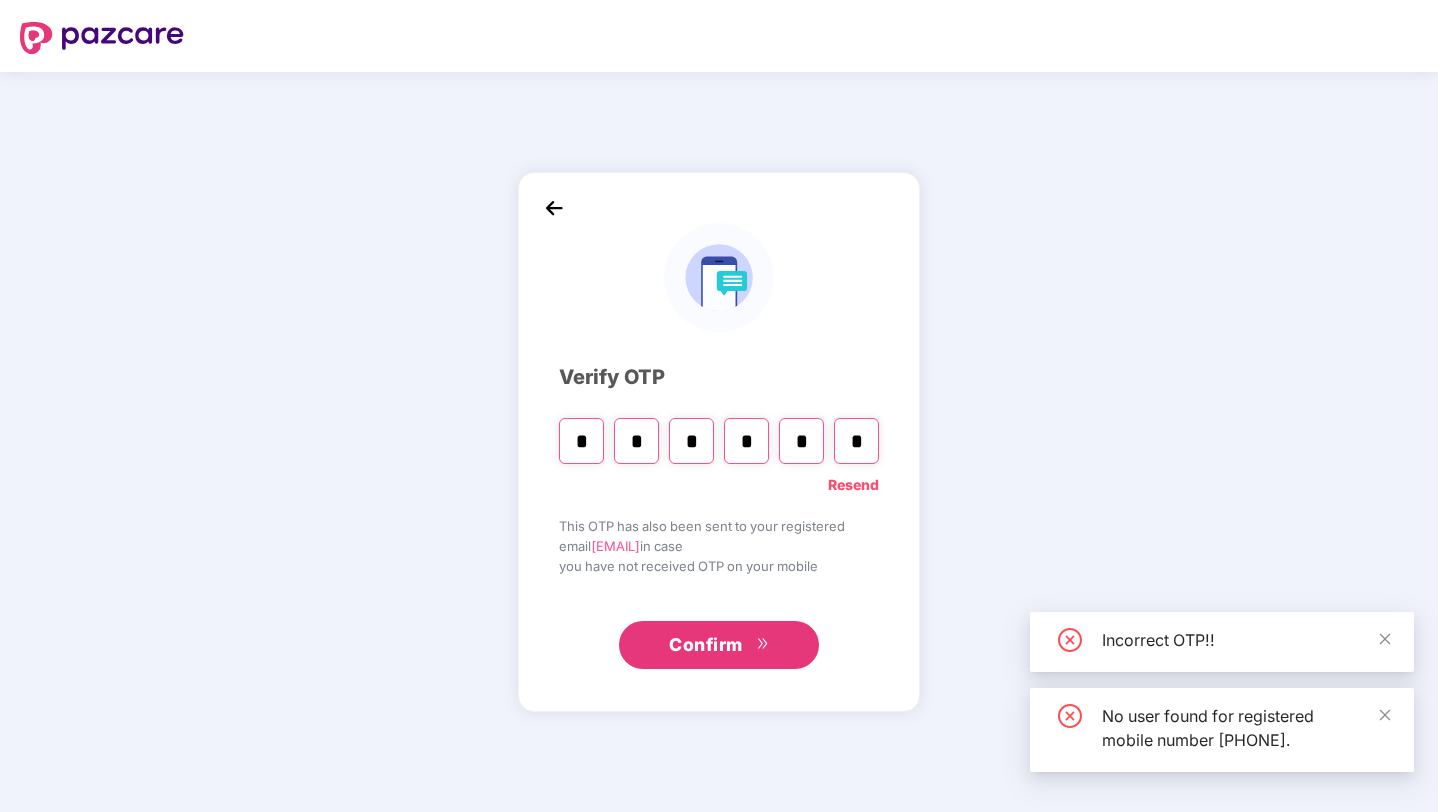type 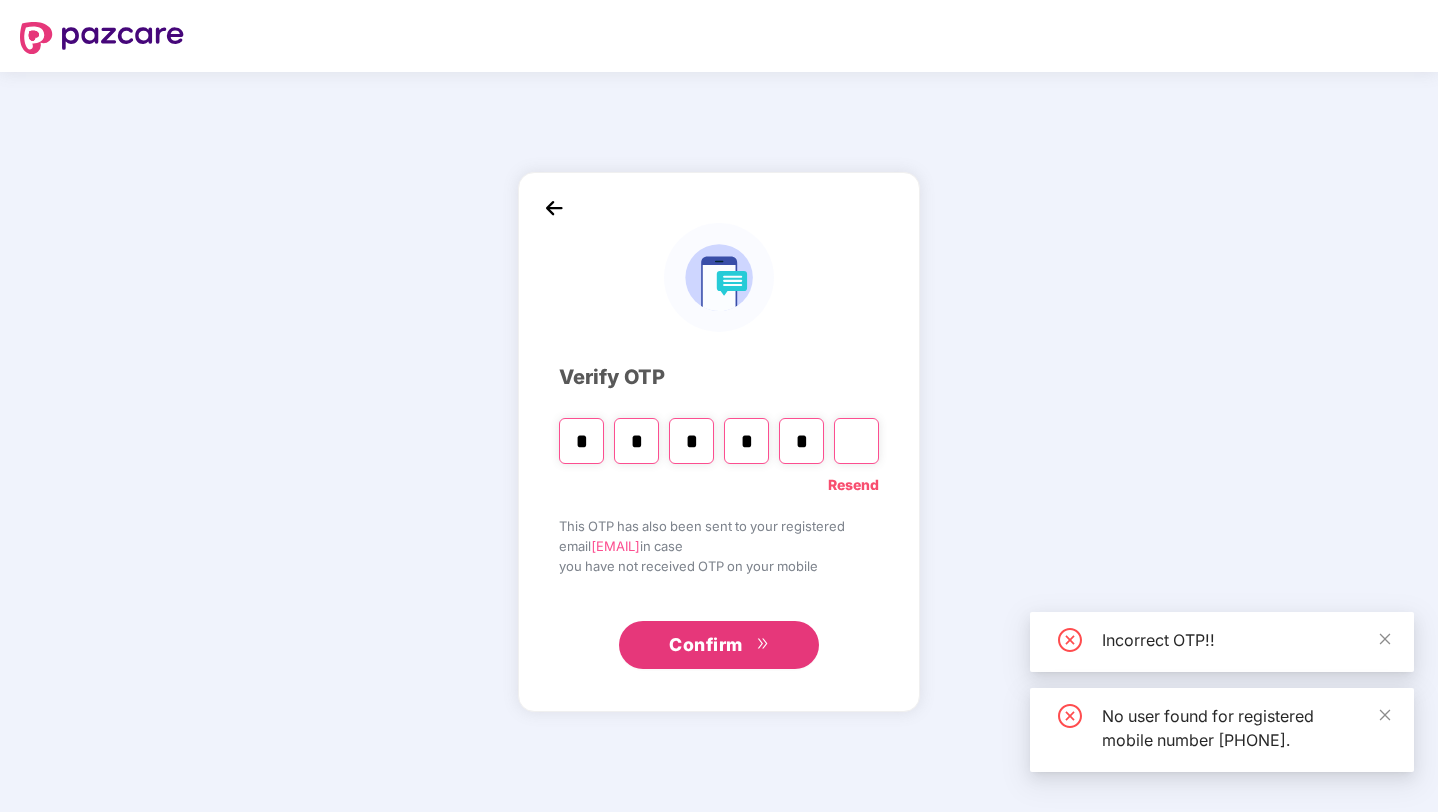 type 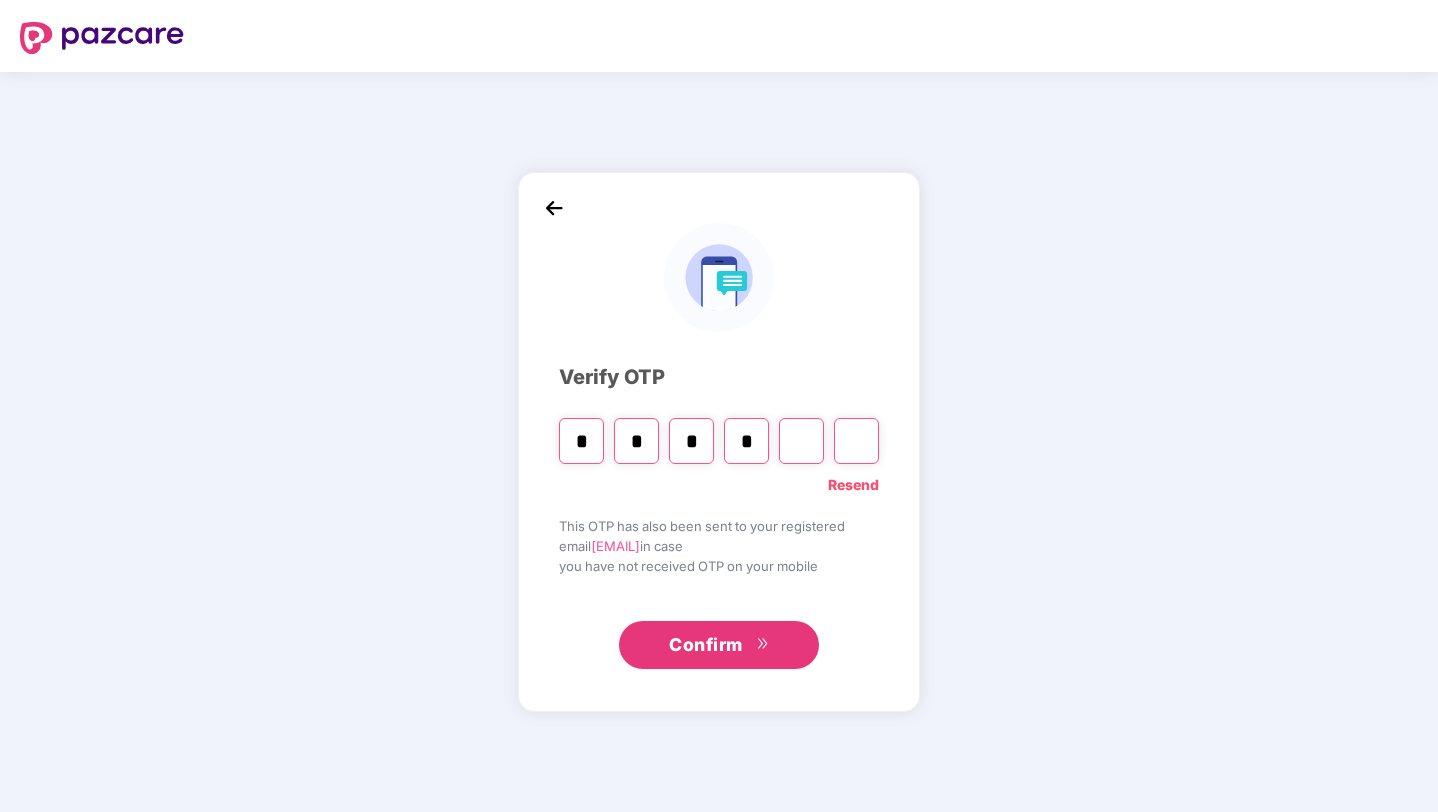 type 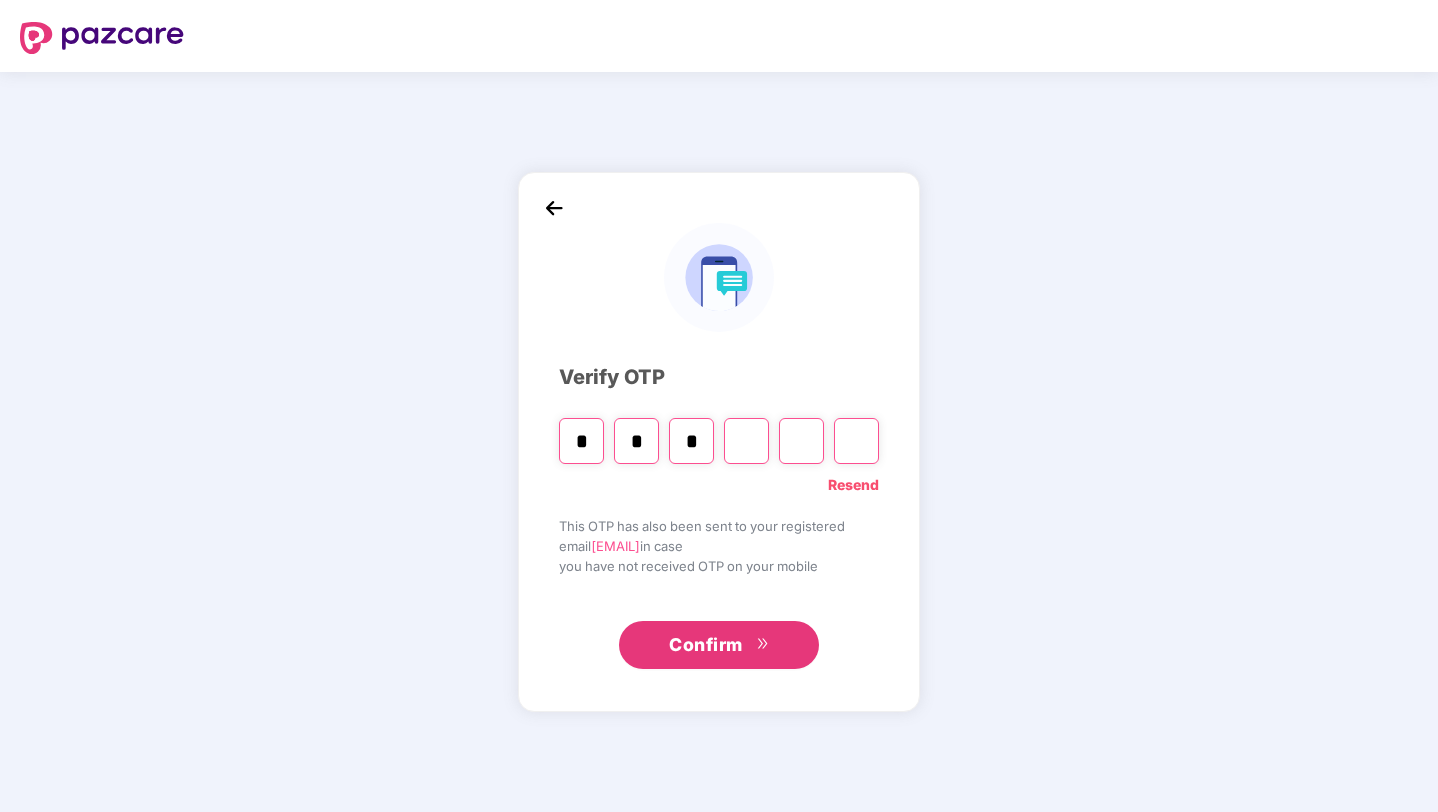 type on "*" 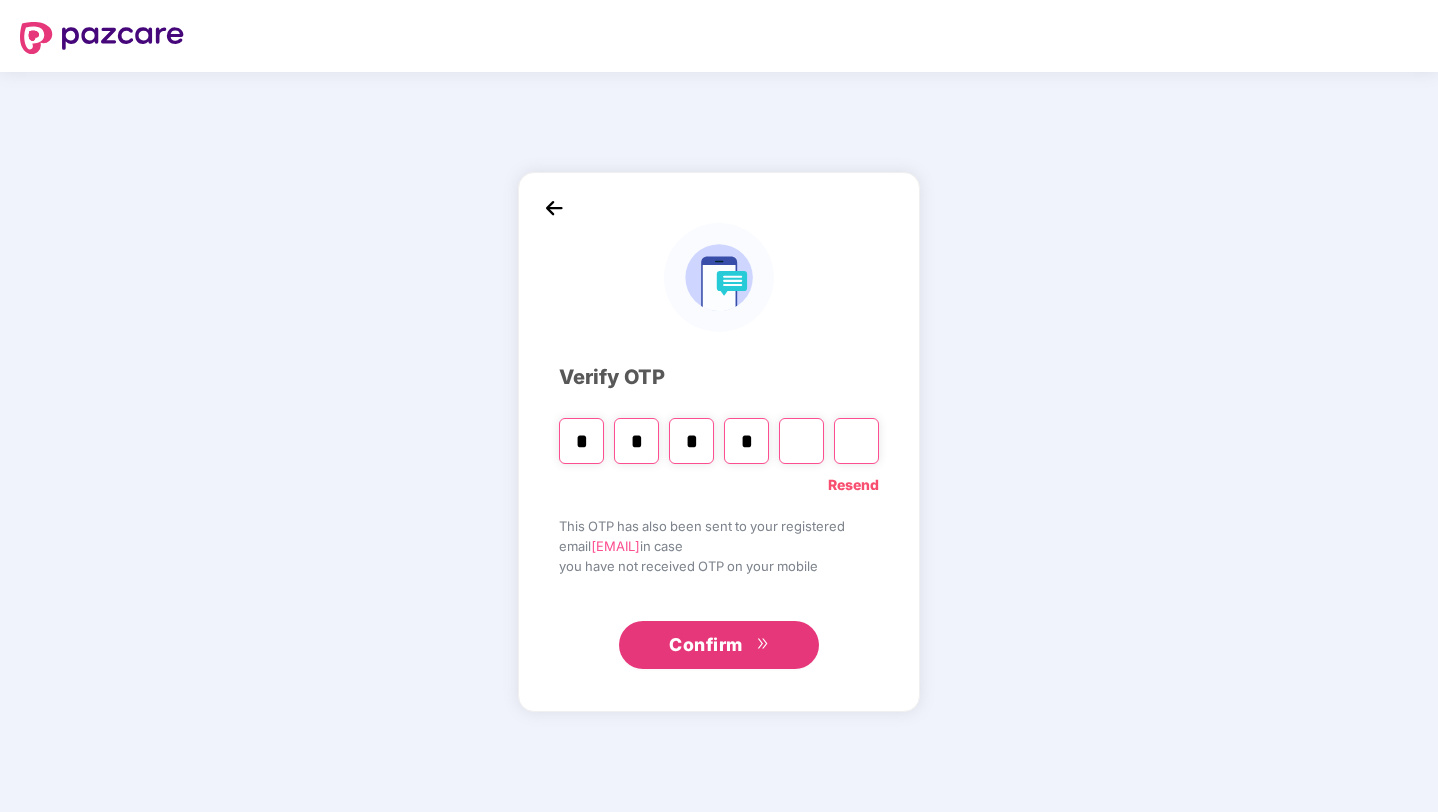 type on "*" 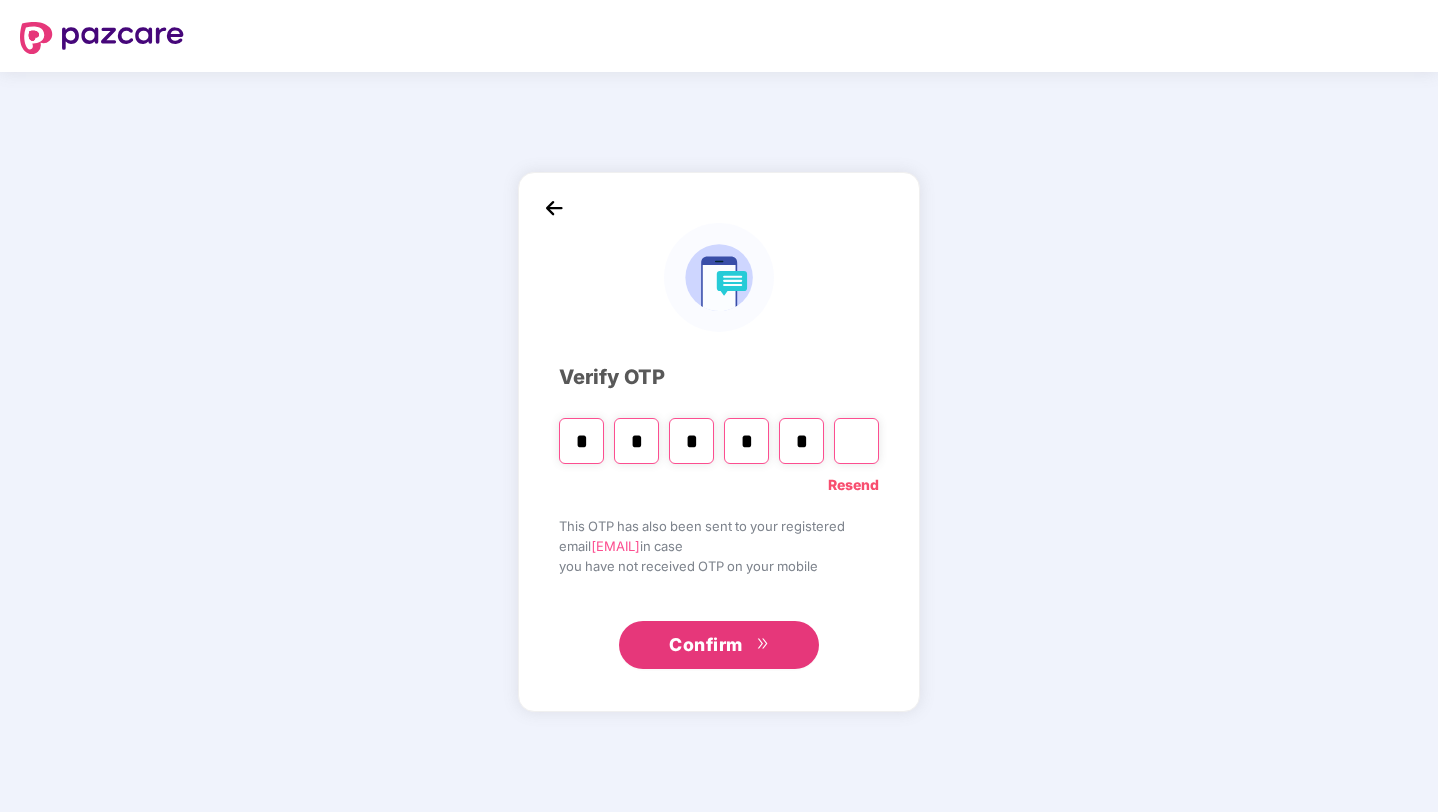 type 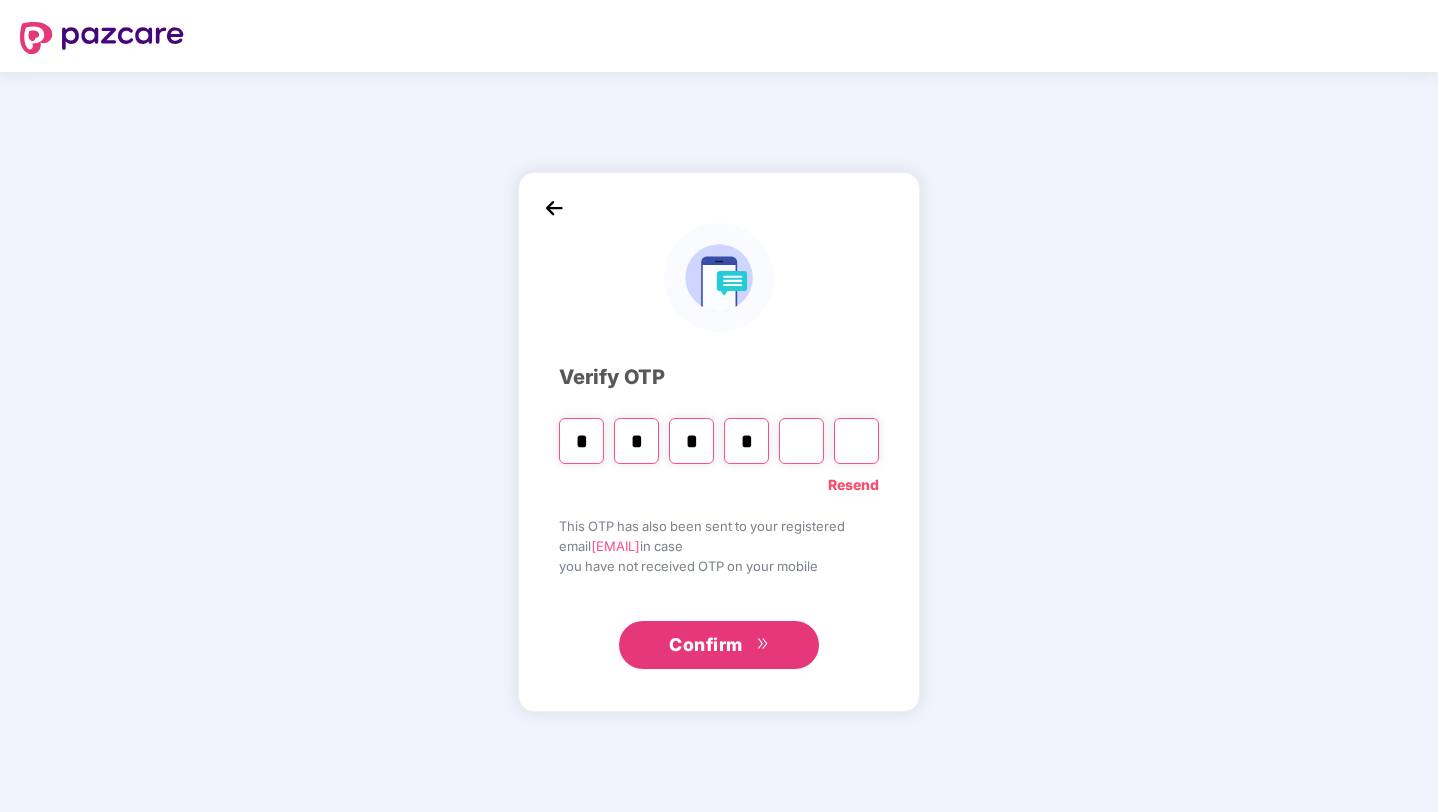 type 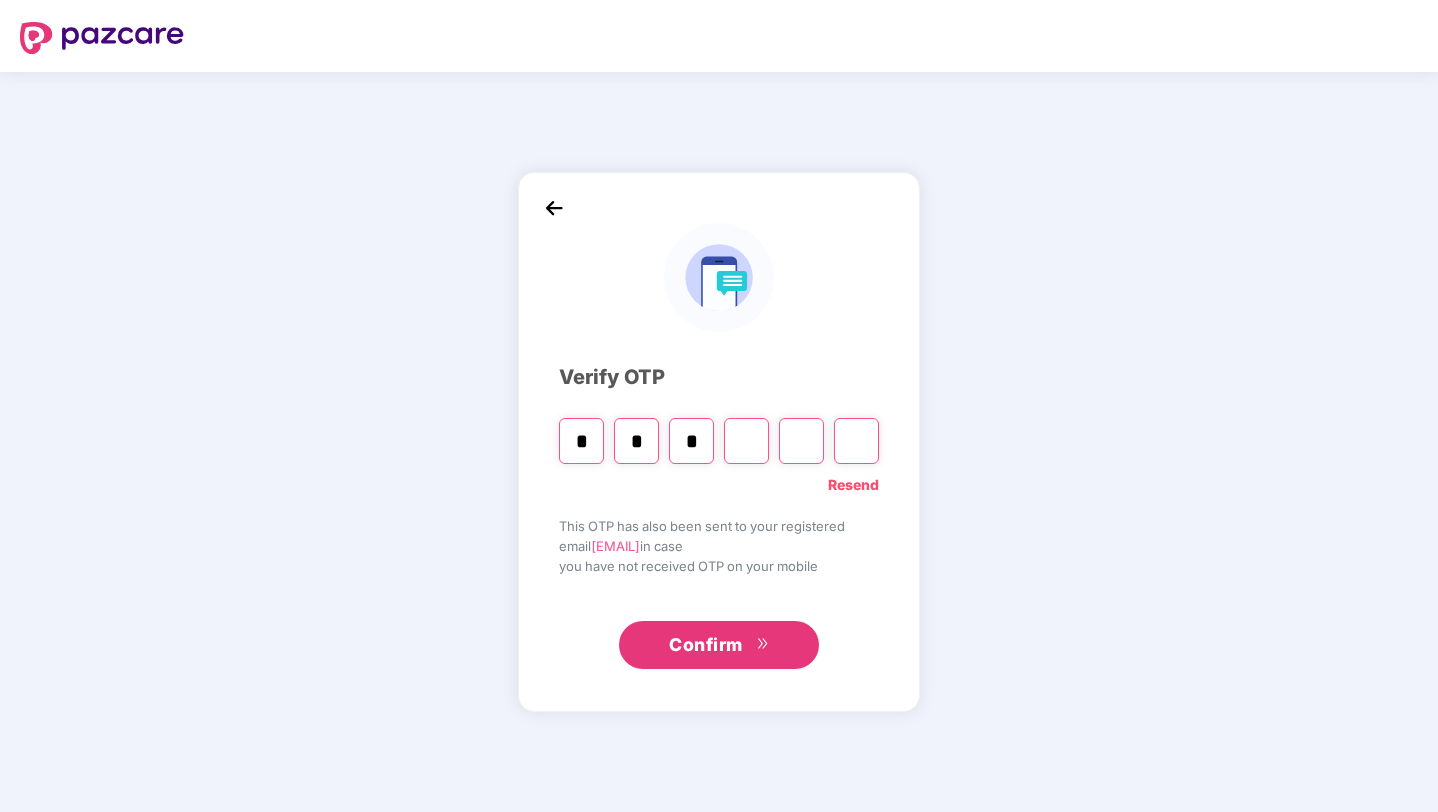type 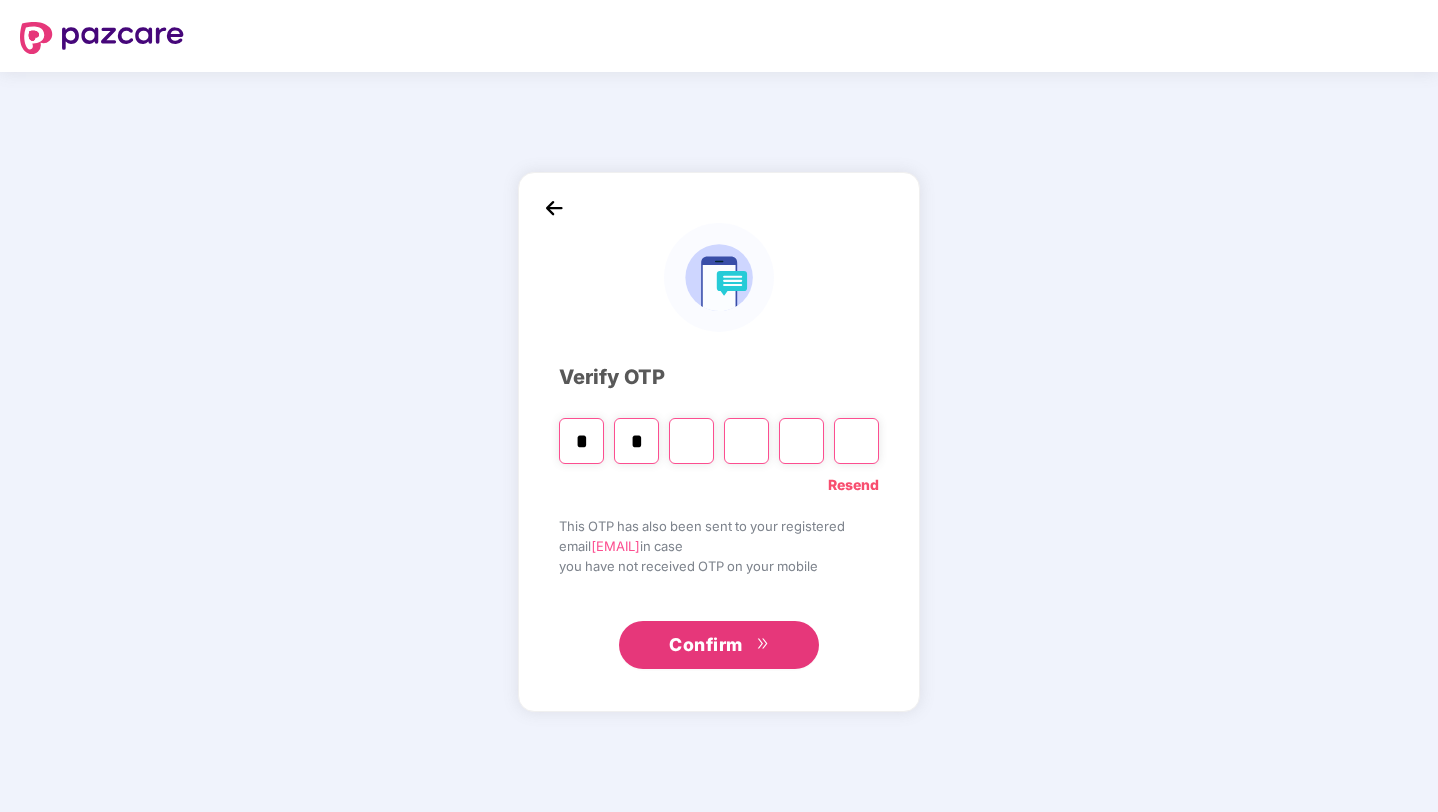 type on "*" 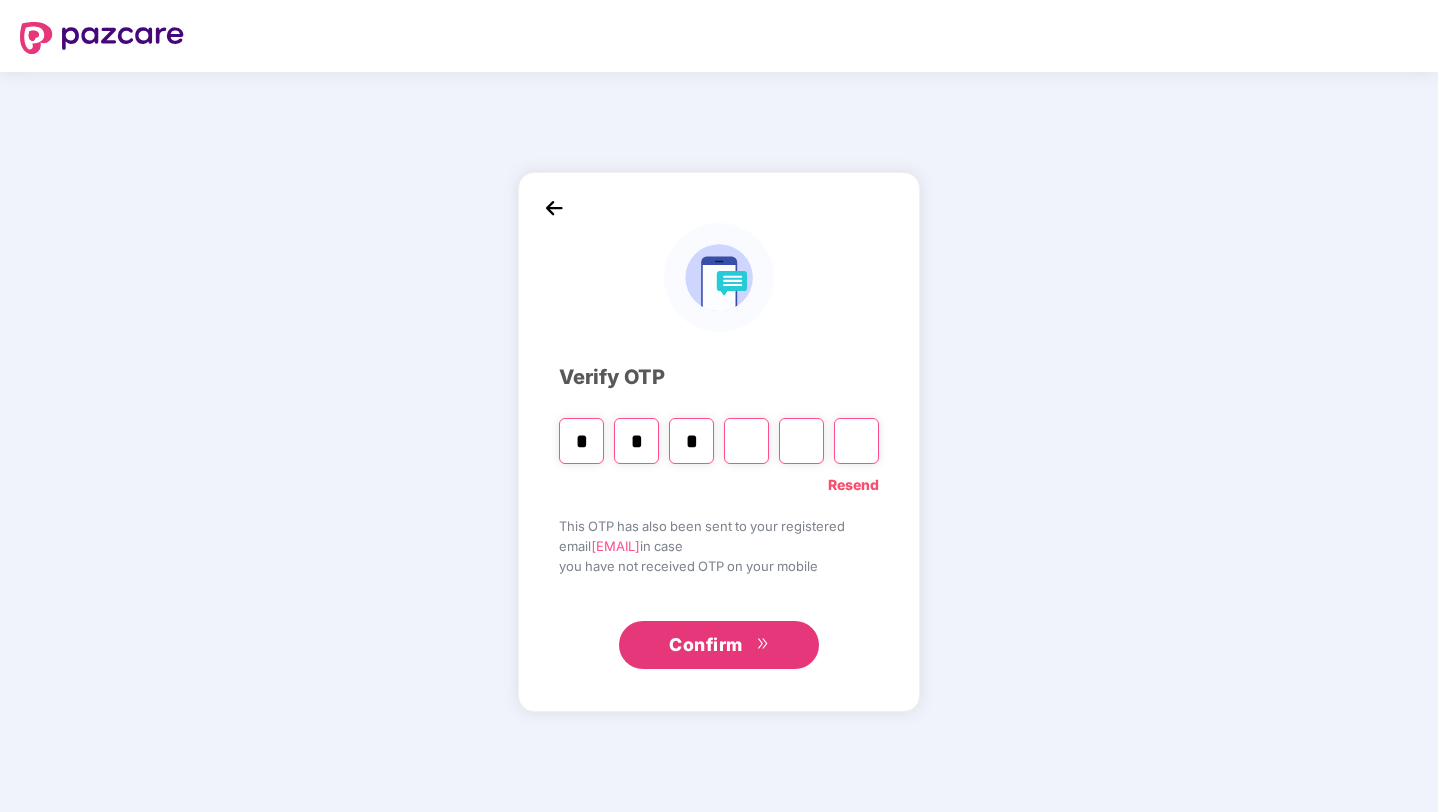 type on "*" 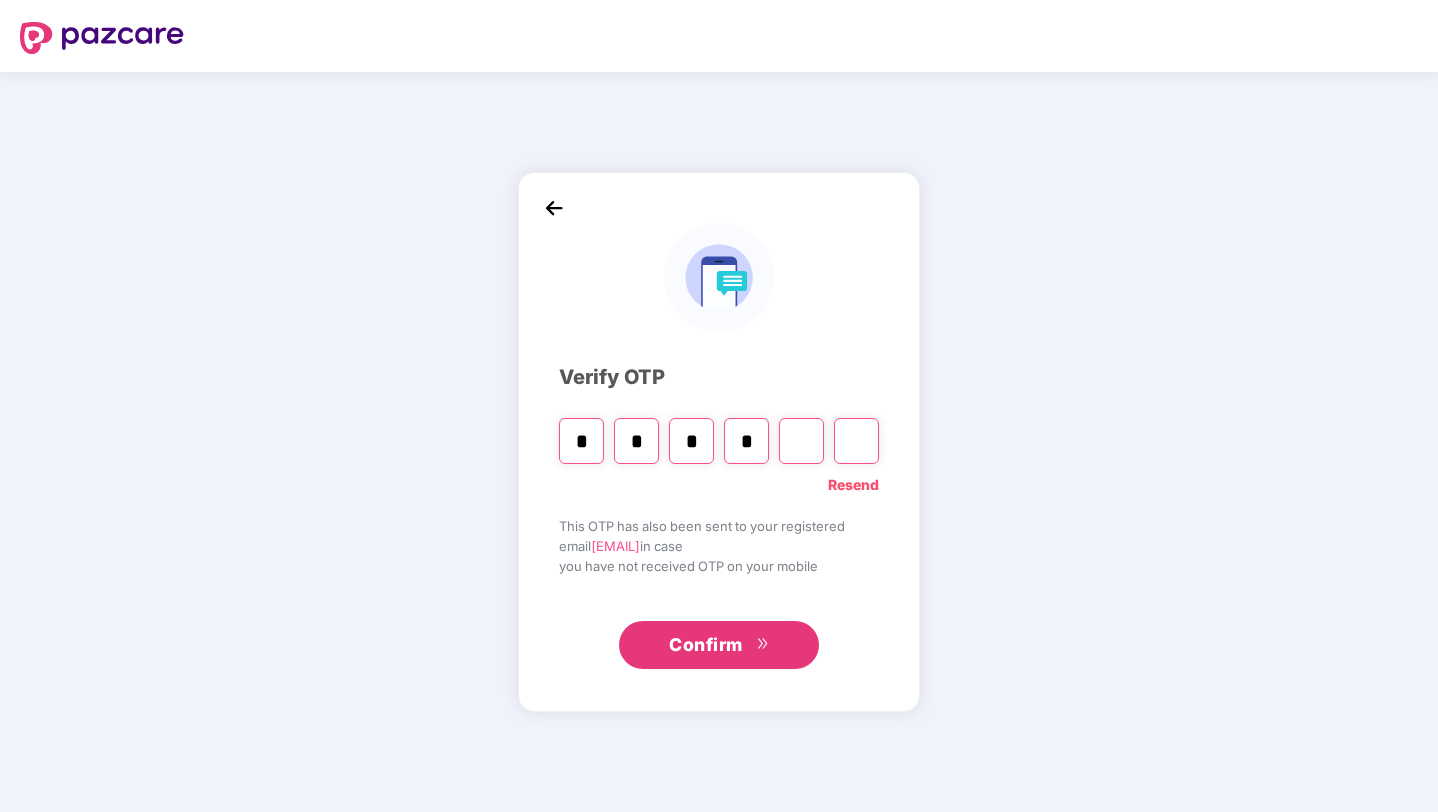 type on "*" 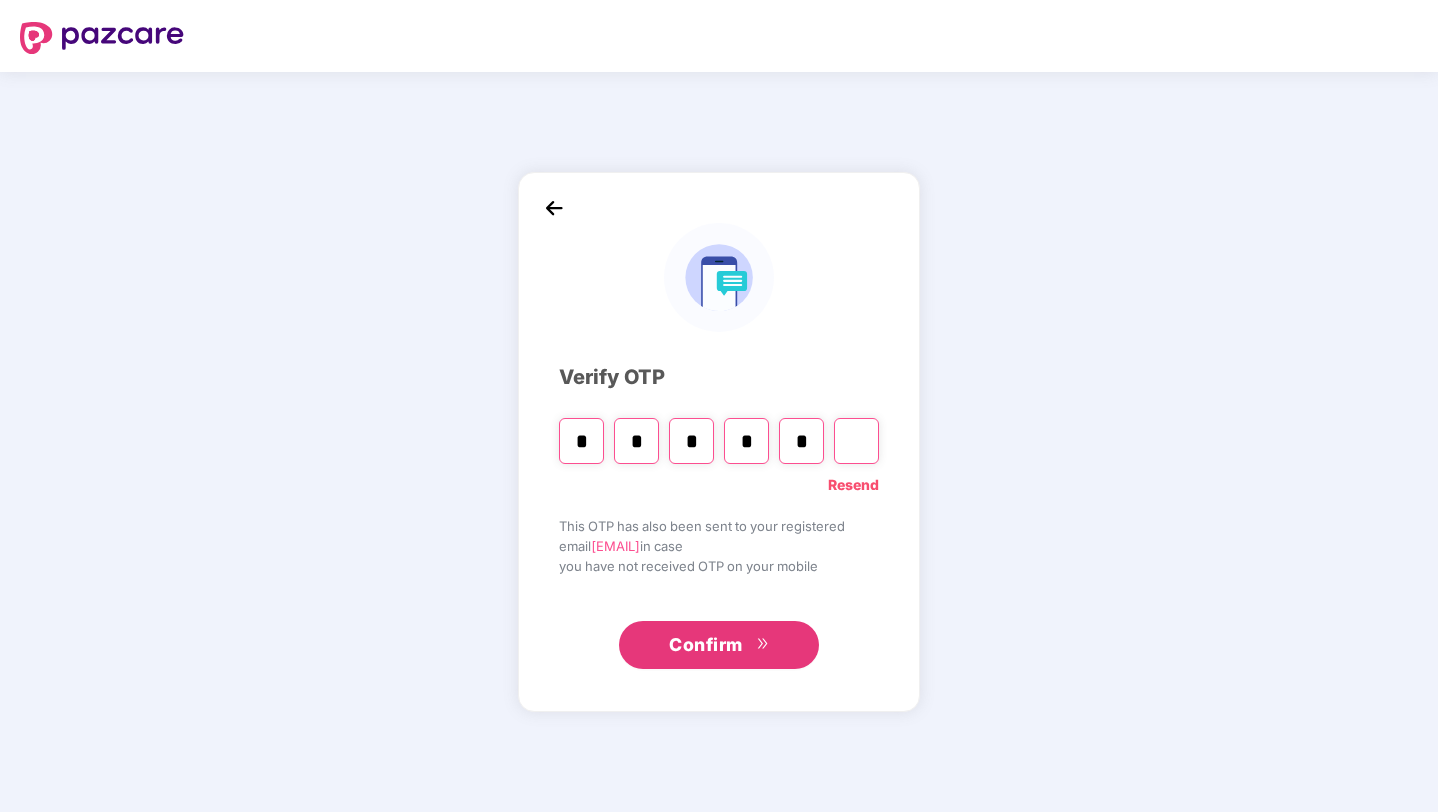 type on "*" 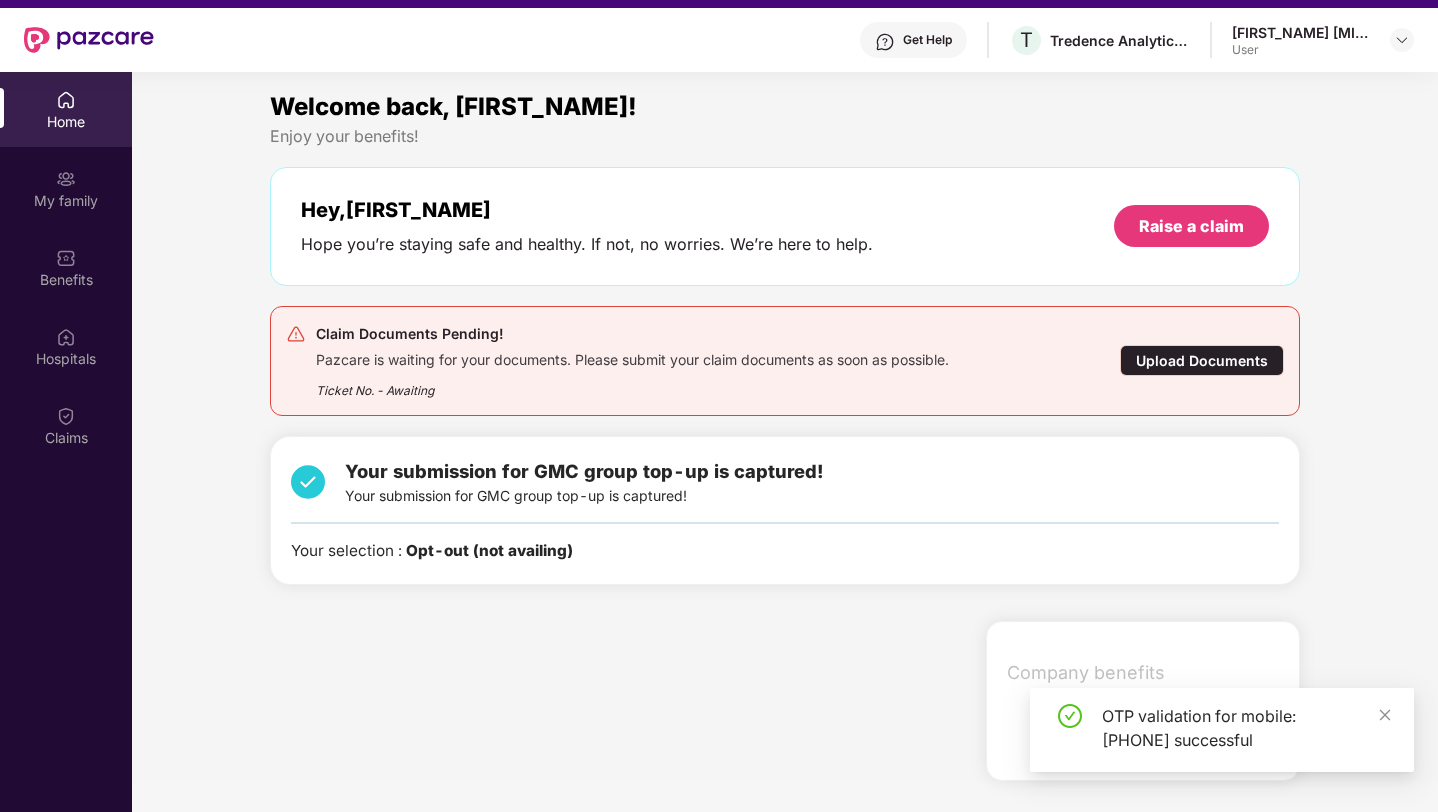 scroll, scrollTop: 112, scrollLeft: 0, axis: vertical 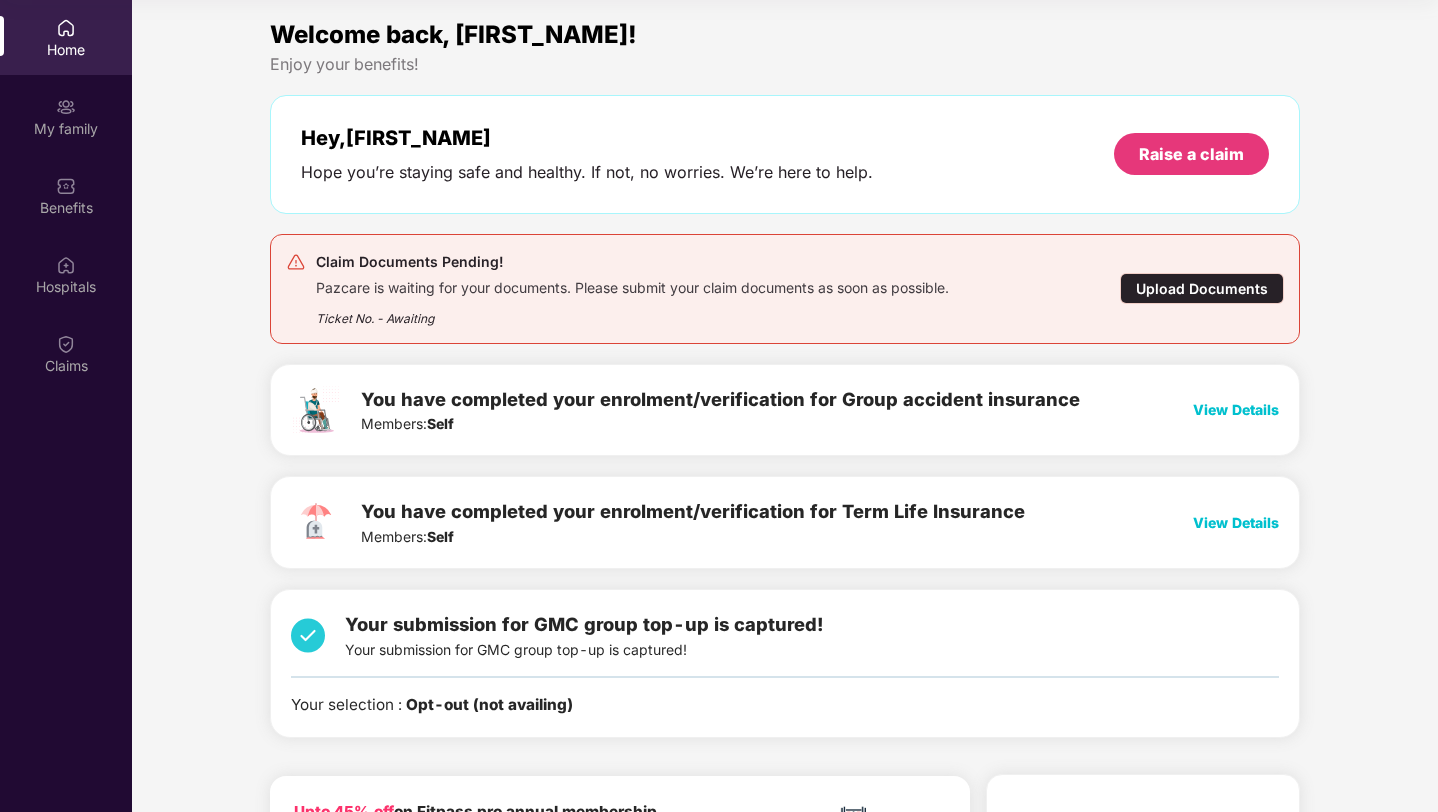 click on "Upload Documents" at bounding box center [1202, 288] 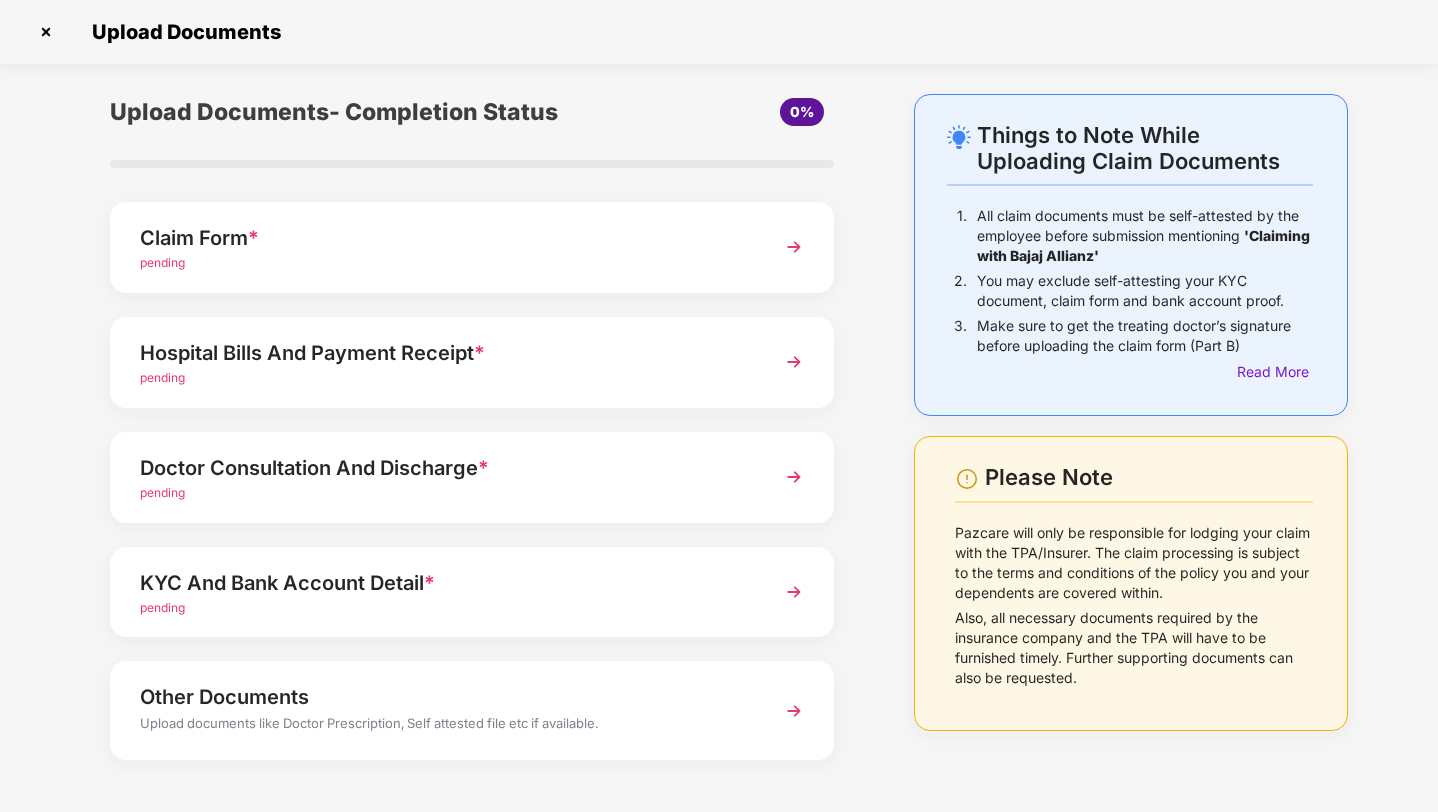 click on "Claim Form *" at bounding box center (444, 238) 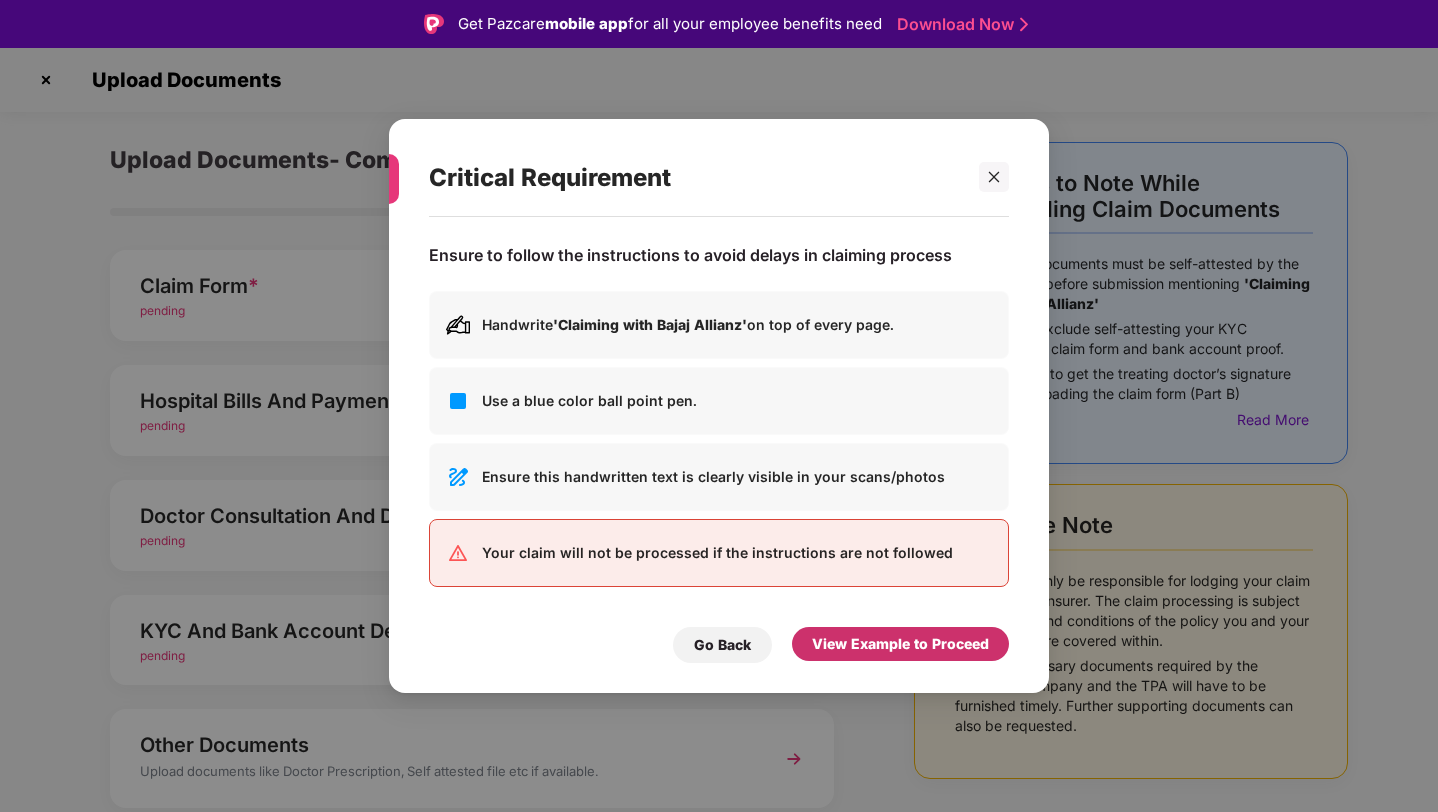 click on "View Example to Proceed" at bounding box center [900, 644] 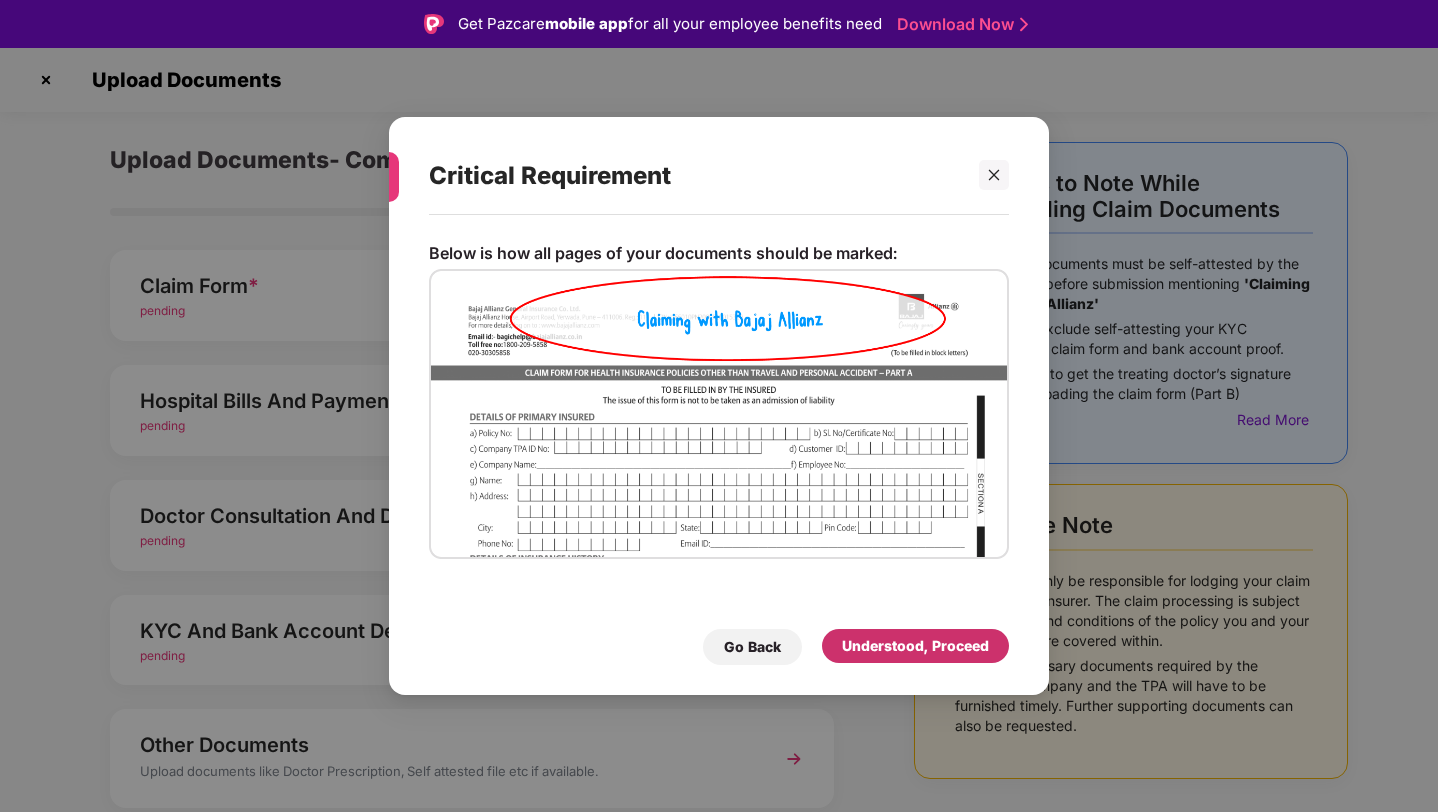 click on "Understood, Proceed" at bounding box center (915, 646) 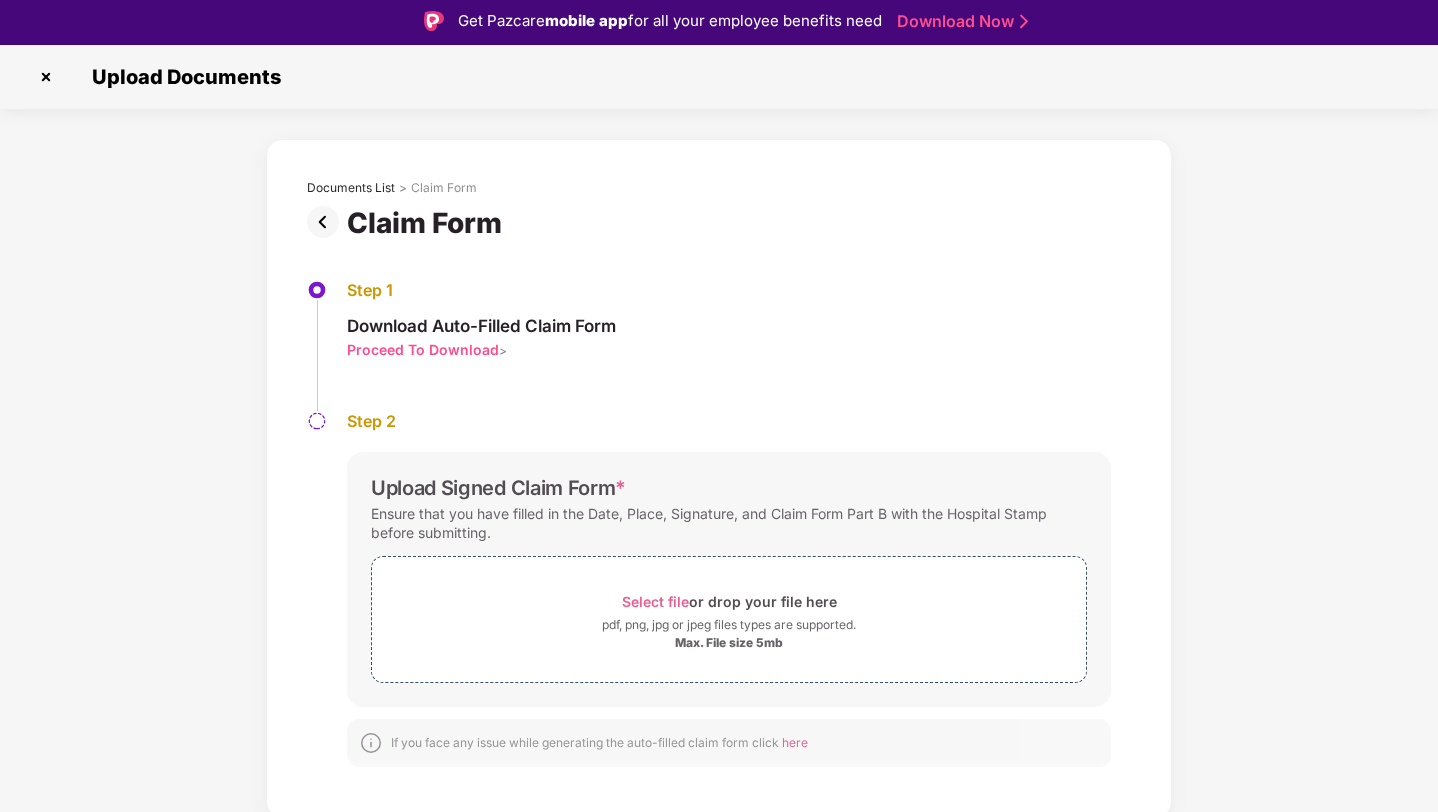 scroll, scrollTop: 4, scrollLeft: 0, axis: vertical 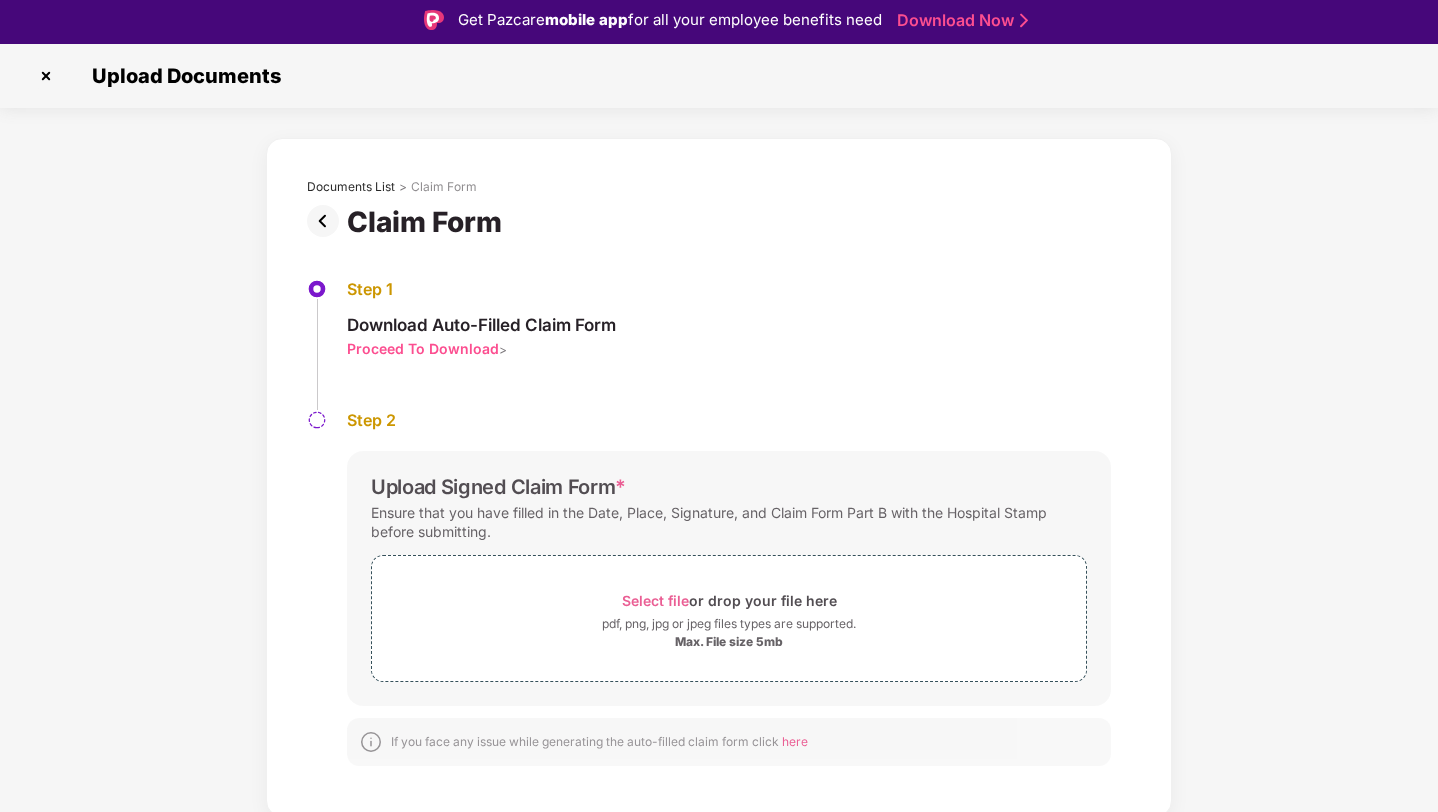 click on "Proceed To Download" at bounding box center (423, 348) 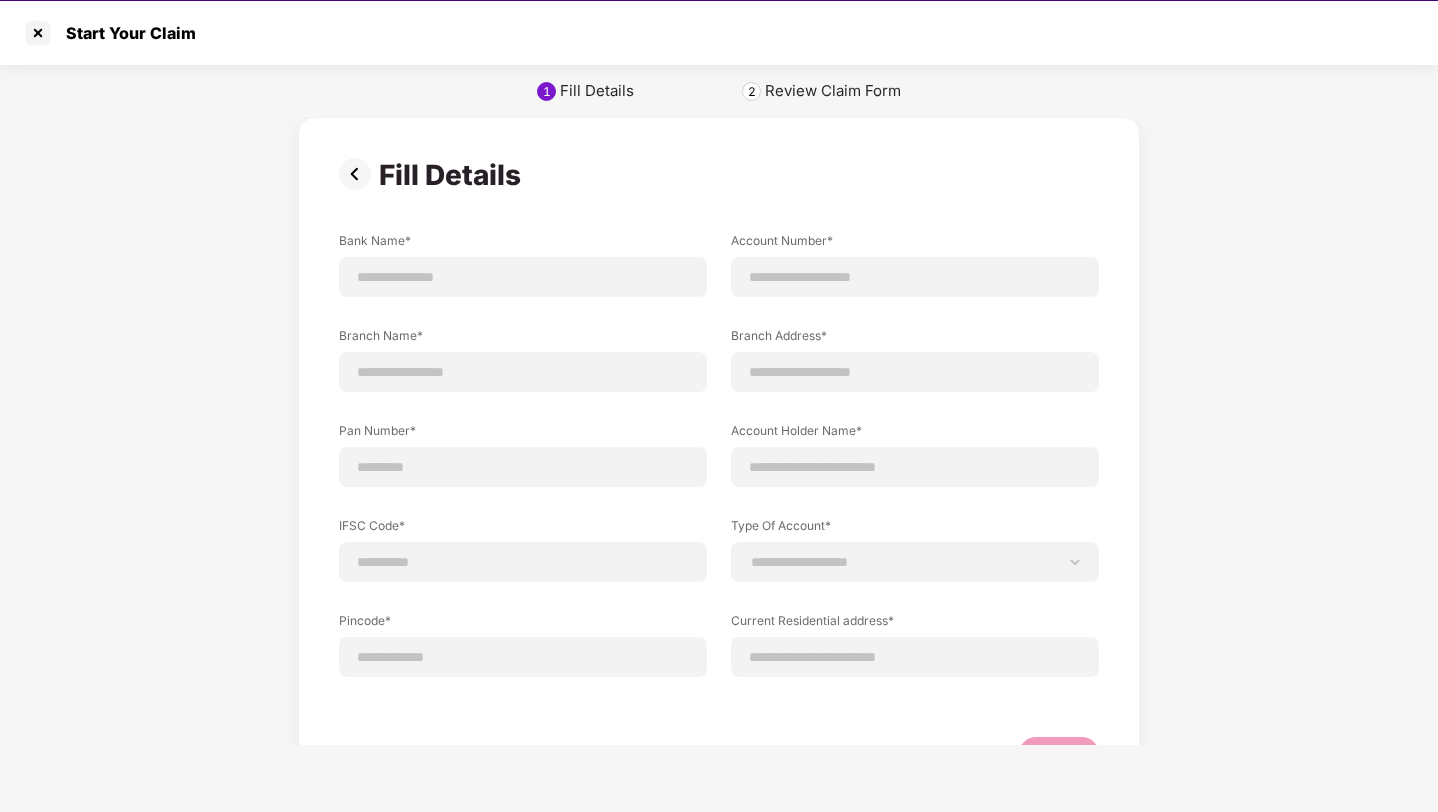scroll, scrollTop: 48, scrollLeft: 0, axis: vertical 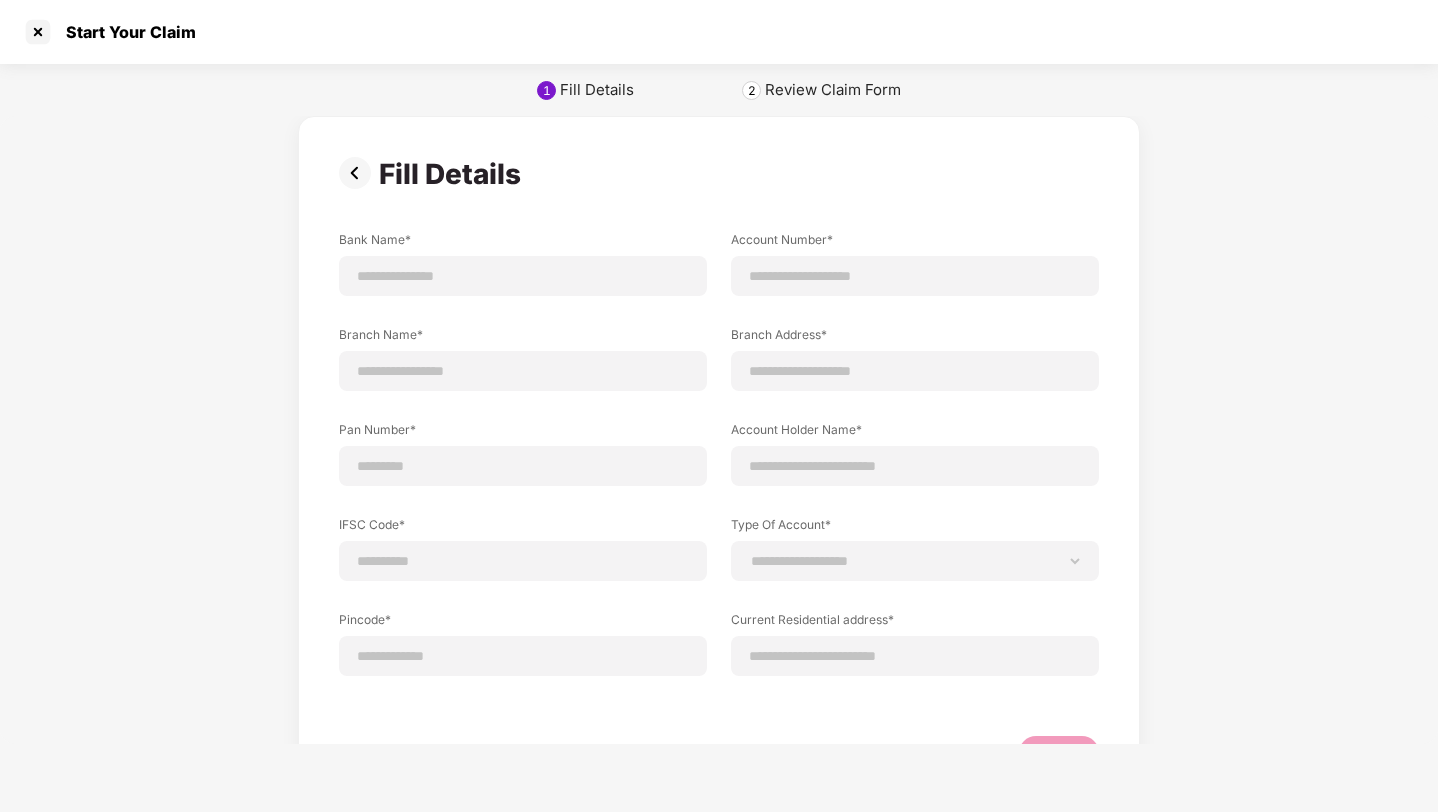 click at bounding box center [359, 173] 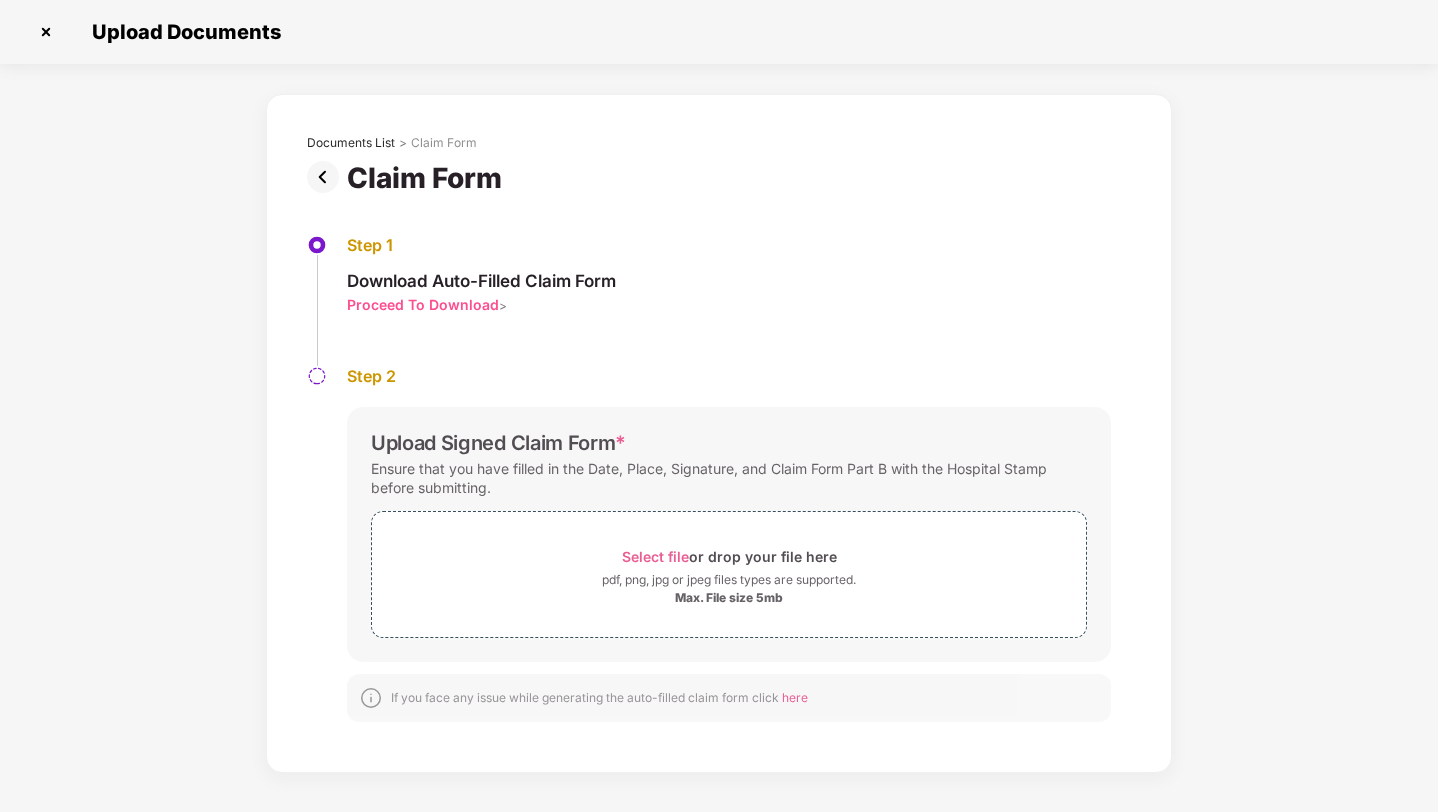 click at bounding box center [327, 177] 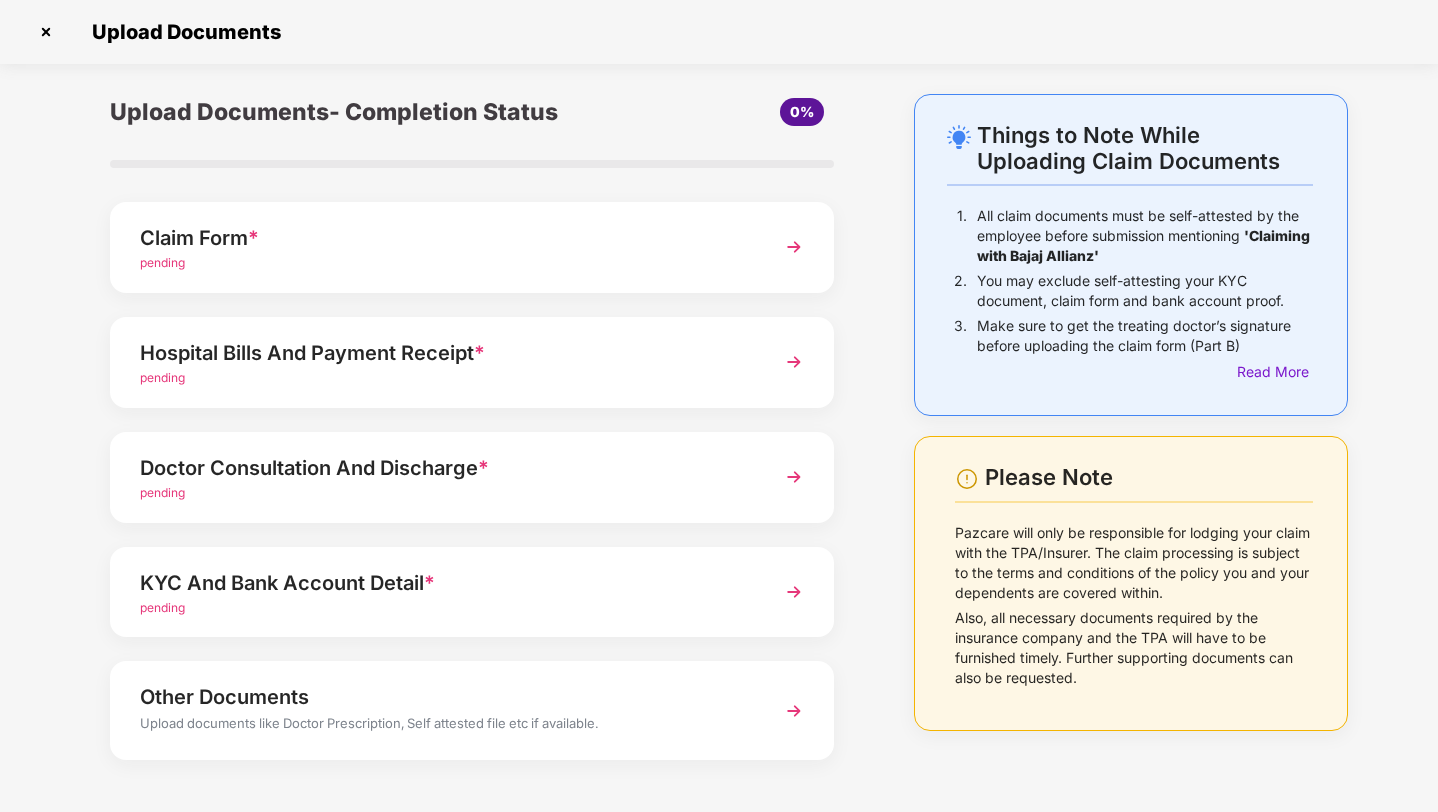 click on "Doctor Consultation And Discharge *" at bounding box center (444, 468) 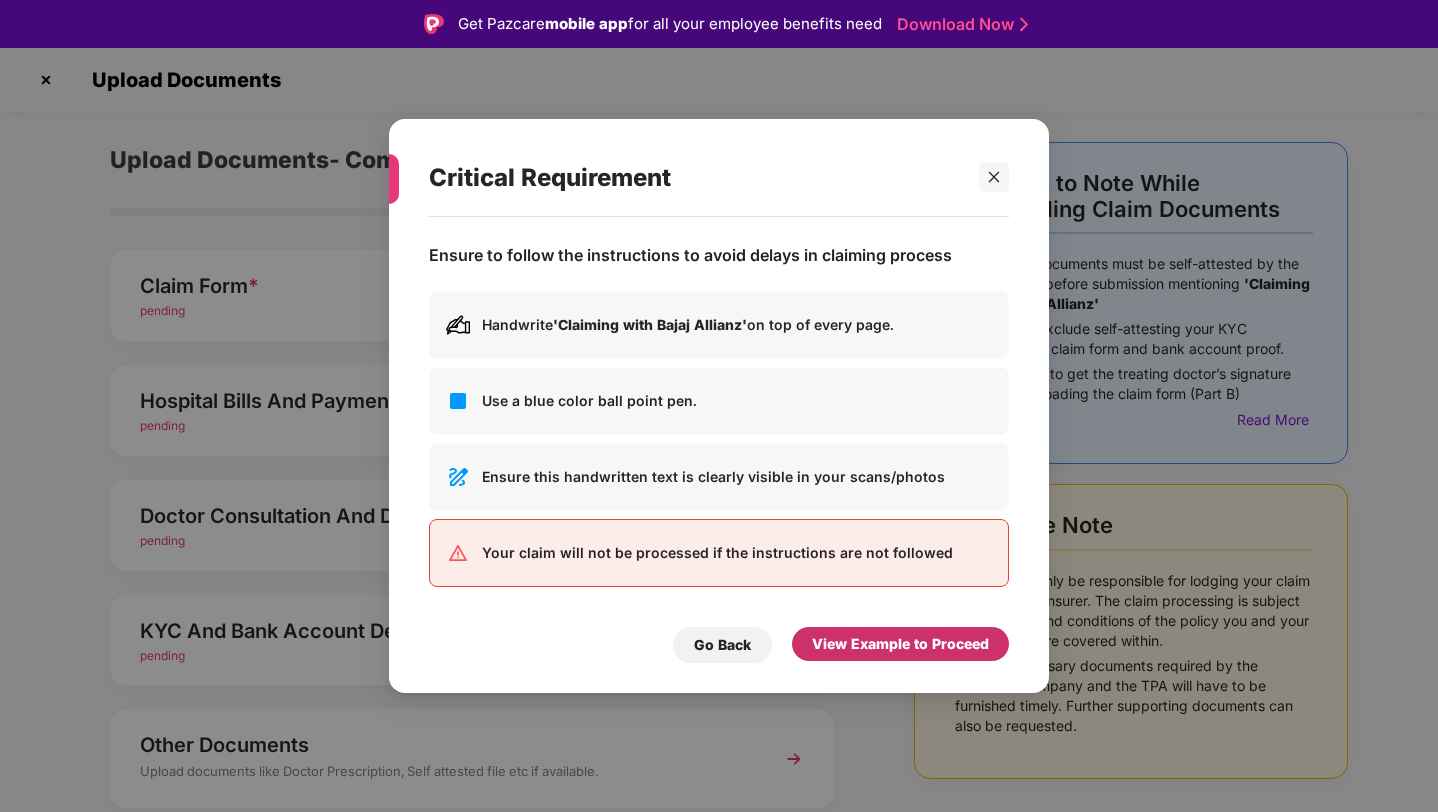 click on "View Example to Proceed" at bounding box center [900, 644] 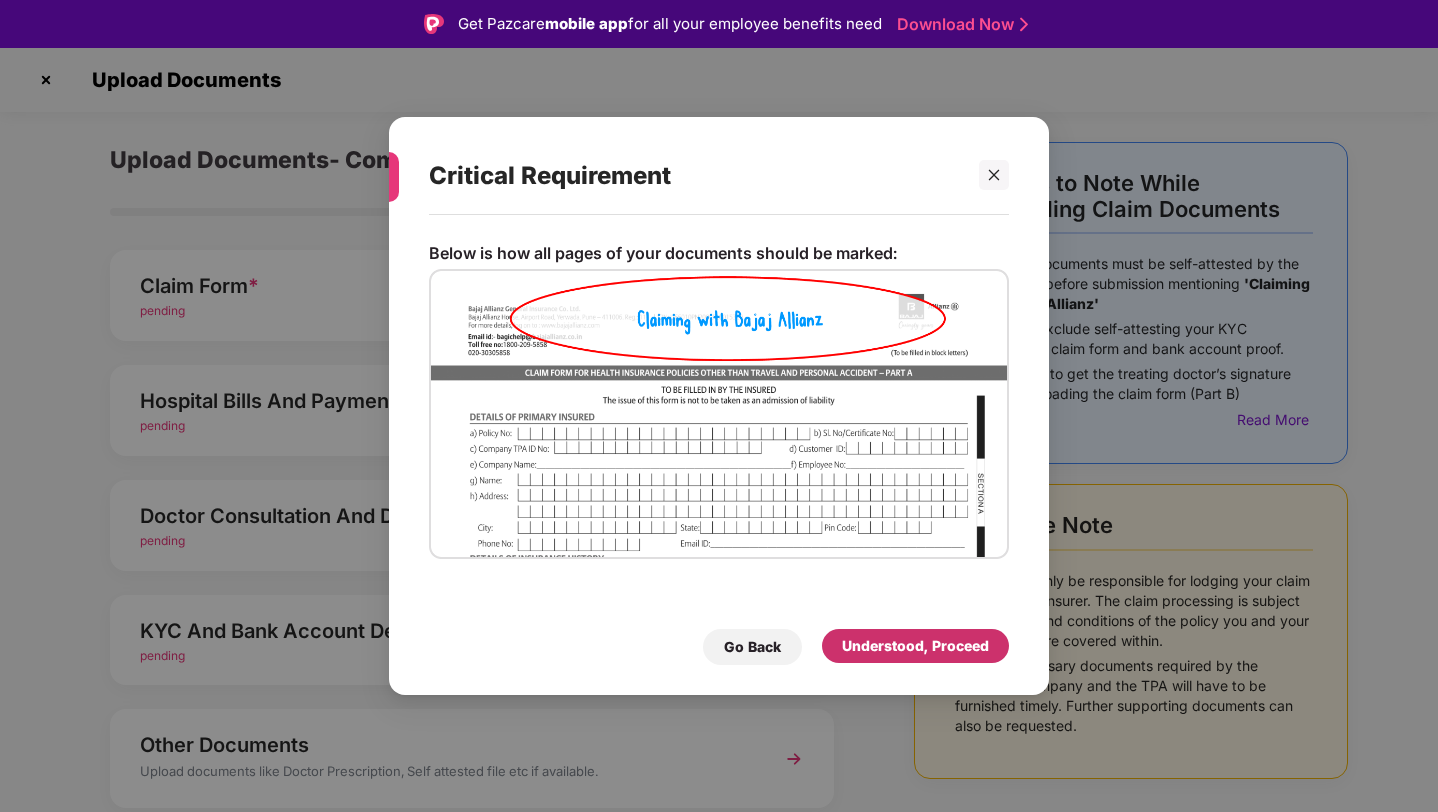 click on "Understood, Proceed" at bounding box center [915, 646] 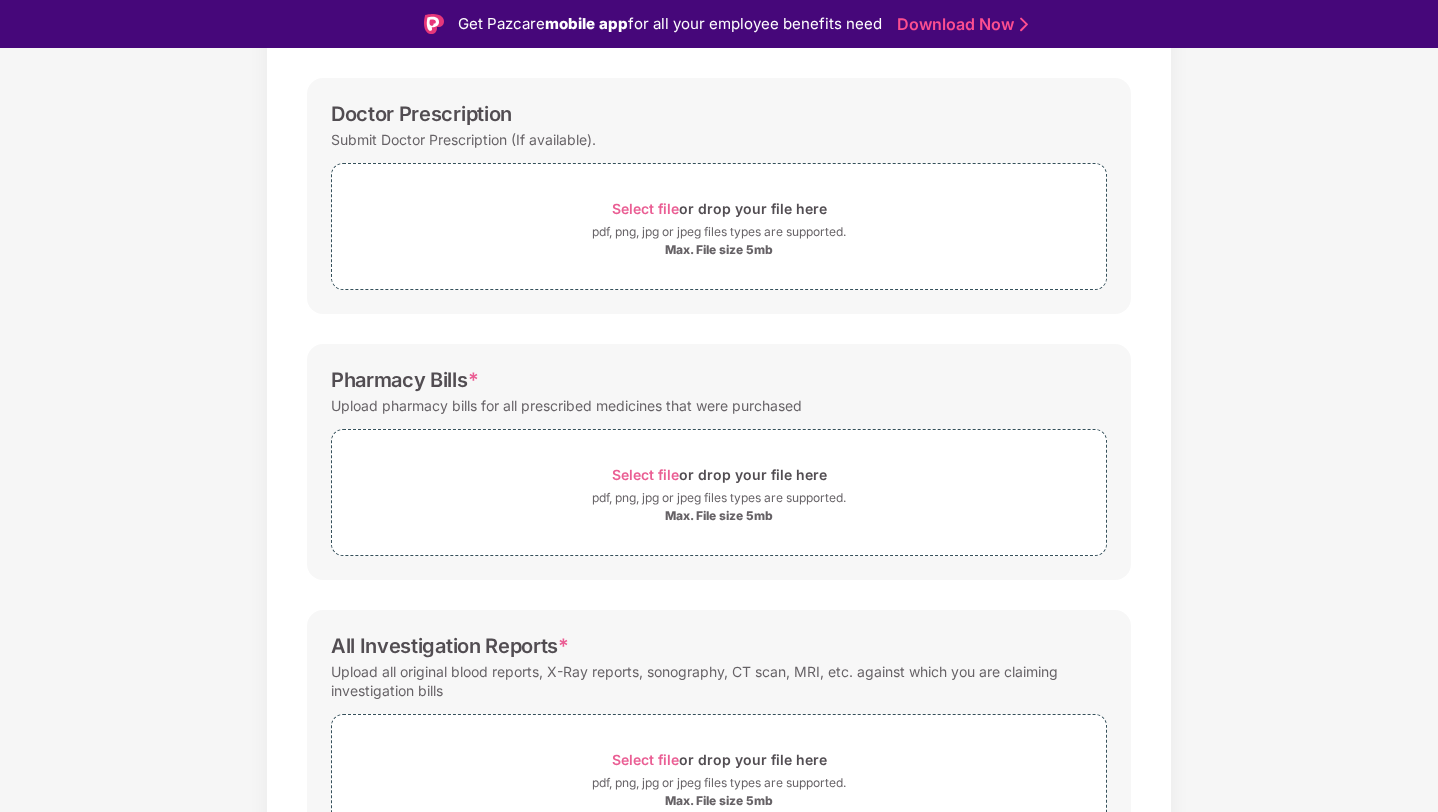 scroll, scrollTop: 0, scrollLeft: 0, axis: both 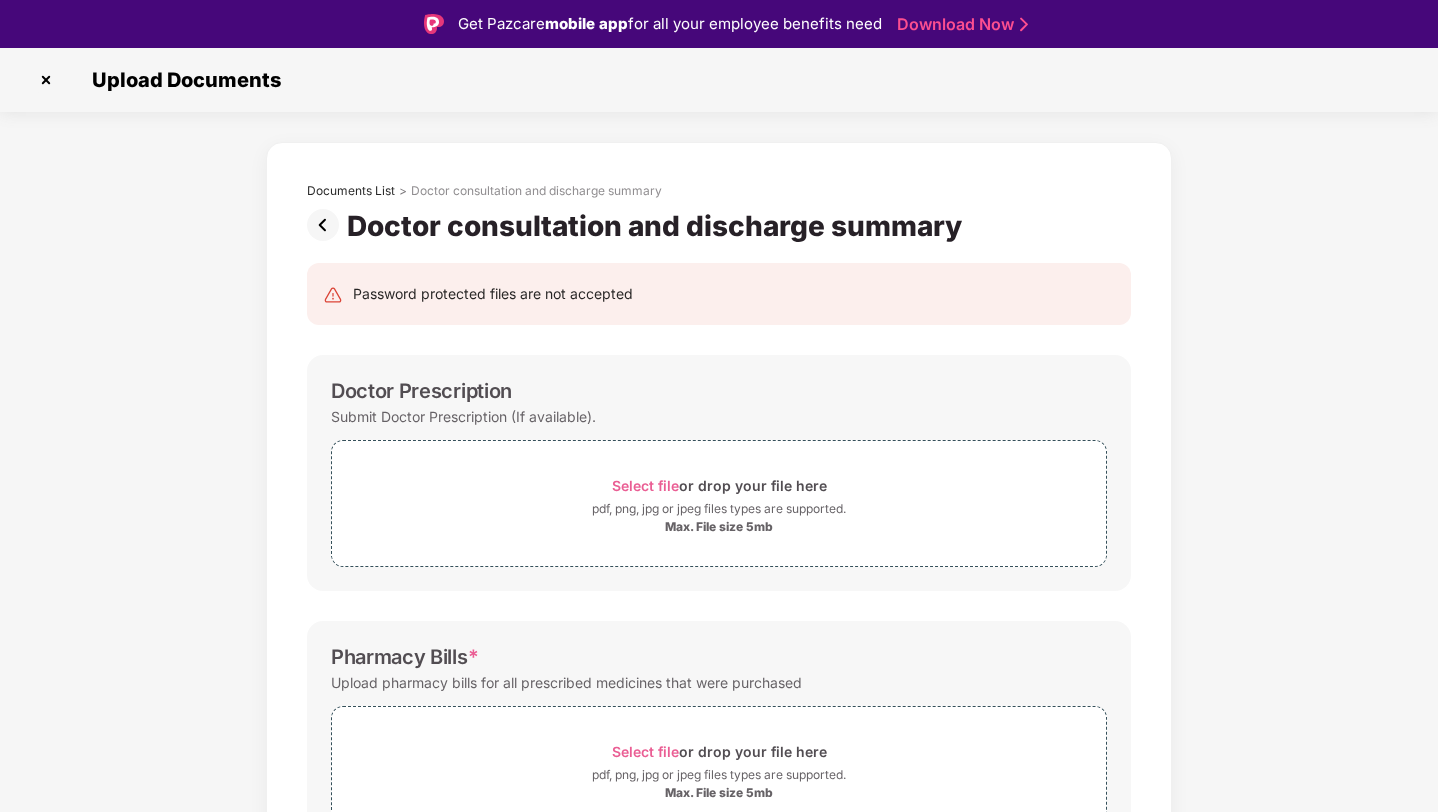 click at bounding box center (327, 225) 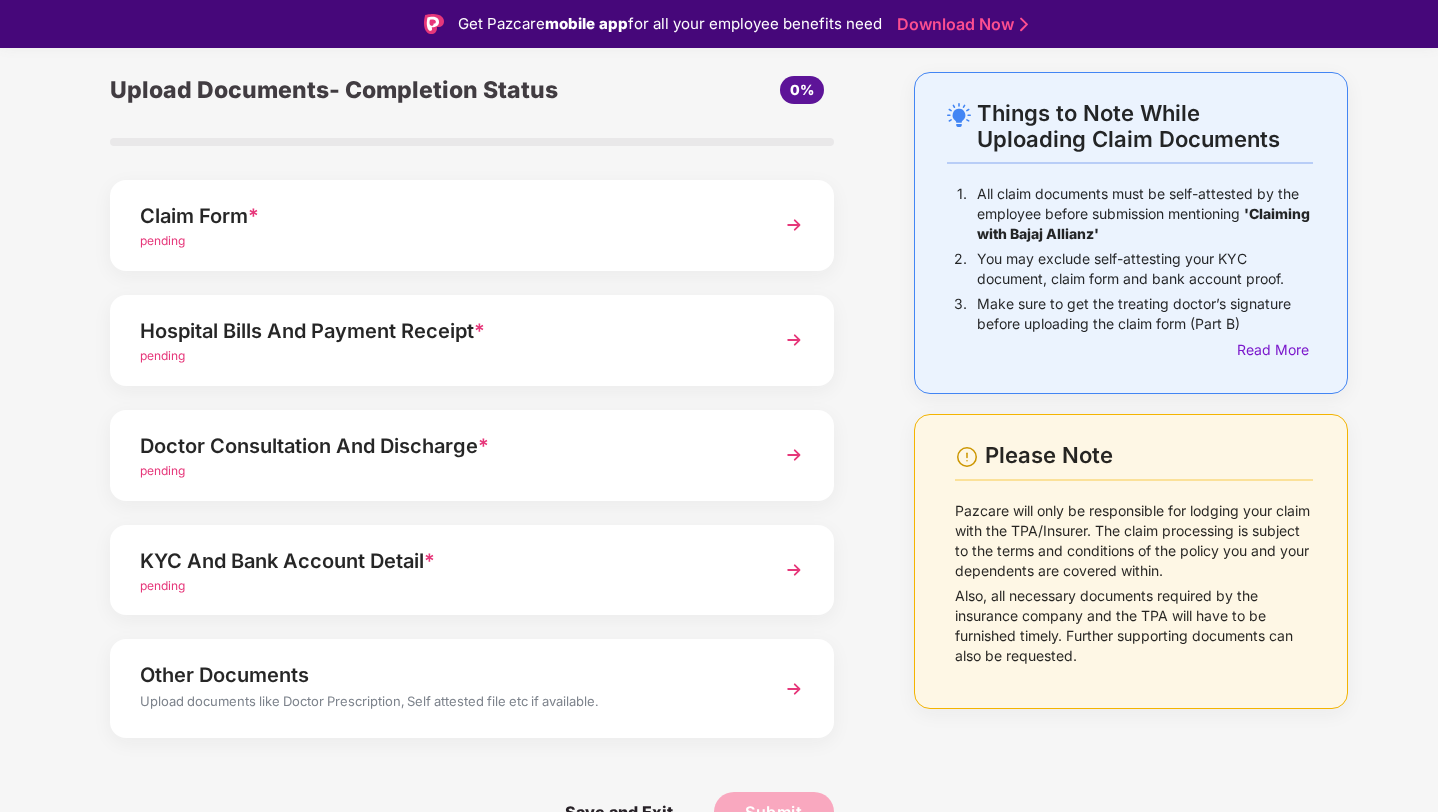 scroll, scrollTop: 72, scrollLeft: 0, axis: vertical 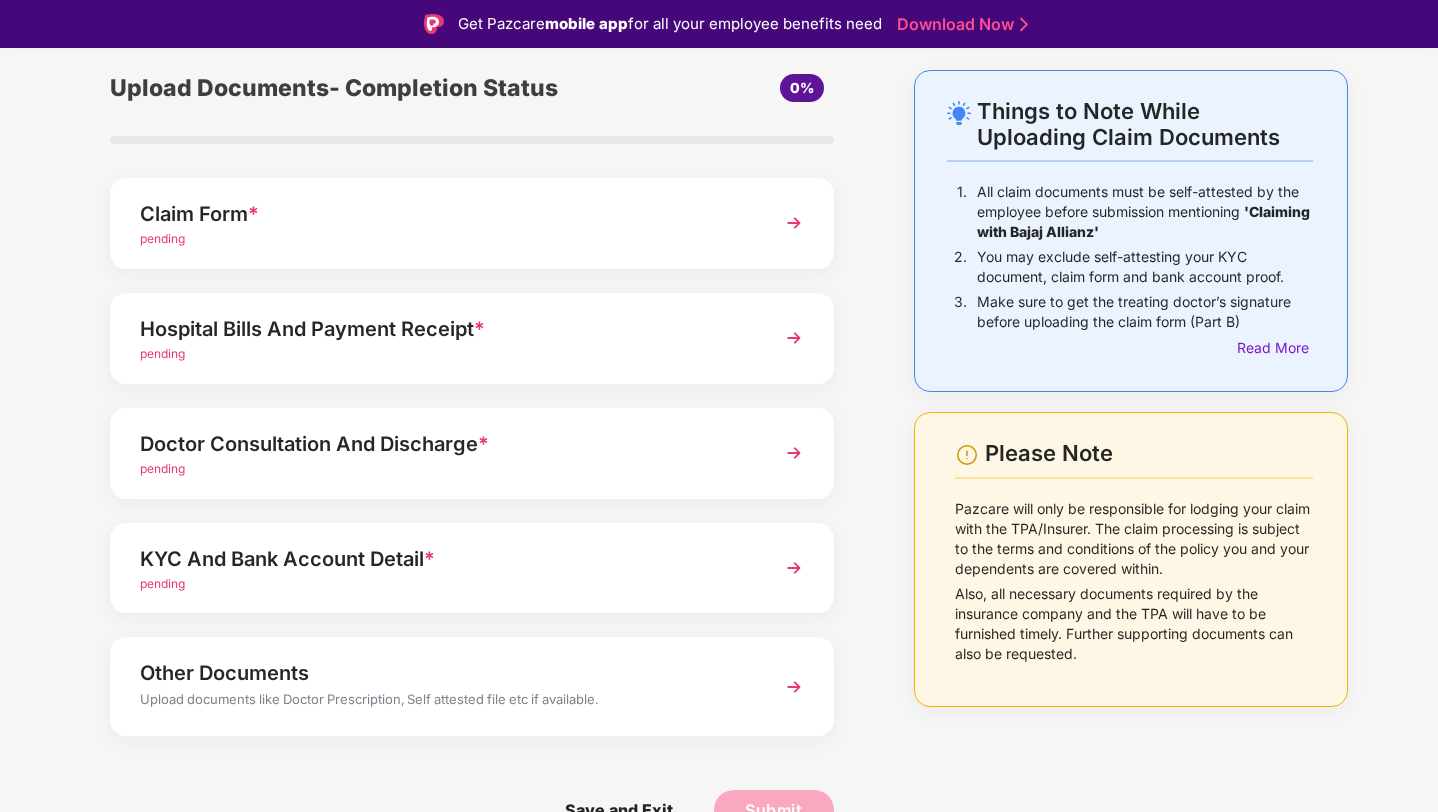 click on "pending" at bounding box center (444, 584) 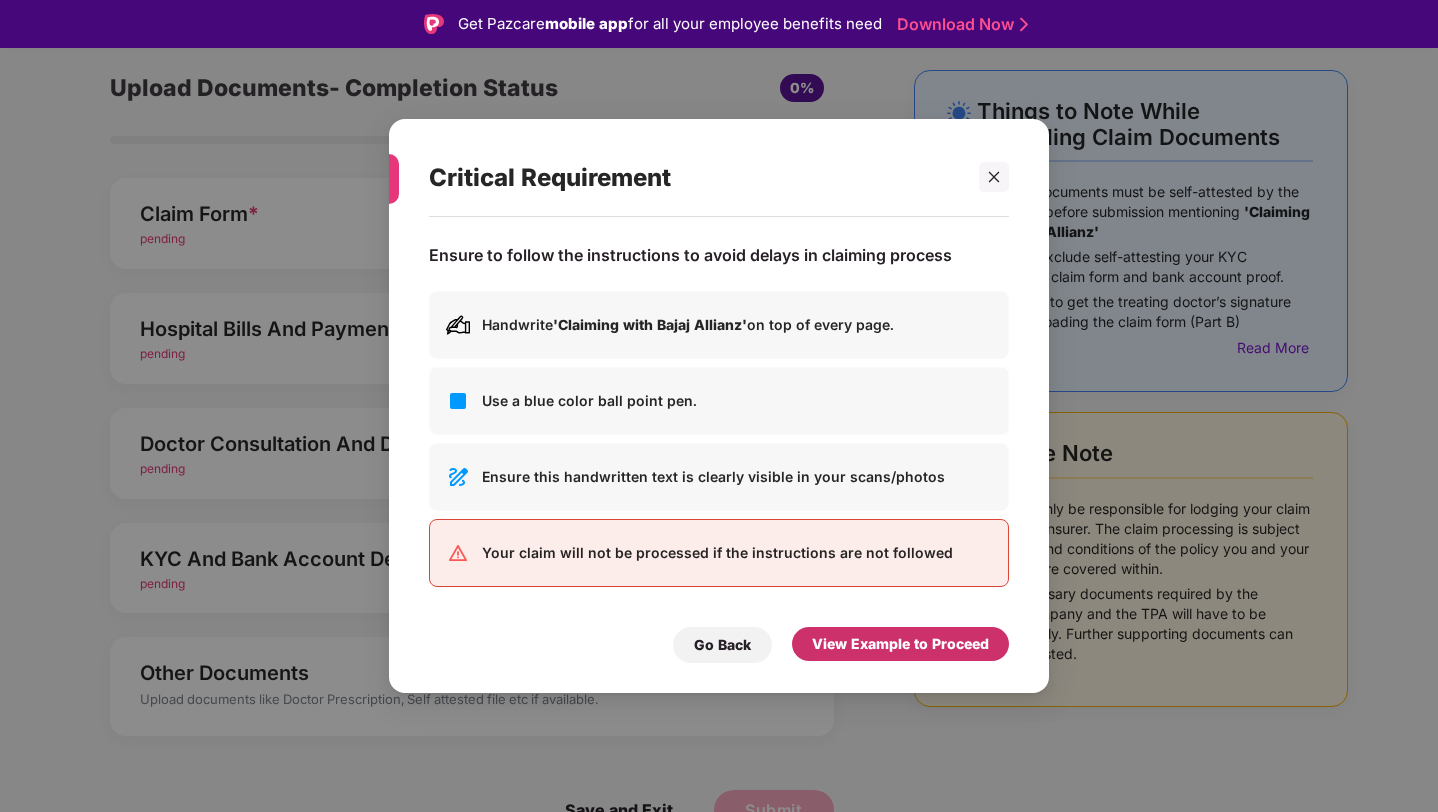 click on "View Example to Proceed" at bounding box center (900, 644) 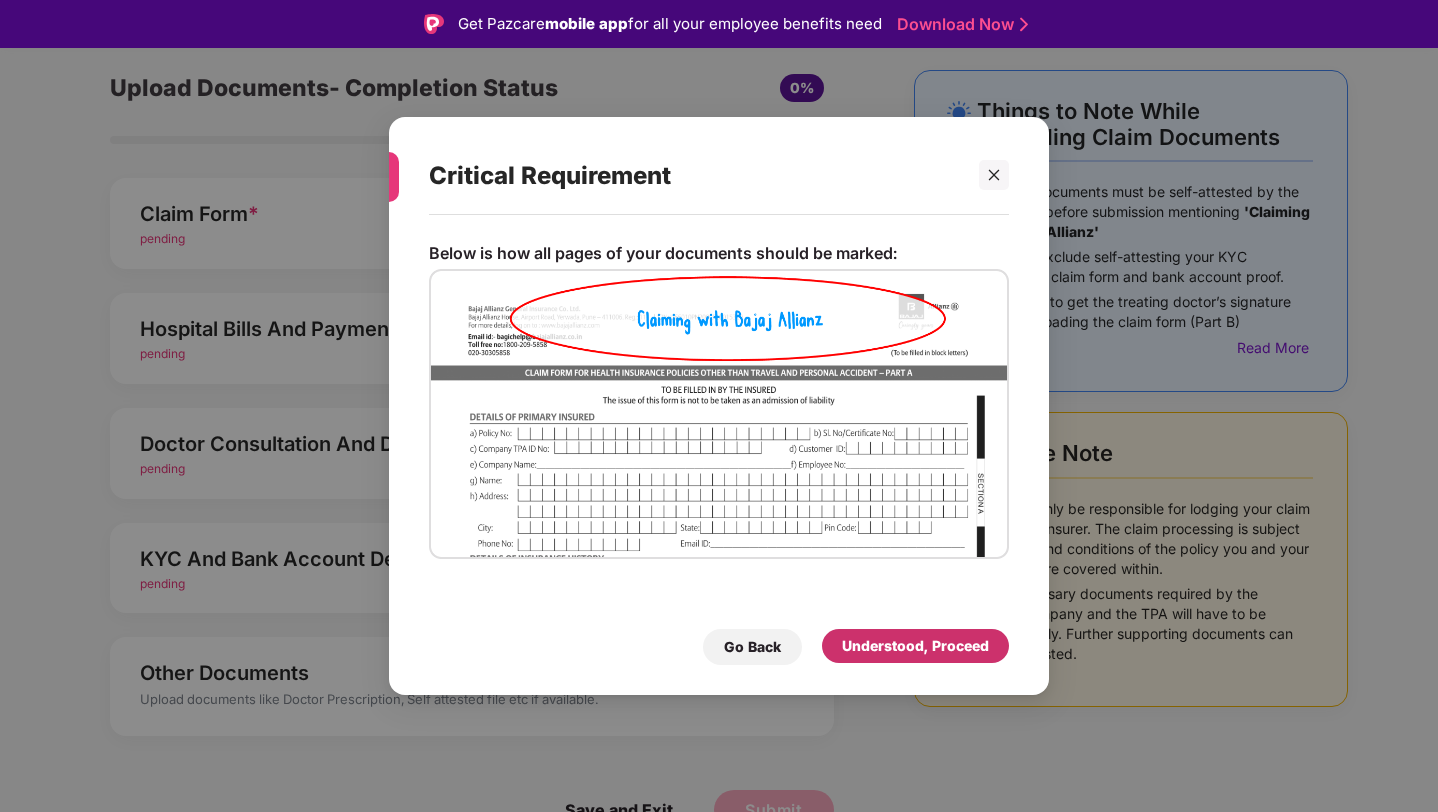 click on "Understood, Proceed" at bounding box center (915, 646) 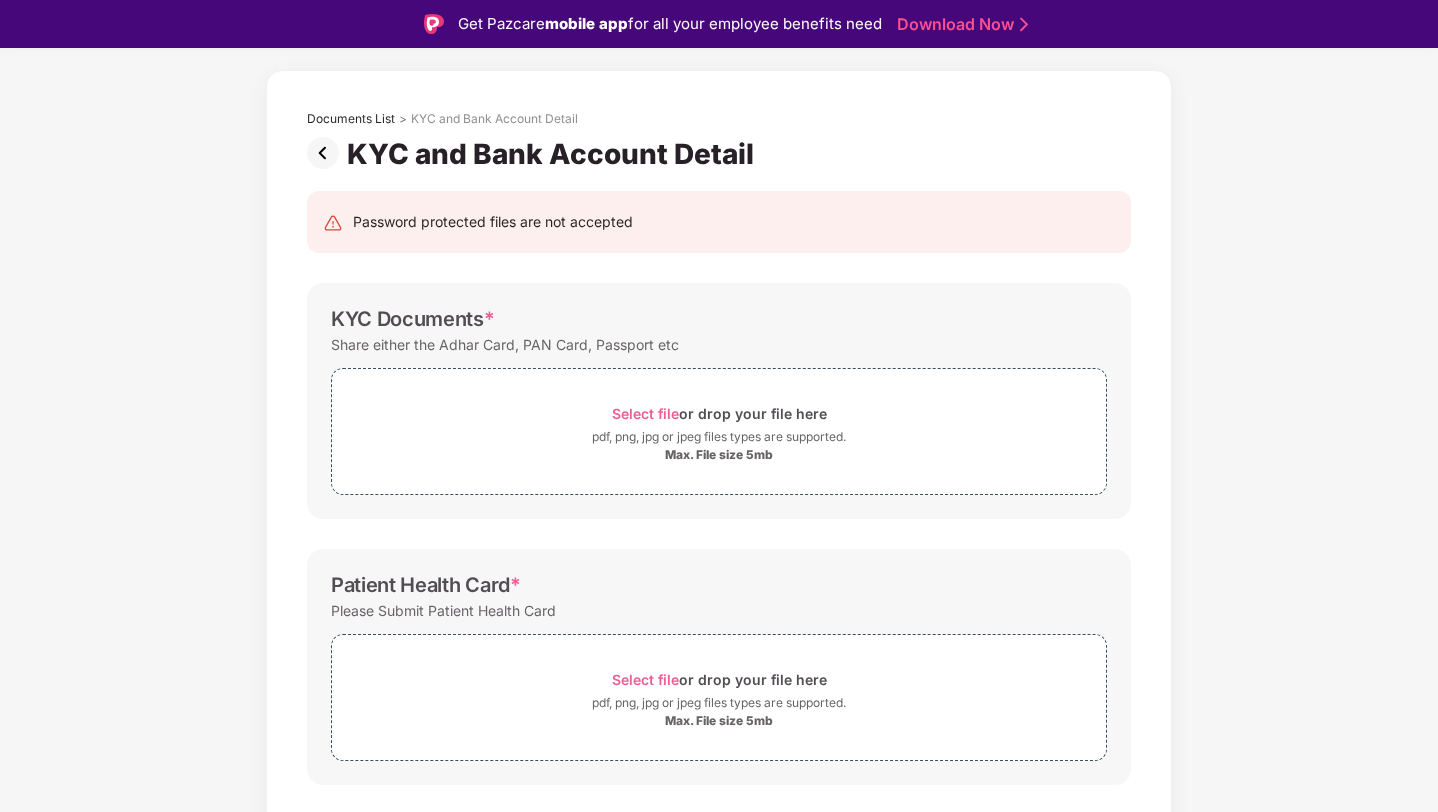 scroll, scrollTop: 0, scrollLeft: 0, axis: both 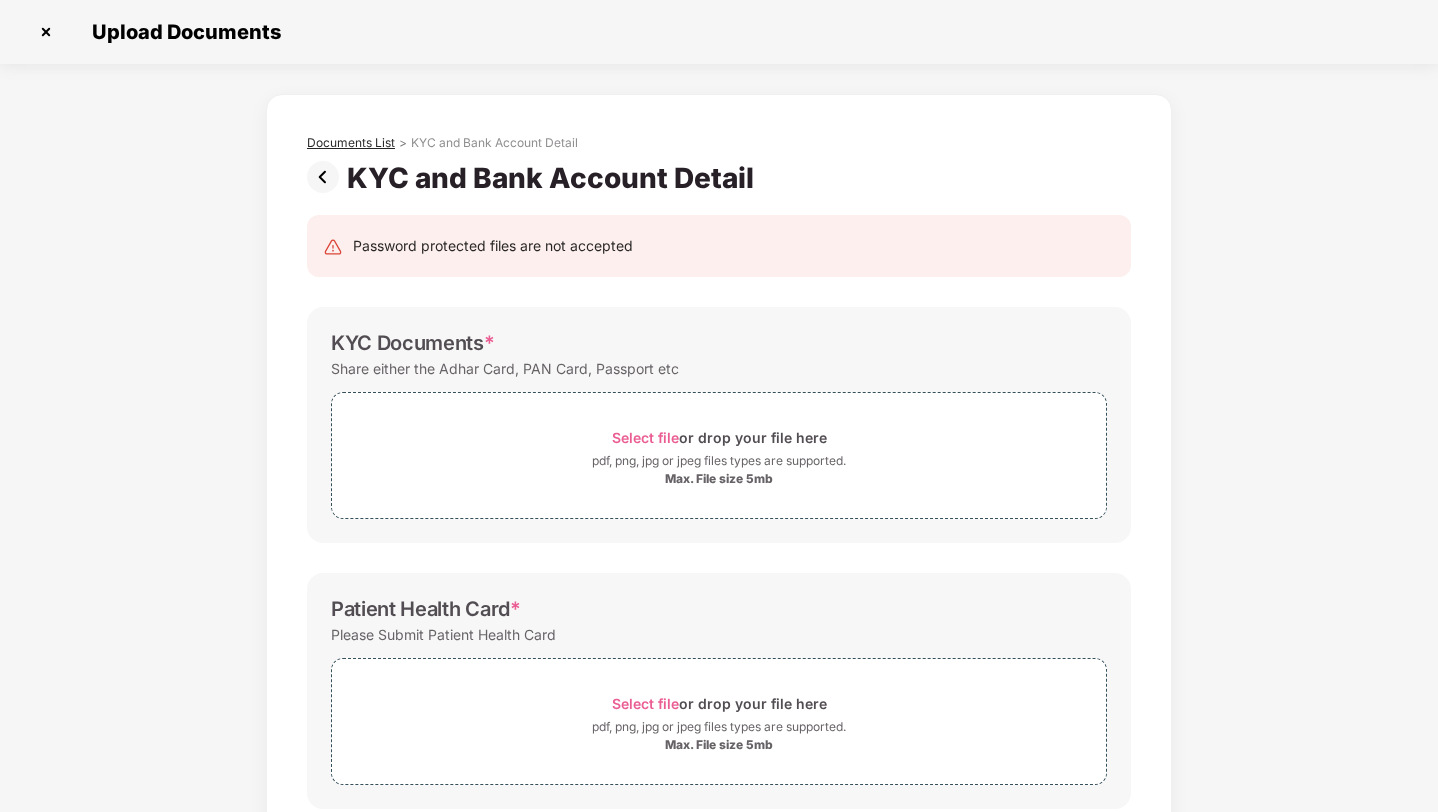 click on "Documents List" at bounding box center [351, 143] 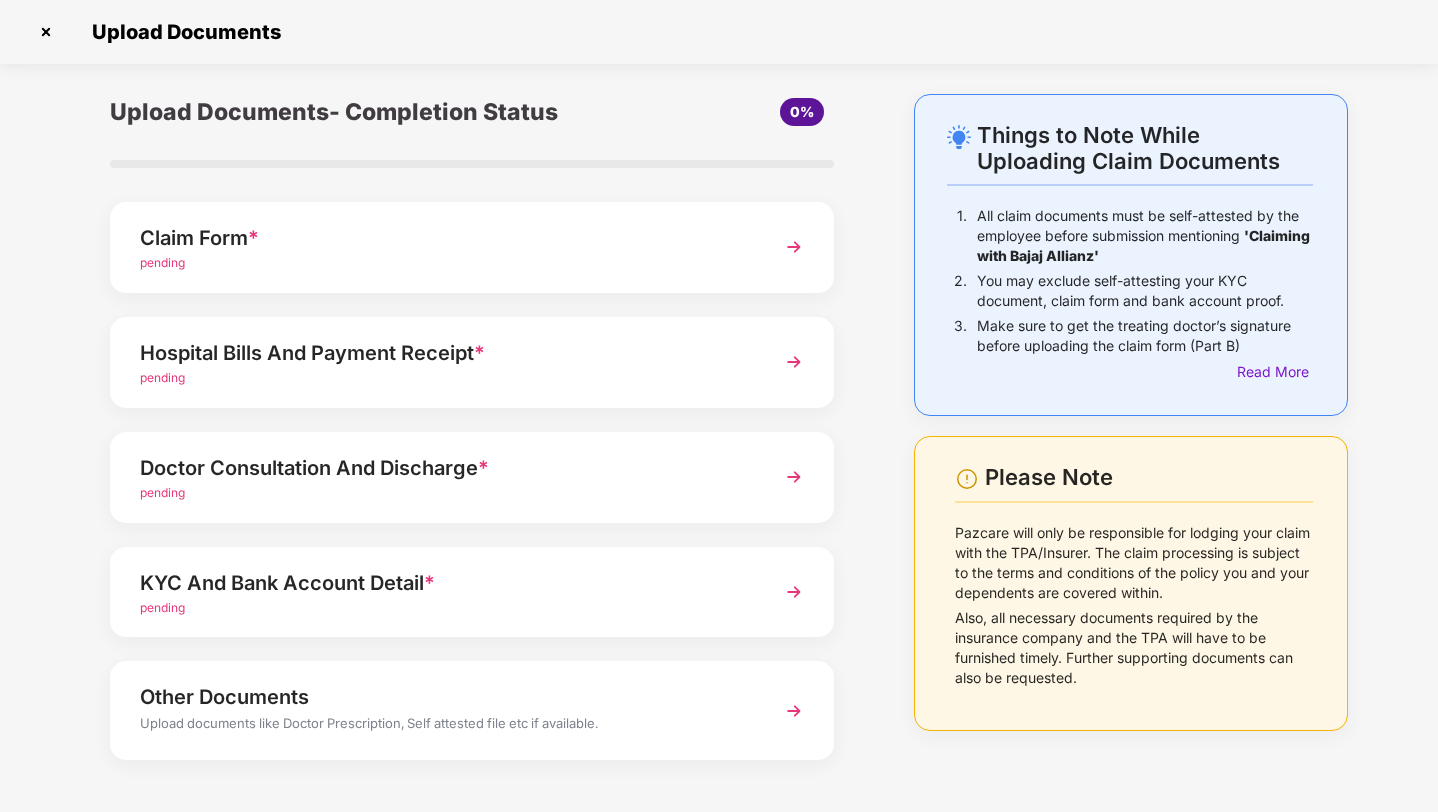 click on "pending" at bounding box center [444, 263] 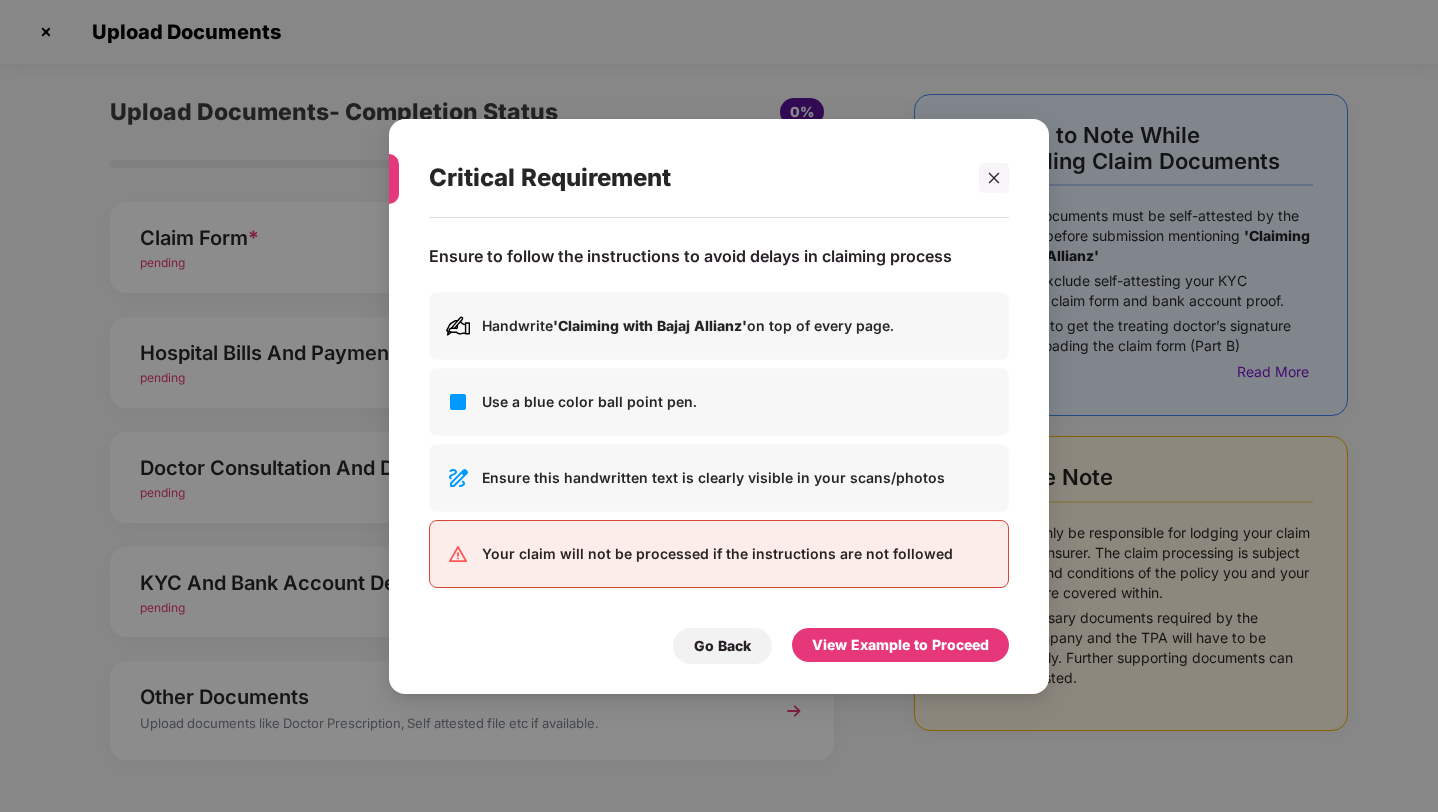 scroll, scrollTop: 0, scrollLeft: 0, axis: both 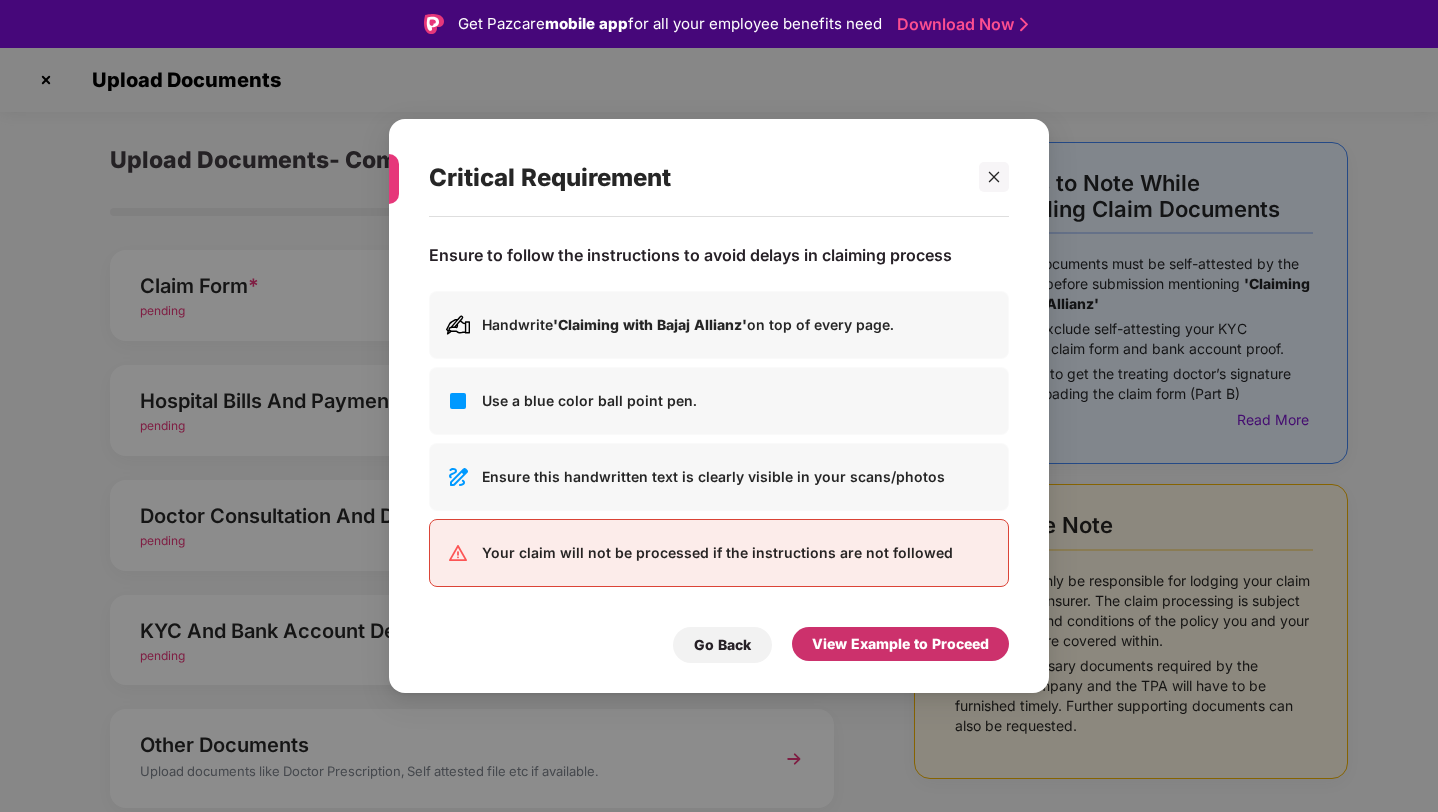 click on "View Example to Proceed" at bounding box center (900, 644) 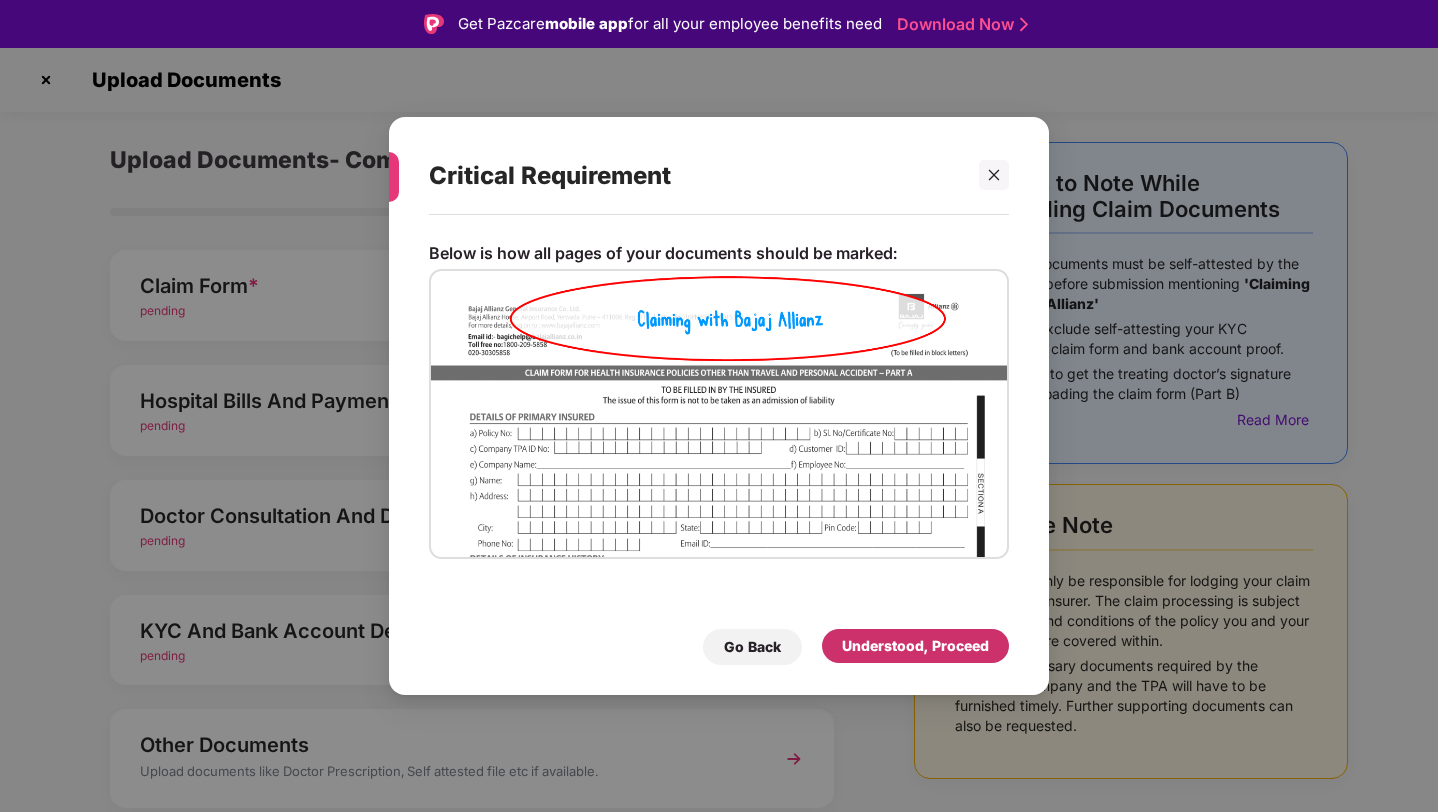 click on "Understood, Proceed" at bounding box center (915, 646) 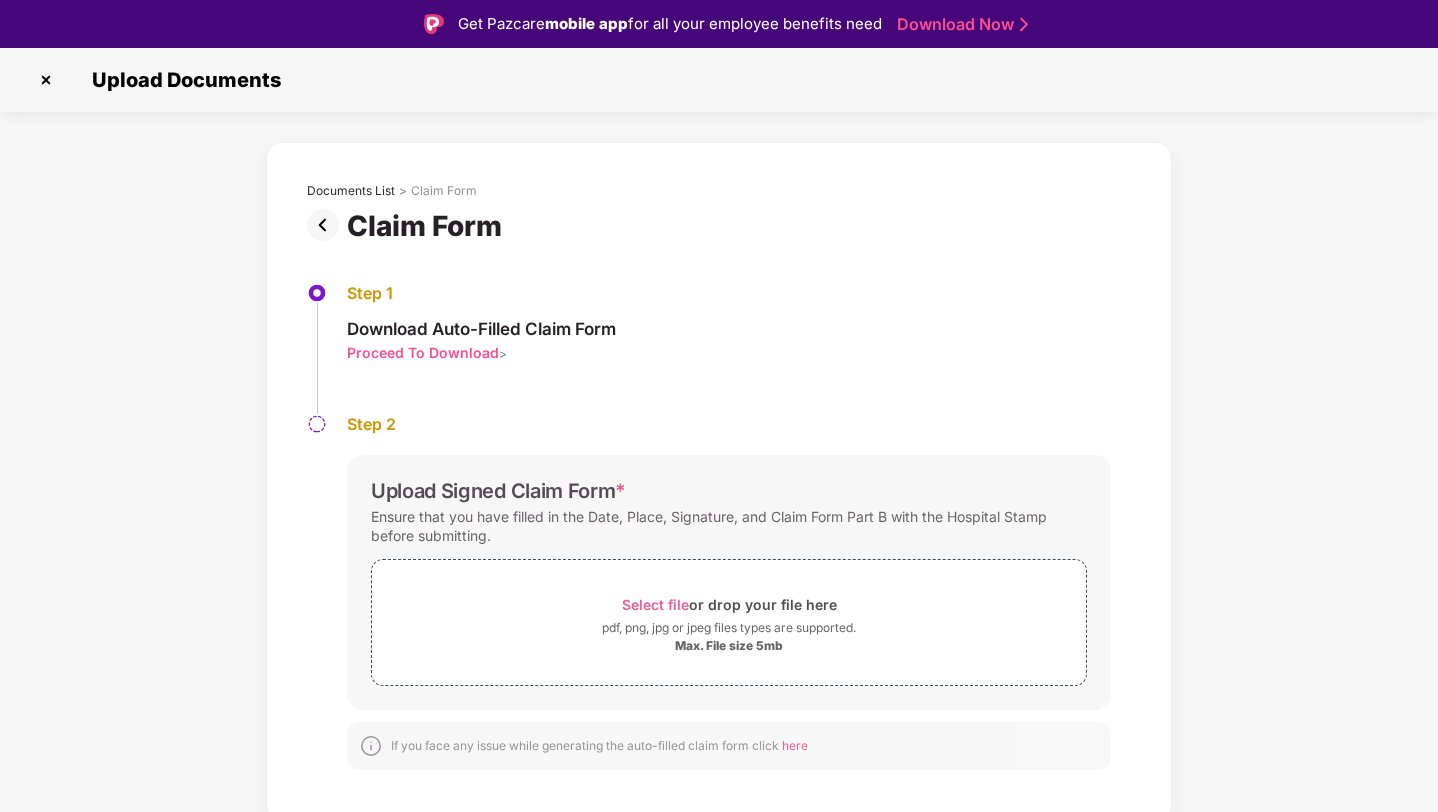 click on "Proceed To Download" at bounding box center [423, 352] 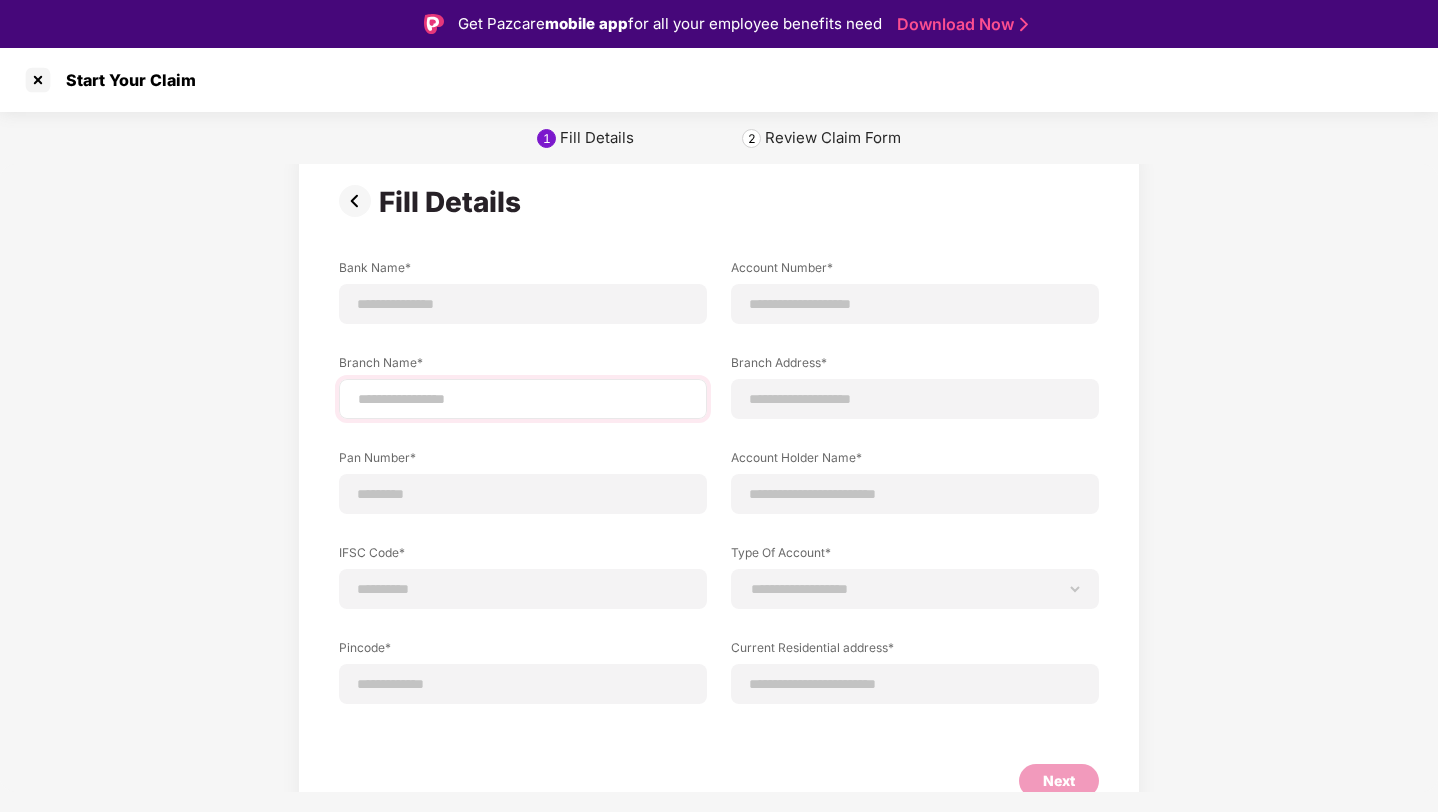 scroll, scrollTop: 55, scrollLeft: 0, axis: vertical 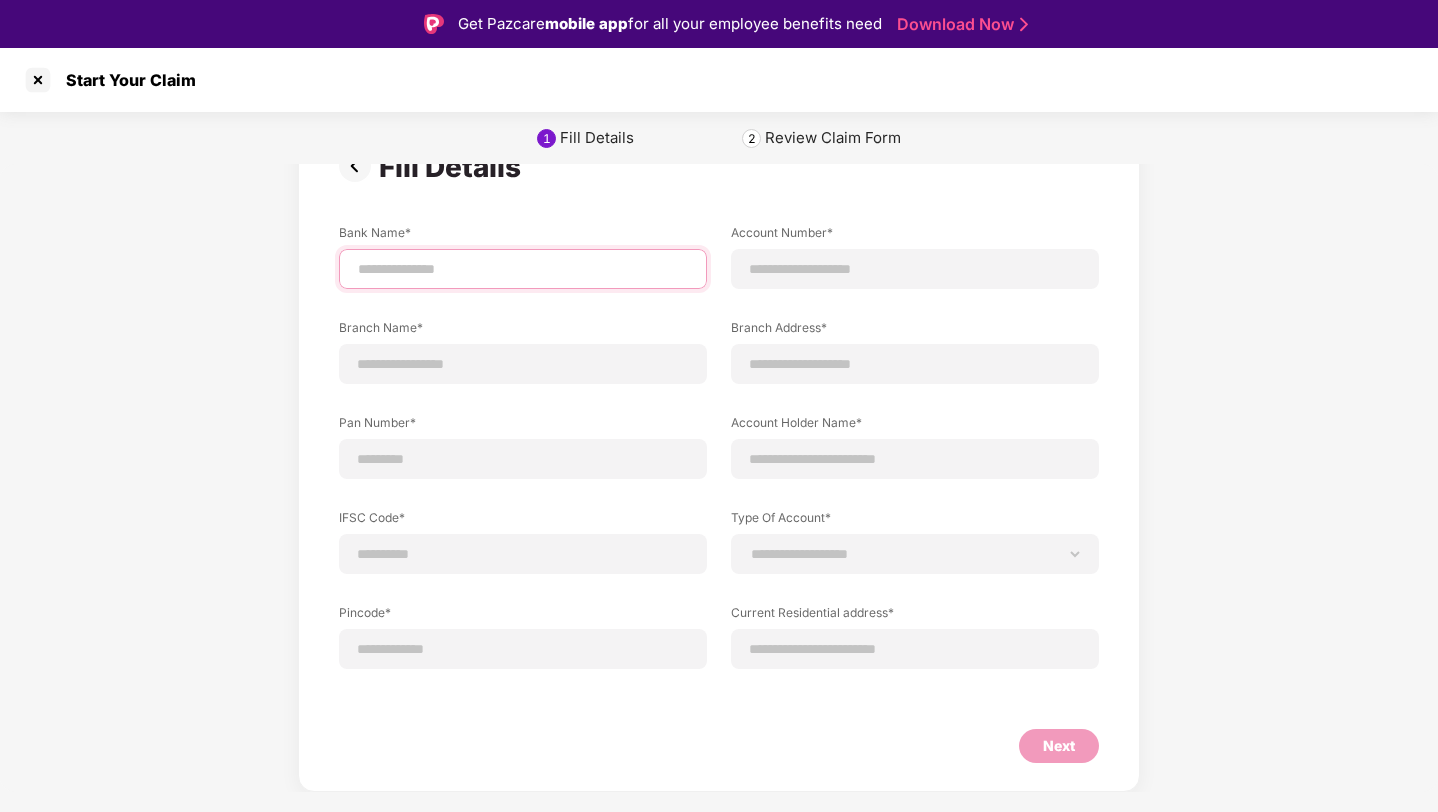 click at bounding box center [523, 269] 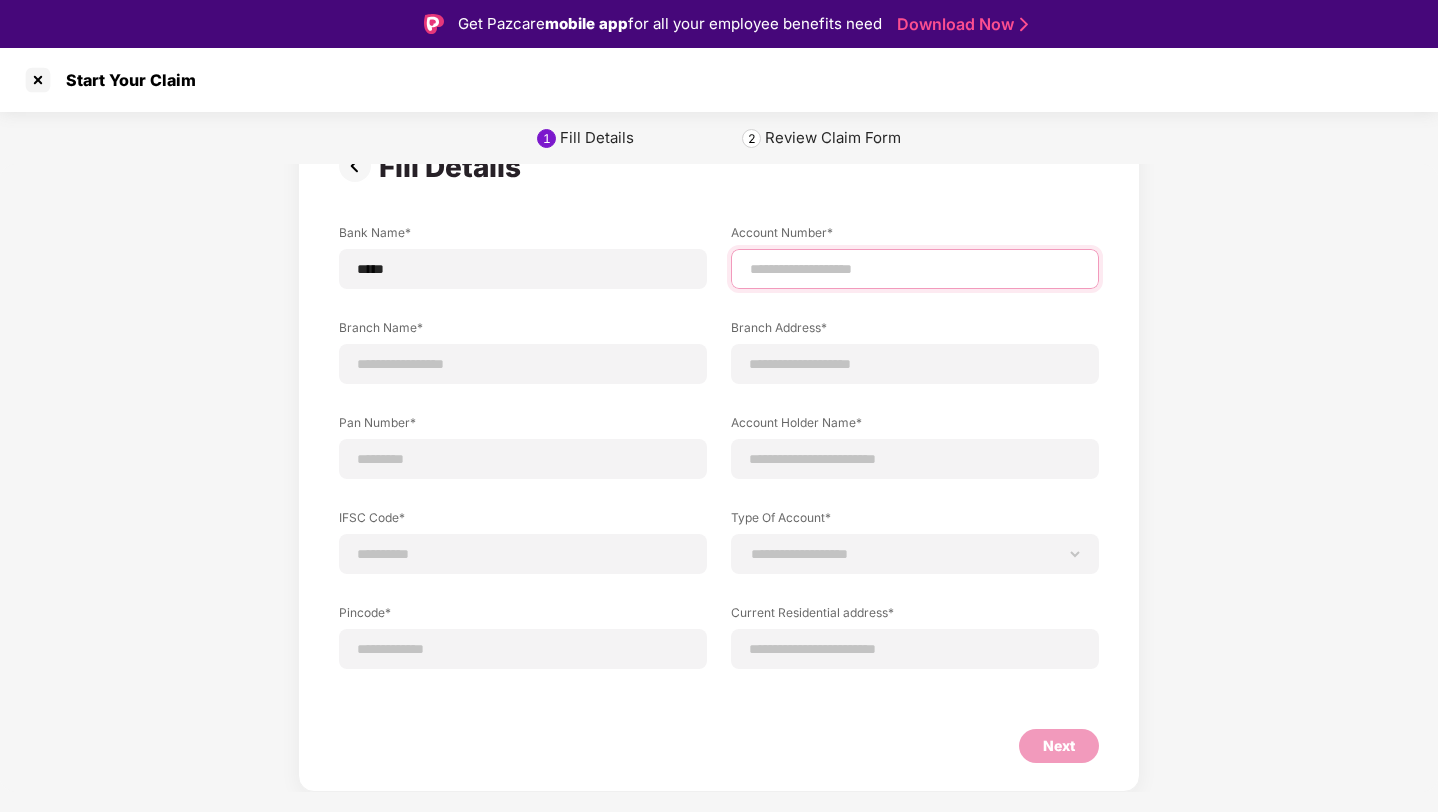 click at bounding box center (915, 269) 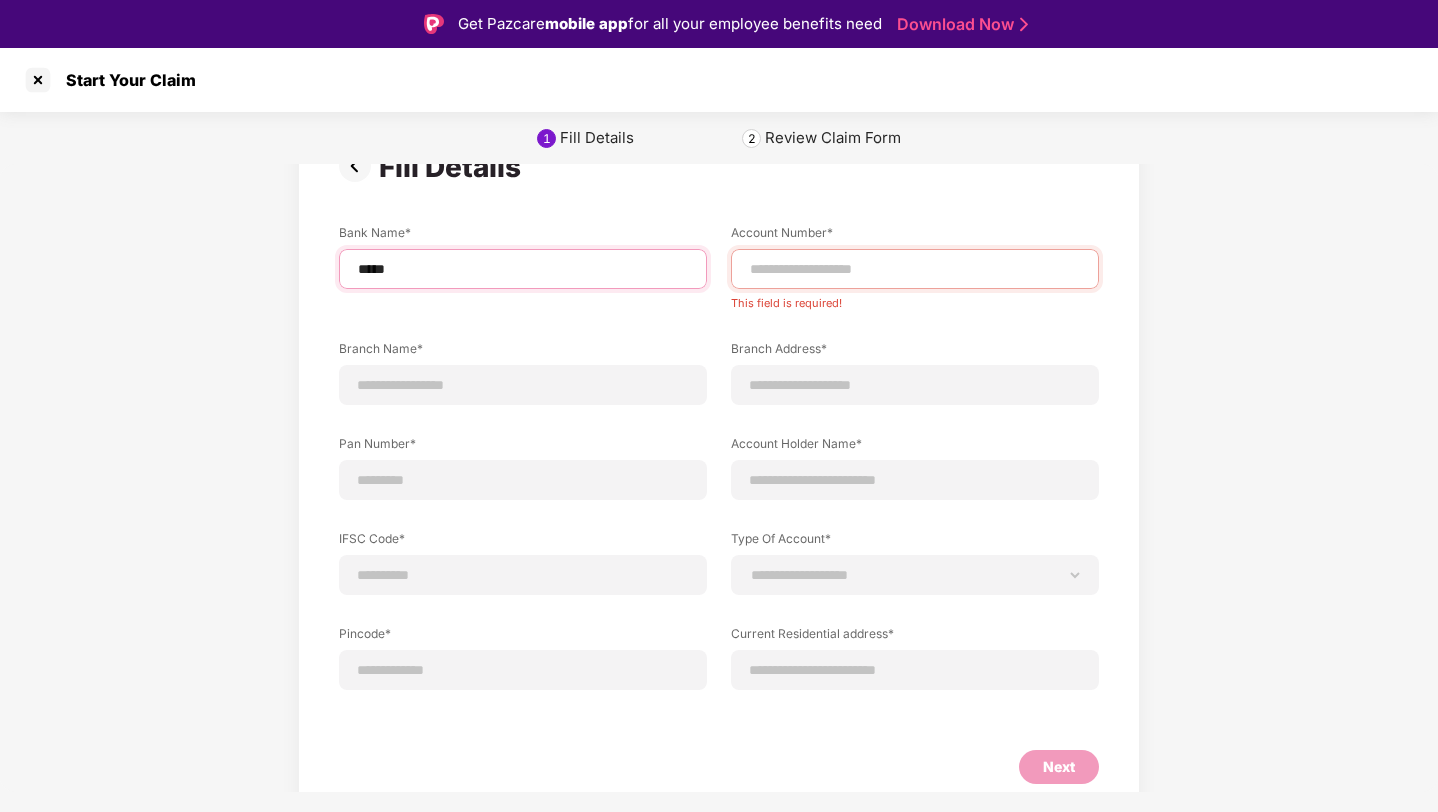 drag, startPoint x: 548, startPoint y: 276, endPoint x: 270, endPoint y: 272, distance: 278.02878 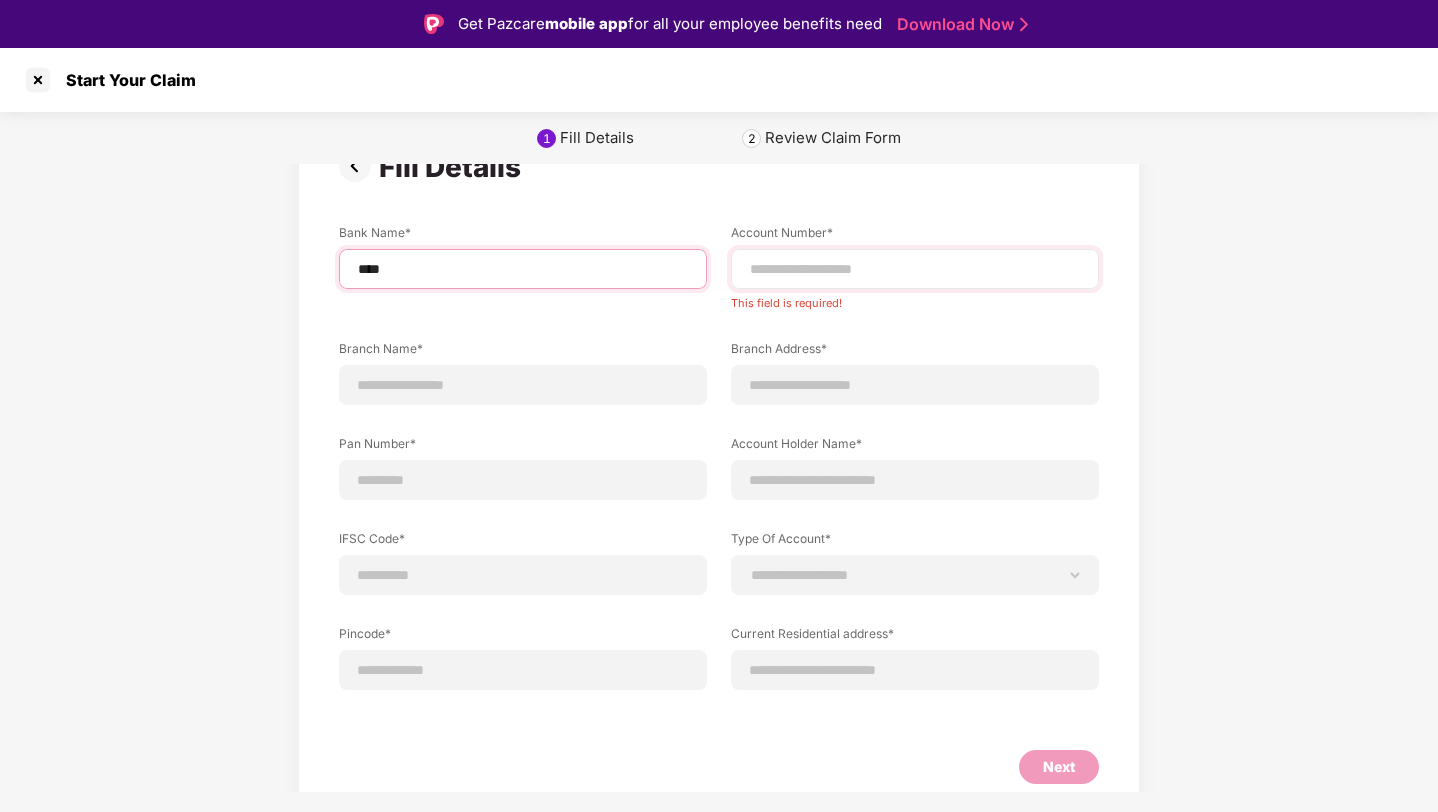 type on "****" 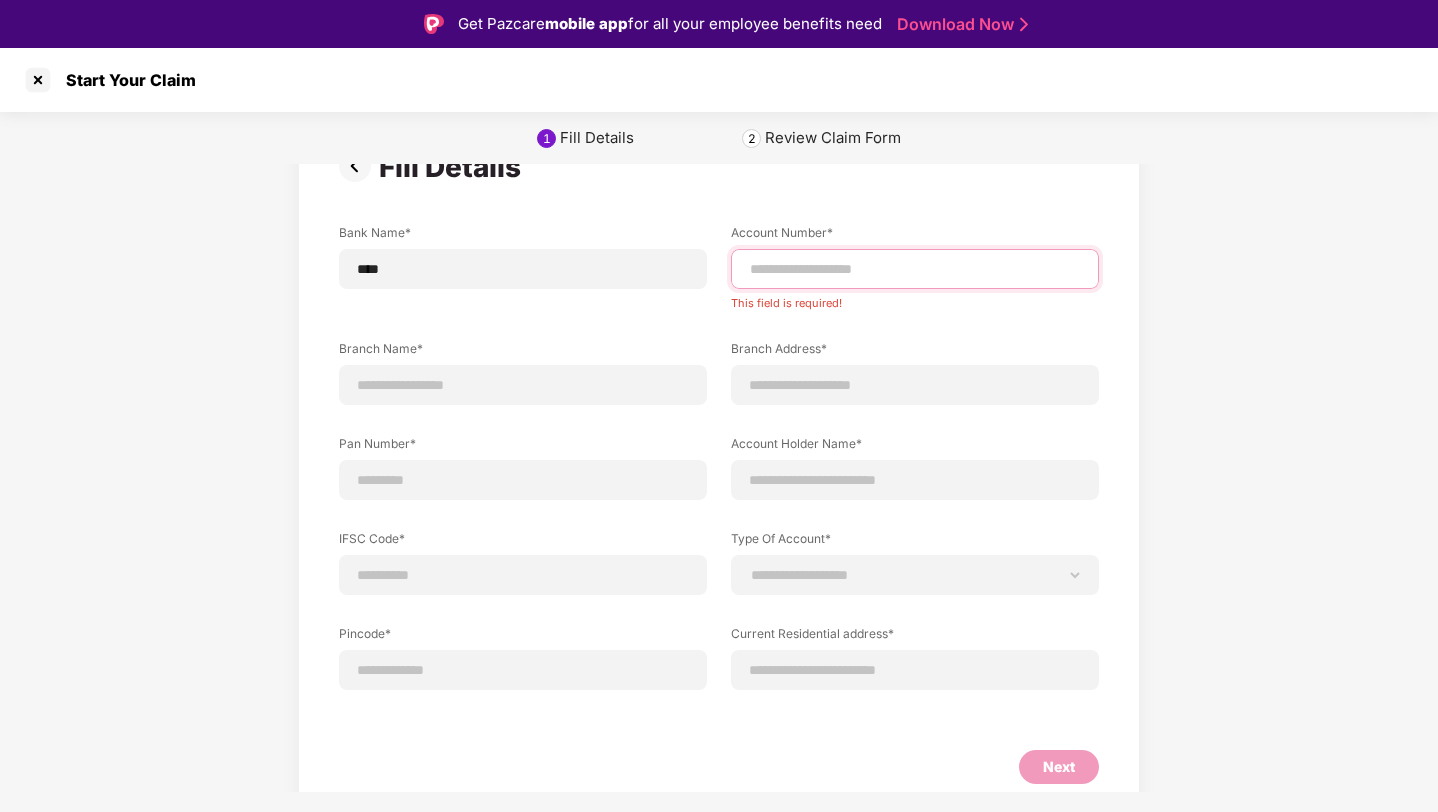 click at bounding box center [915, 269] 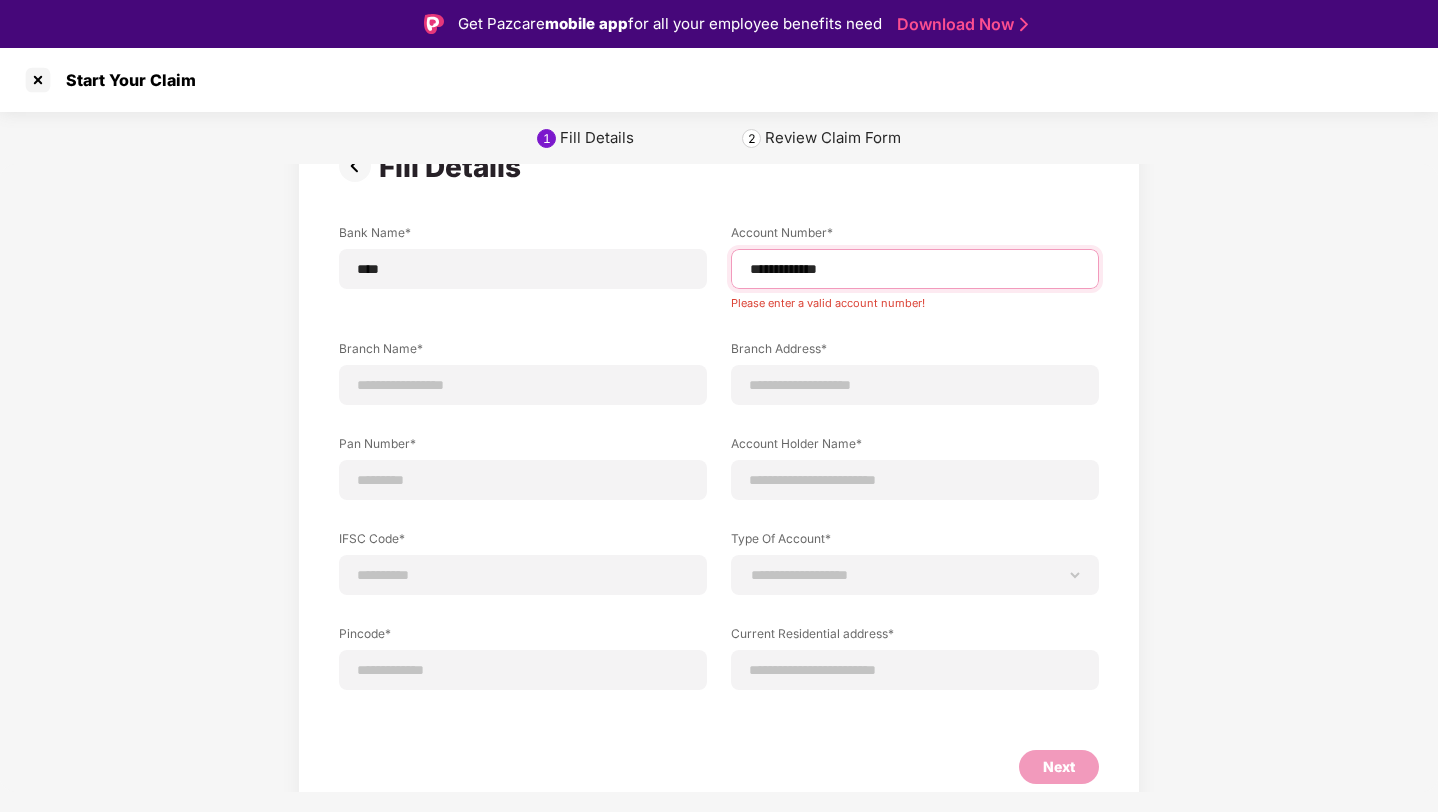 click on "**********" at bounding box center (915, 269) 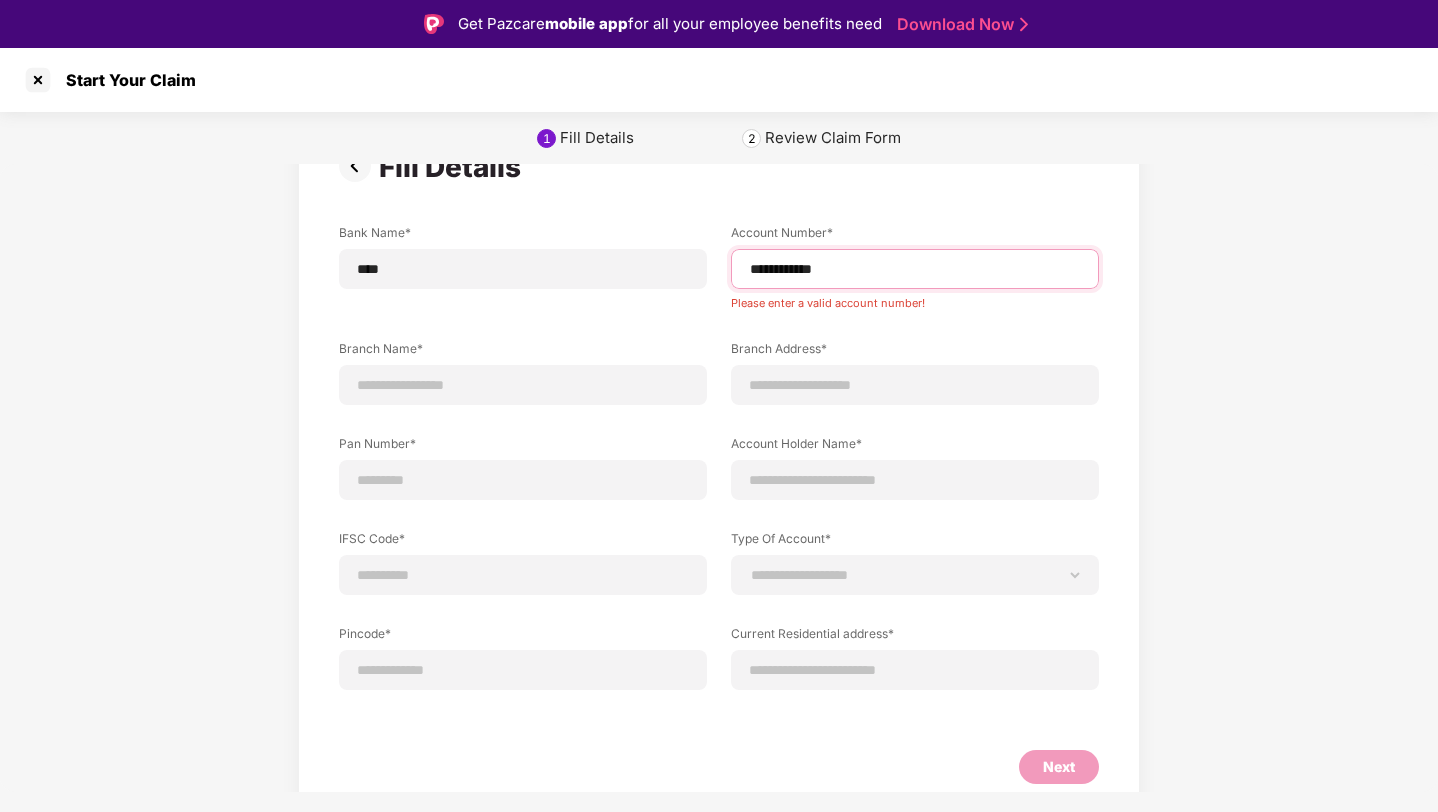 click on "**********" at bounding box center [915, 269] 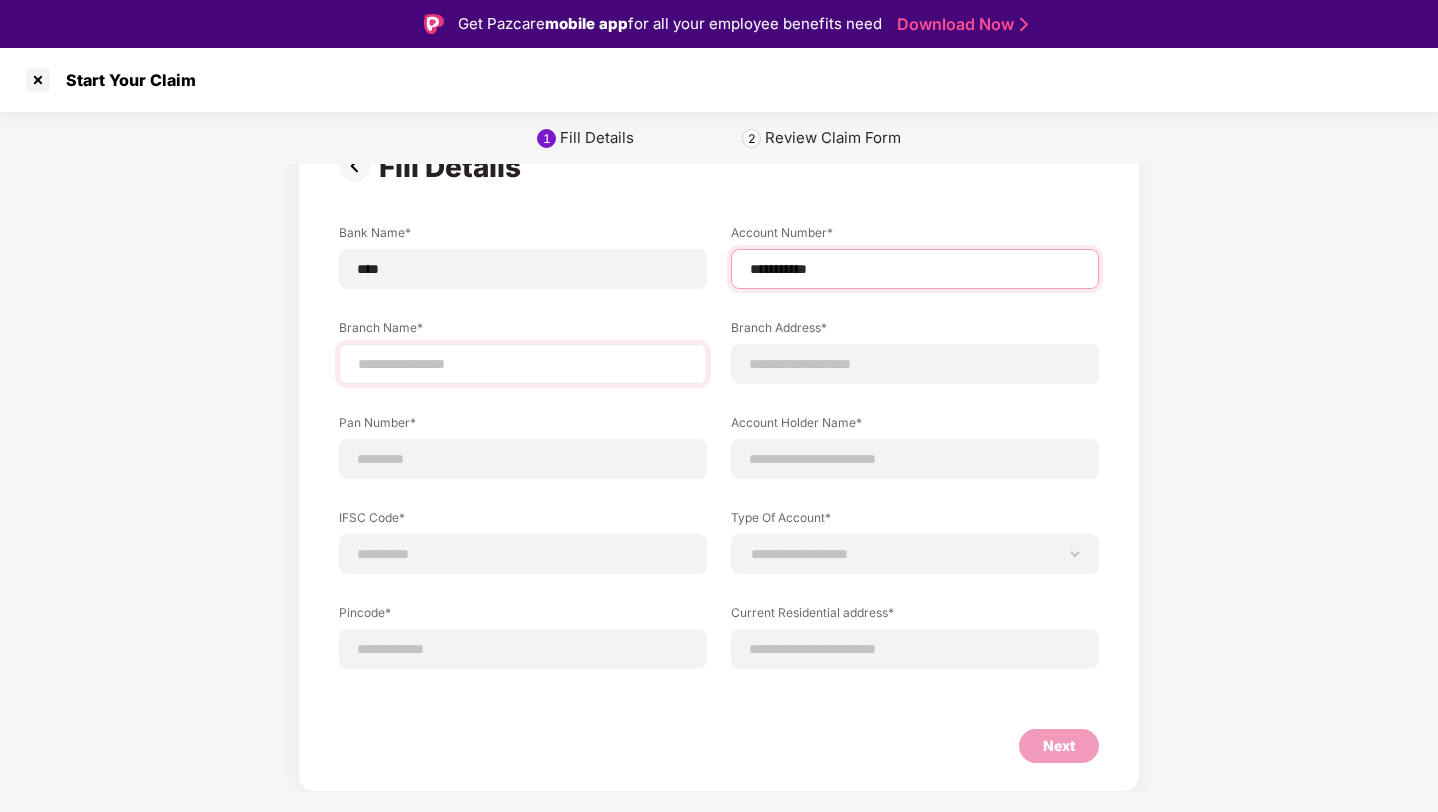 type on "**********" 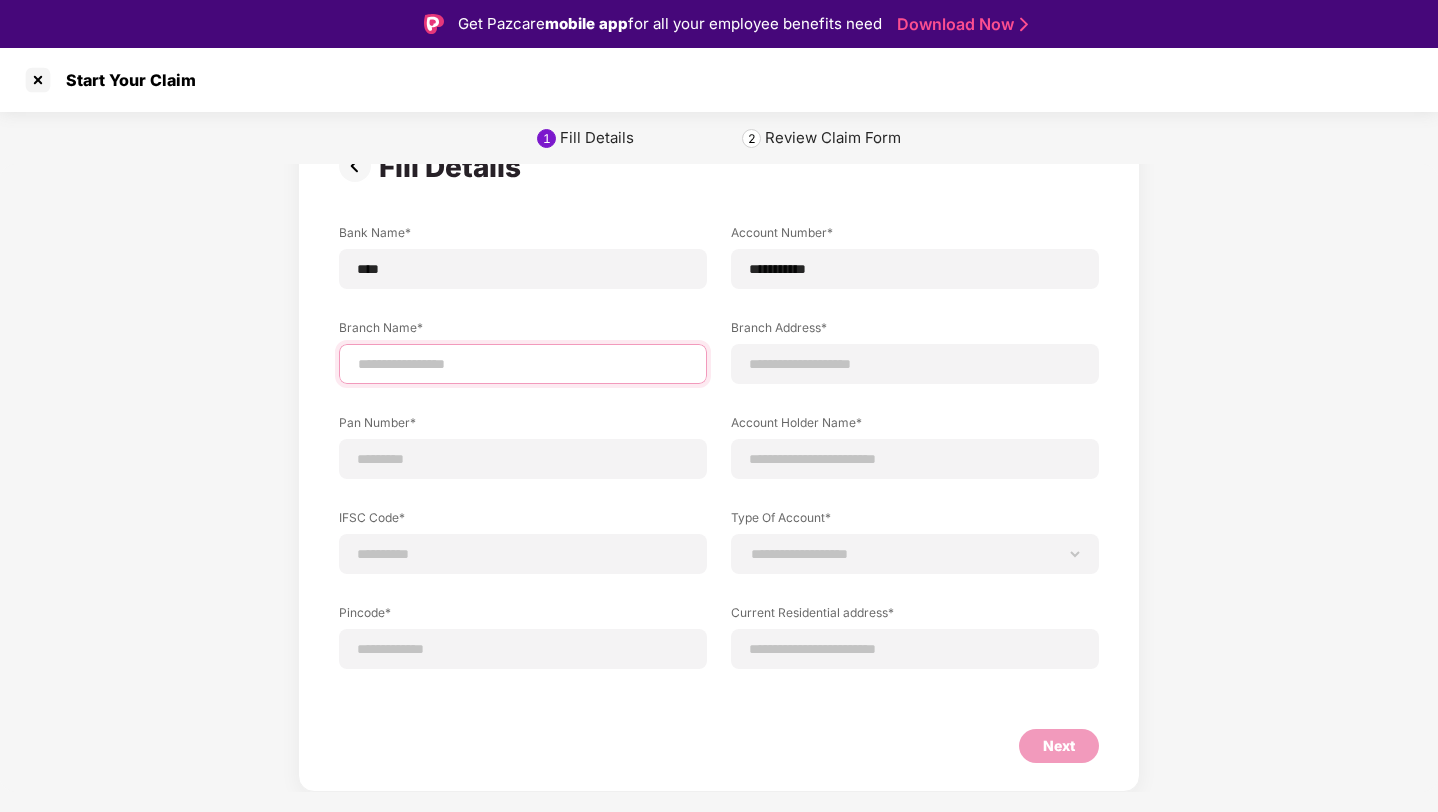 click at bounding box center (523, 364) 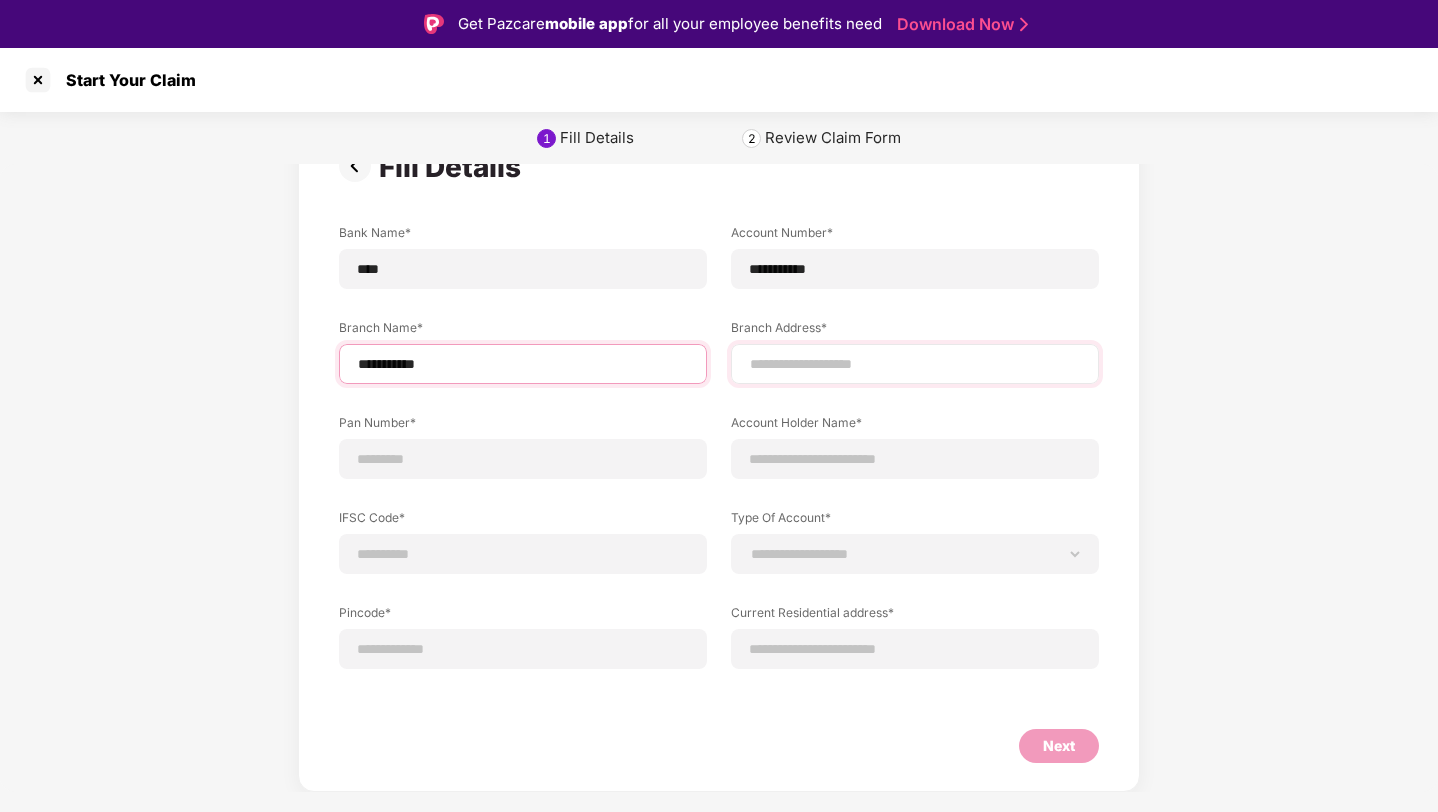 type on "**********" 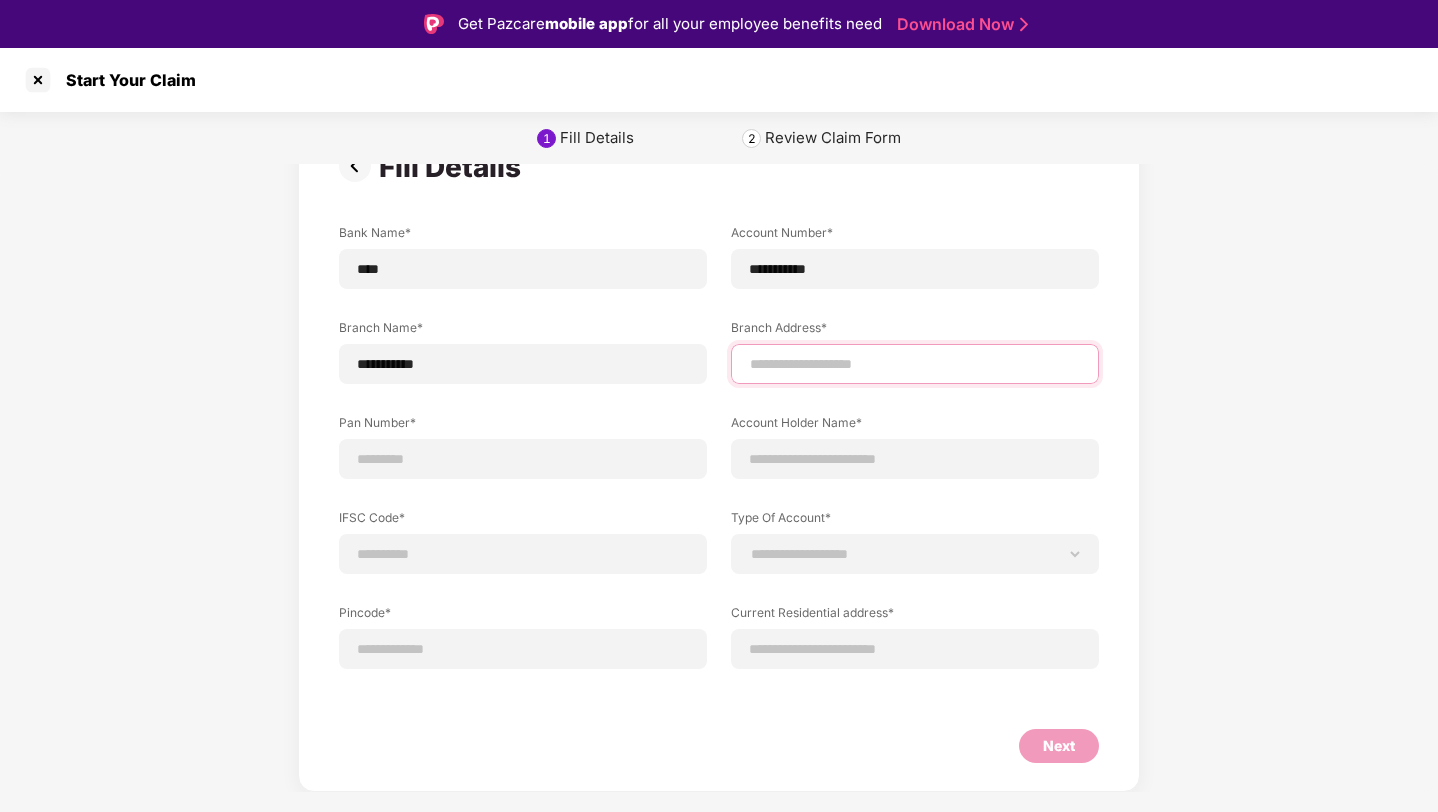 click at bounding box center [915, 364] 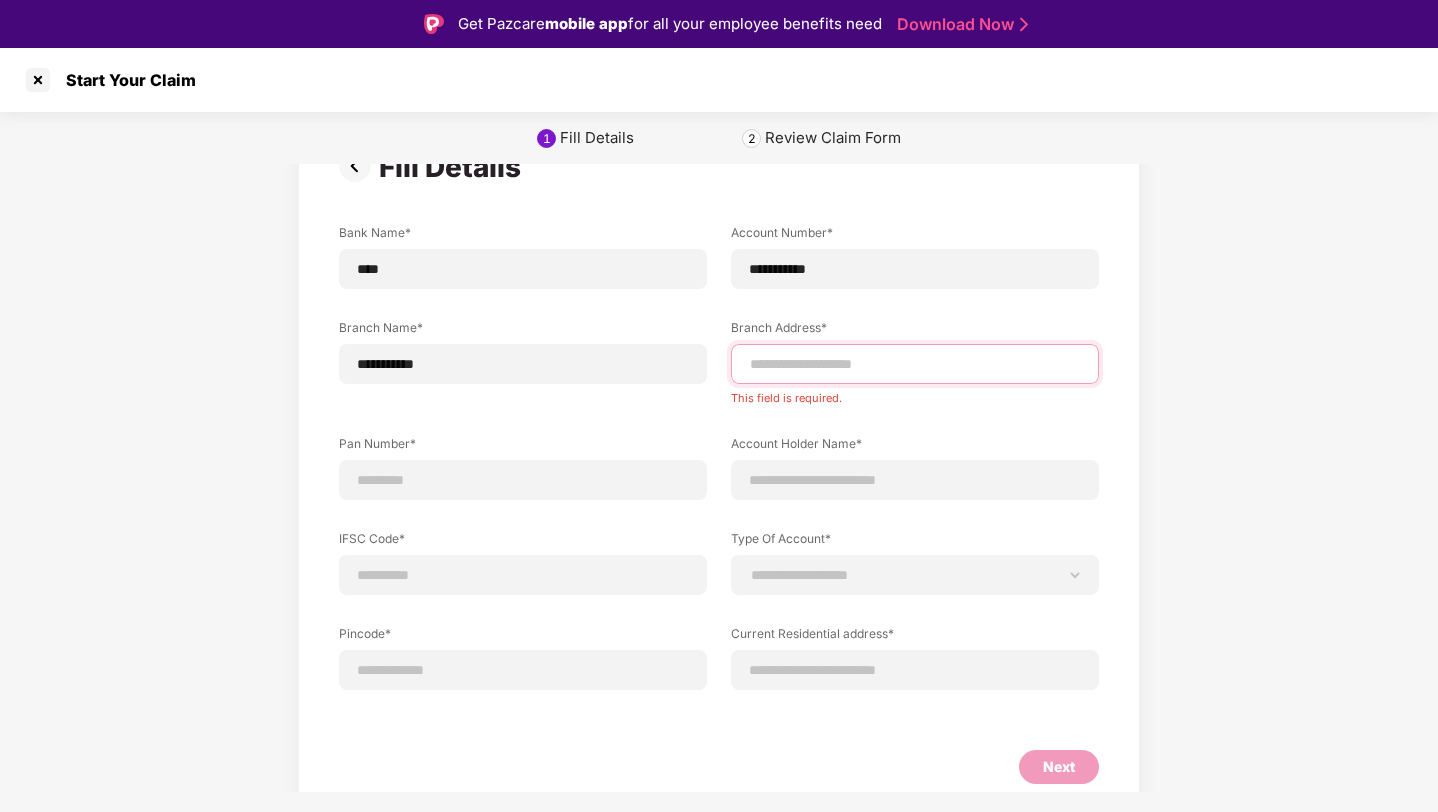 paste on "**********" 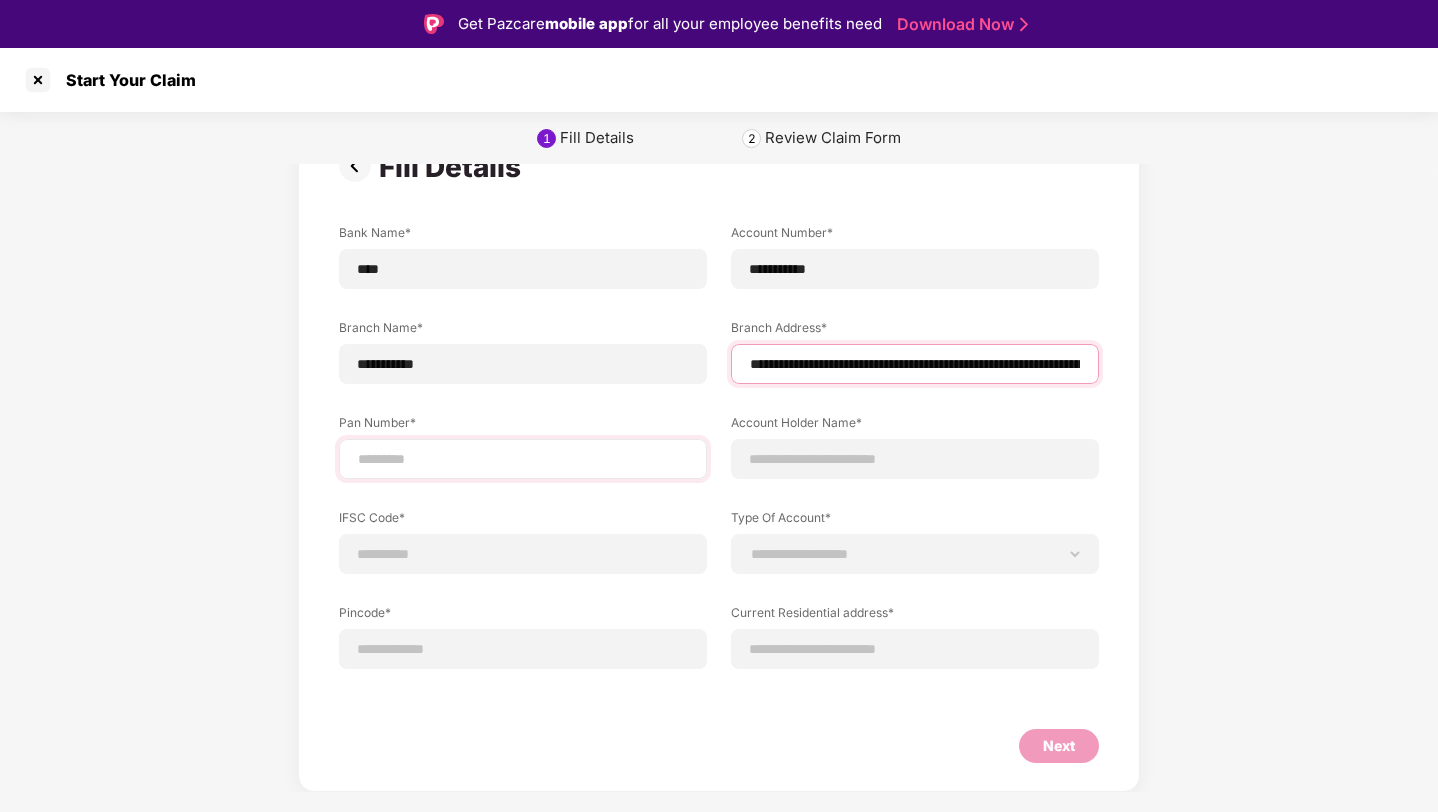 type on "**********" 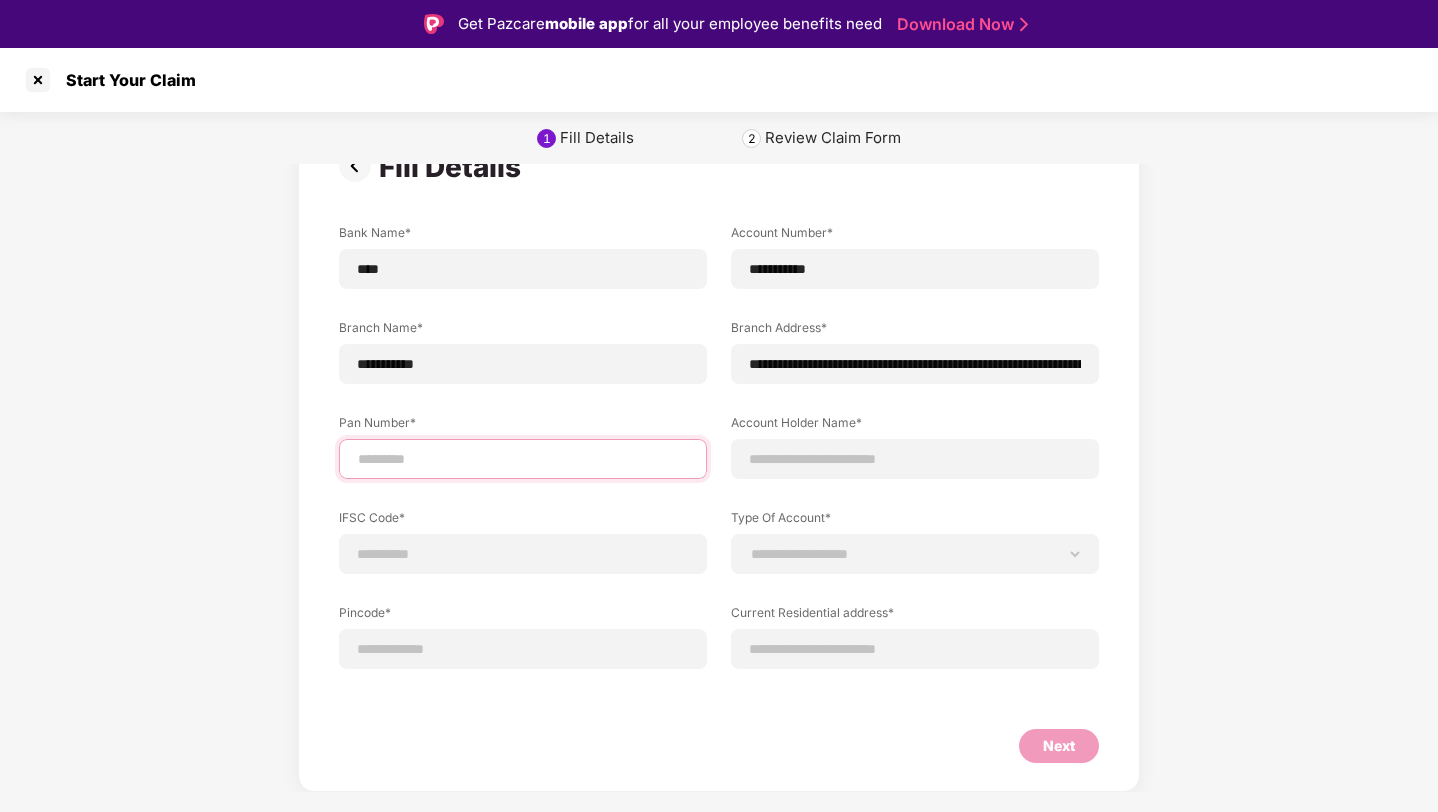 click at bounding box center [523, 459] 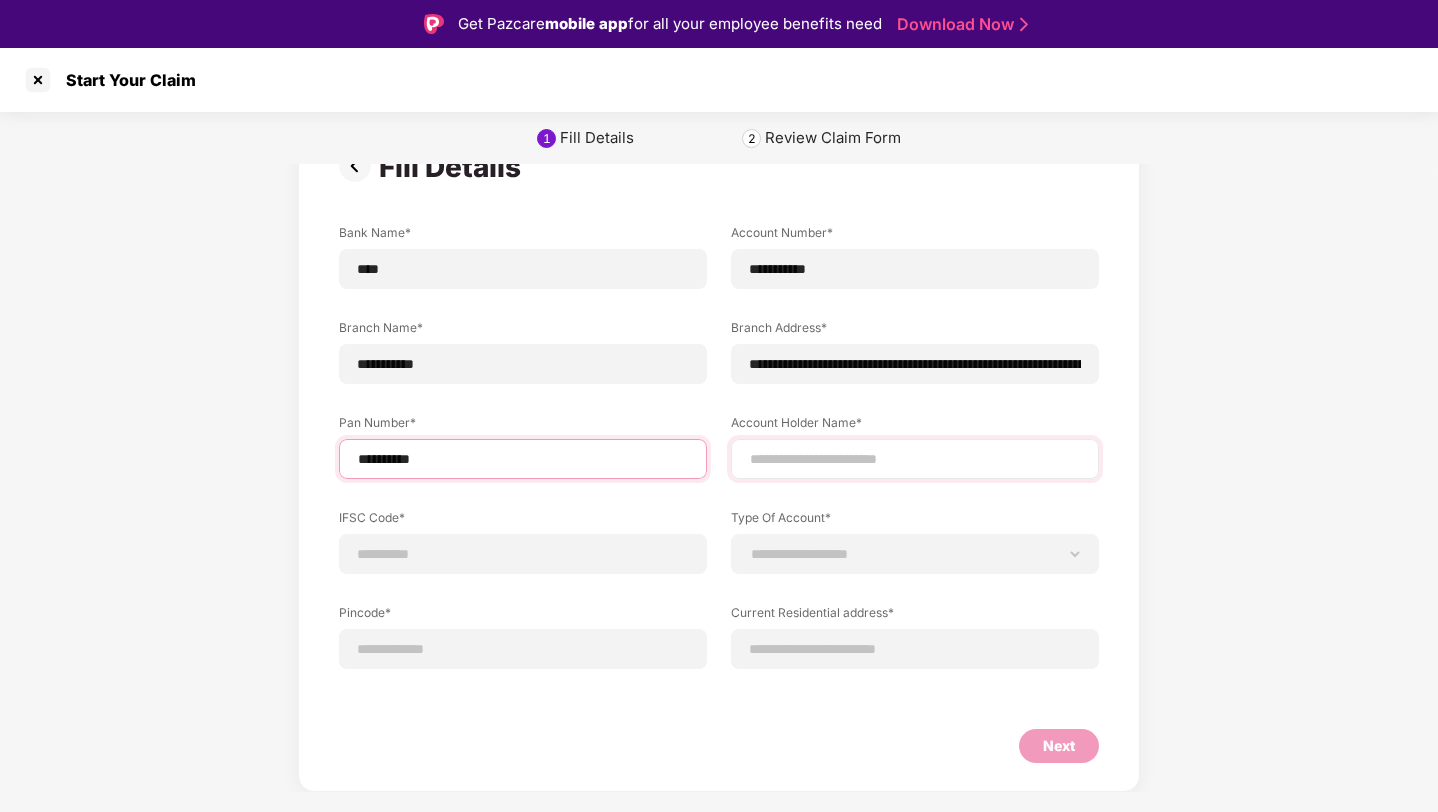 type on "**********" 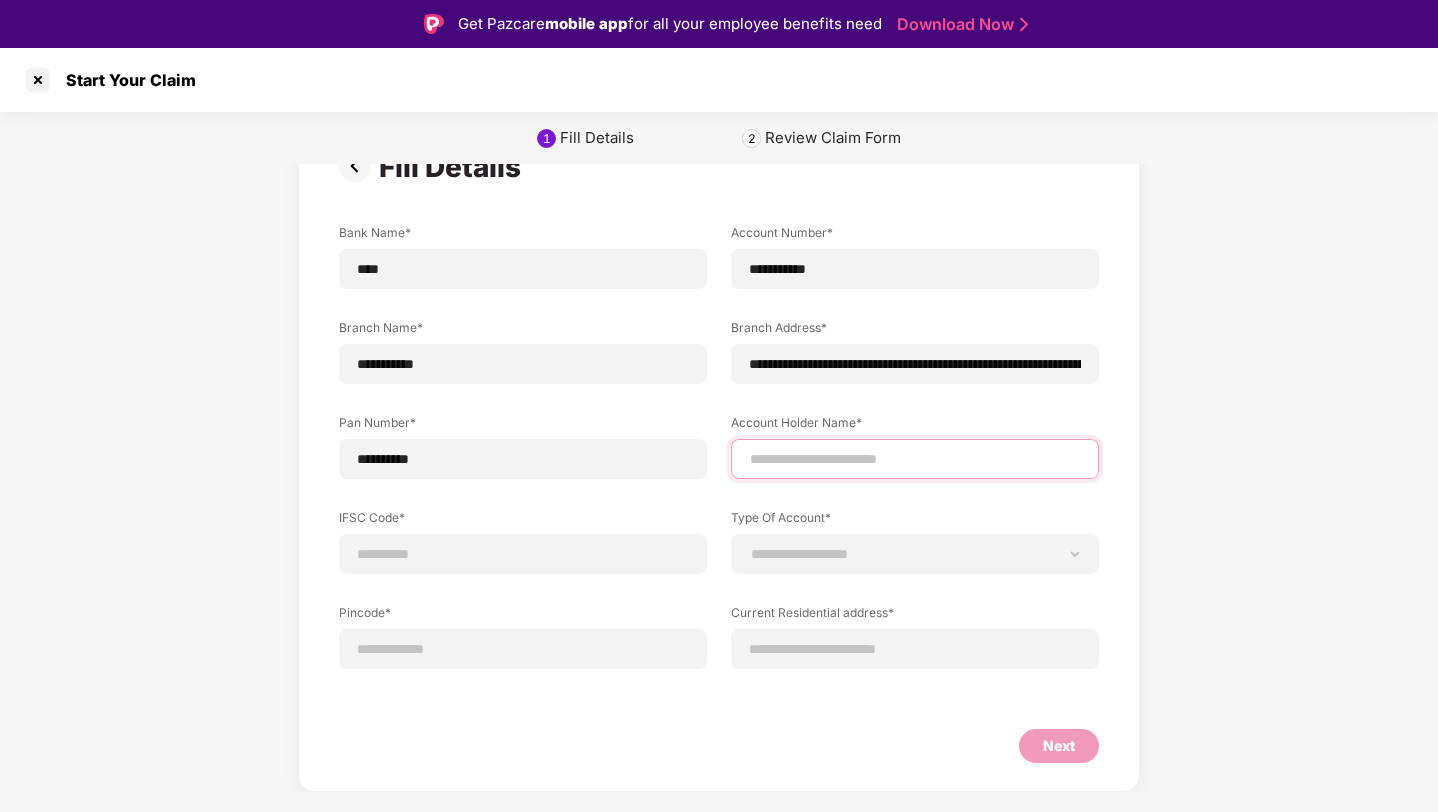 click at bounding box center [915, 459] 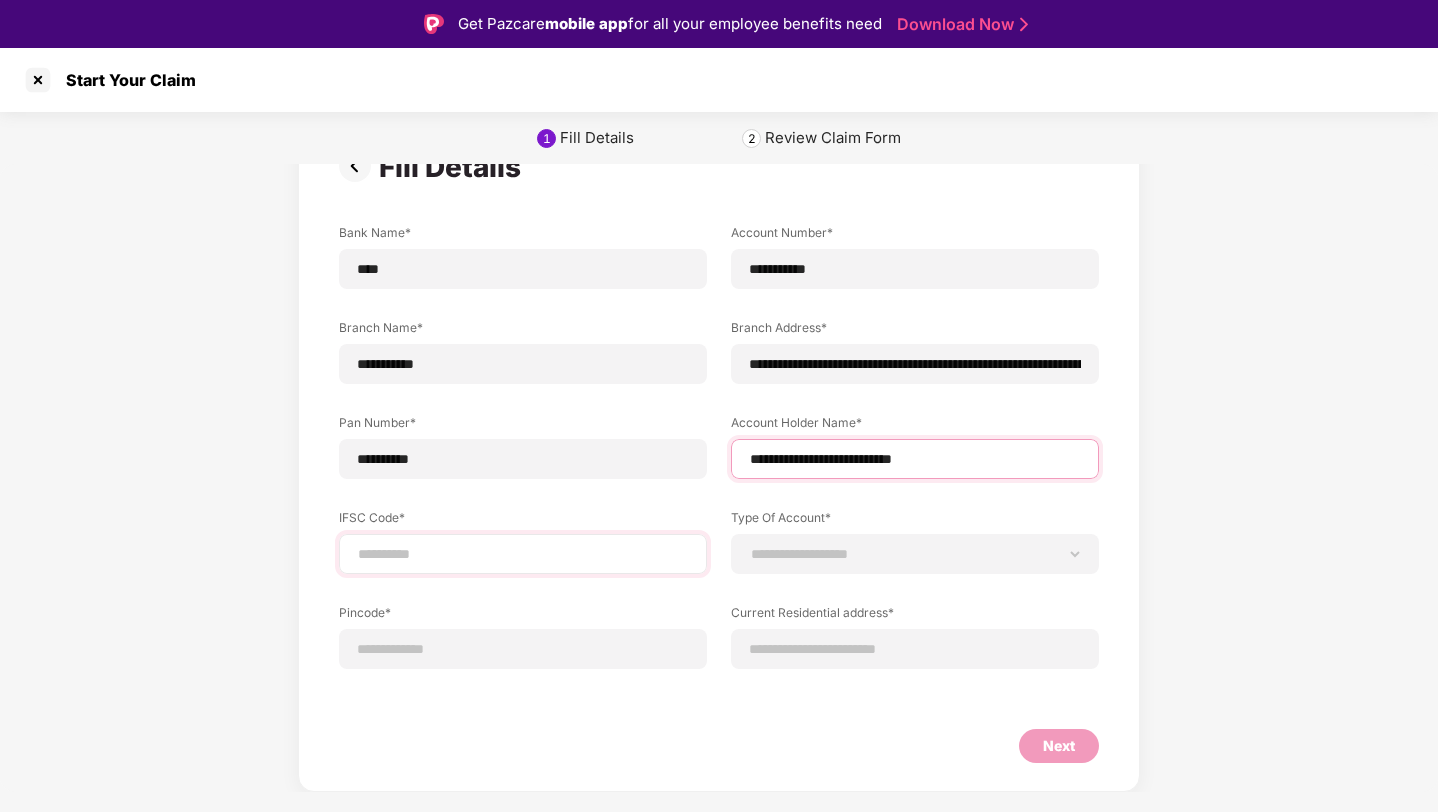 type on "**********" 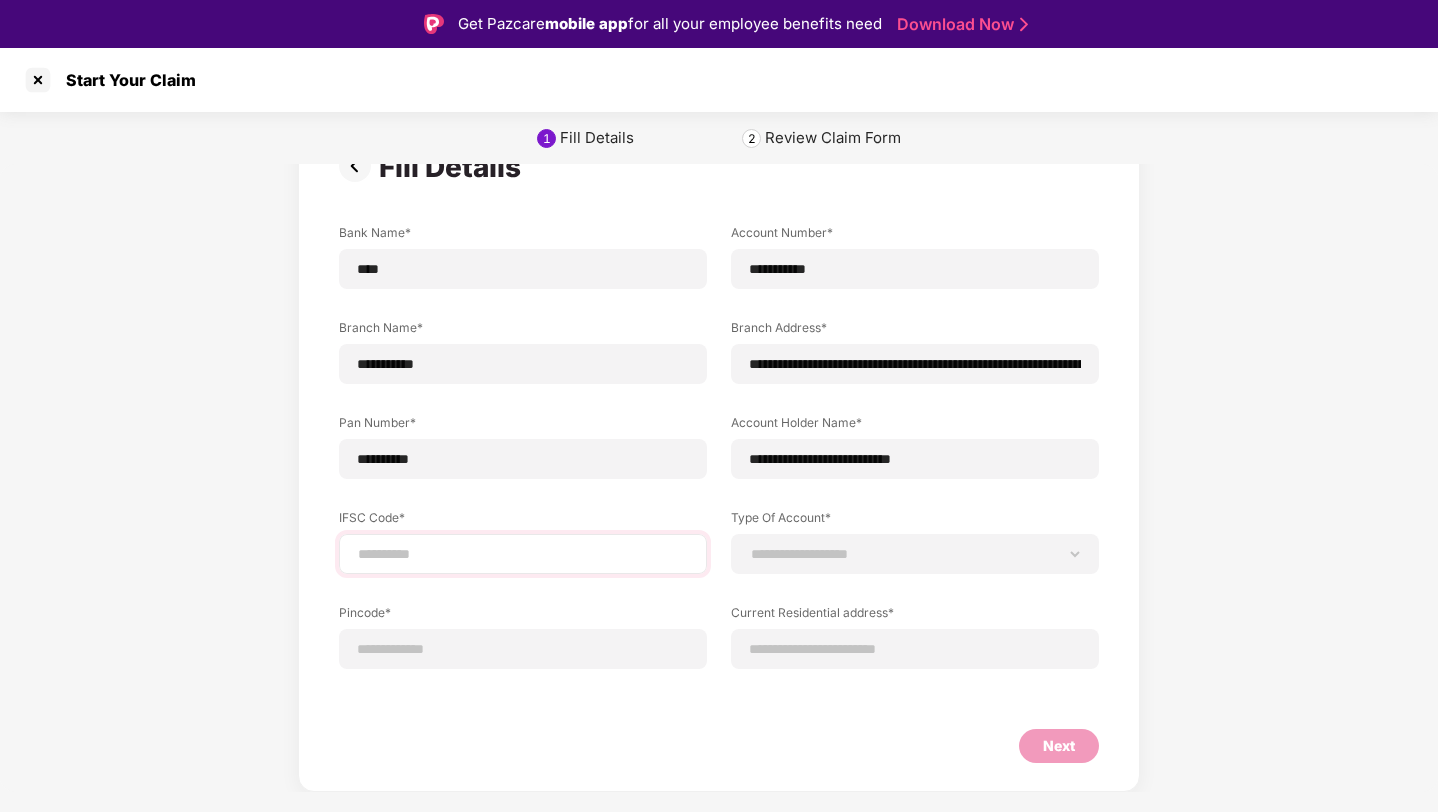 click at bounding box center [523, 554] 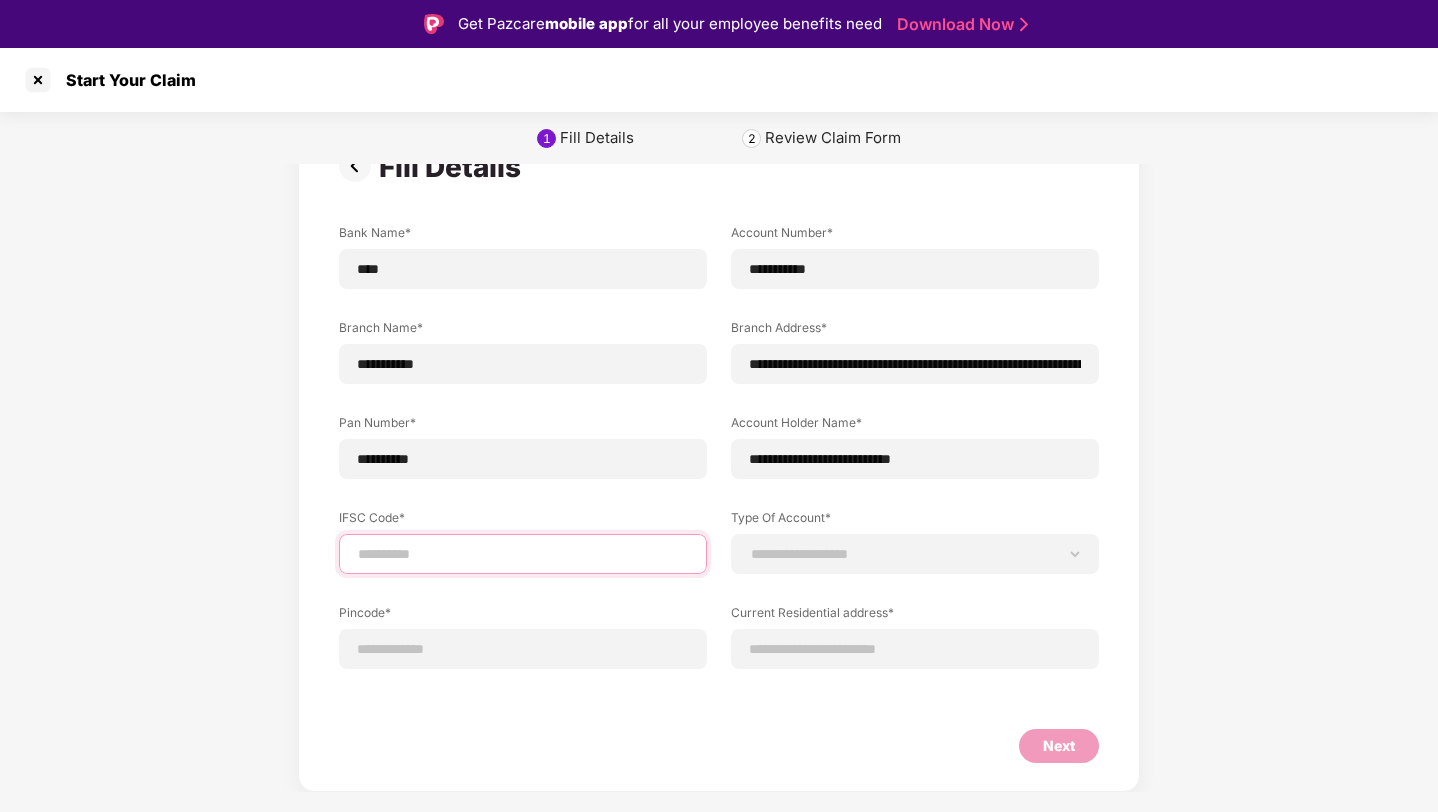 click at bounding box center (523, 554) 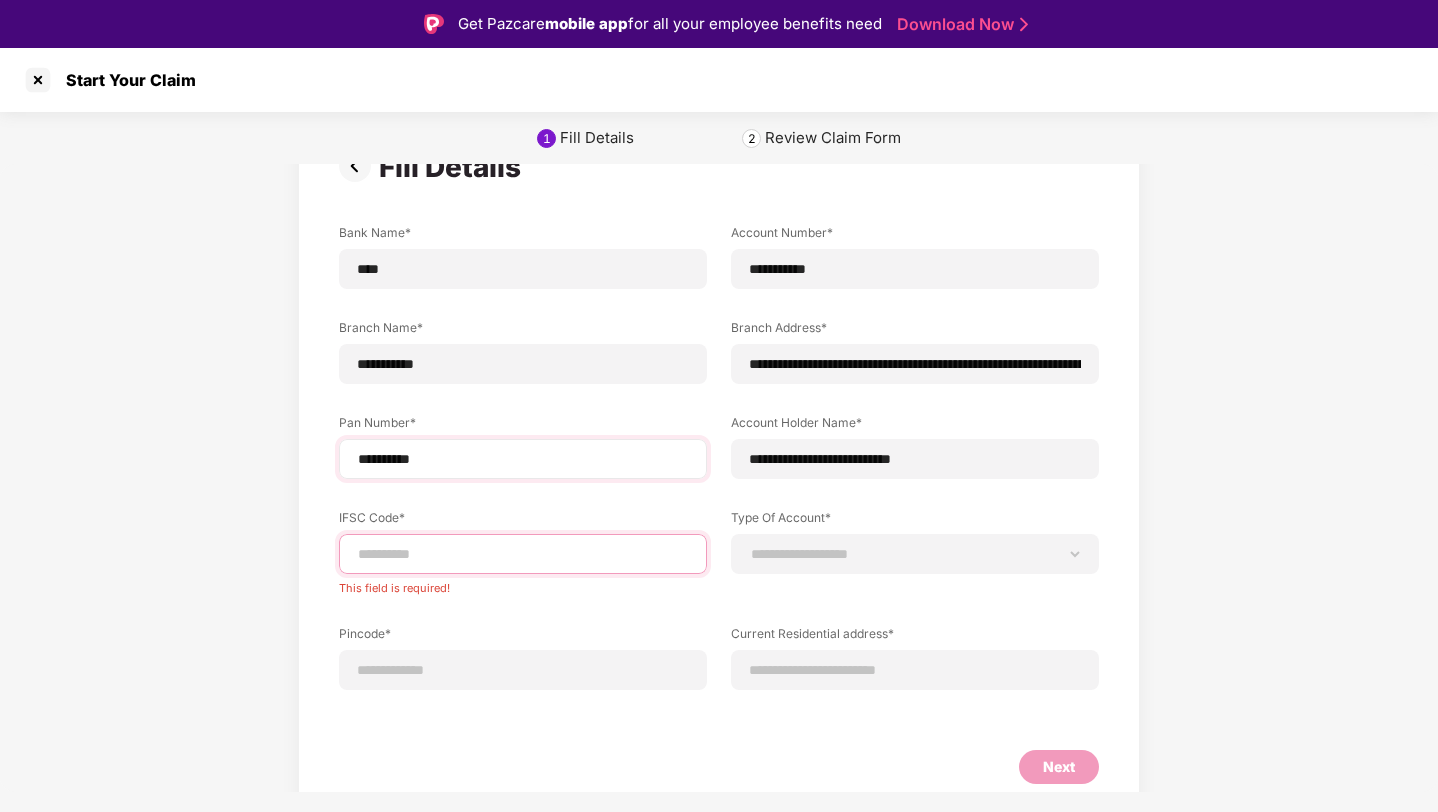 paste on "**********" 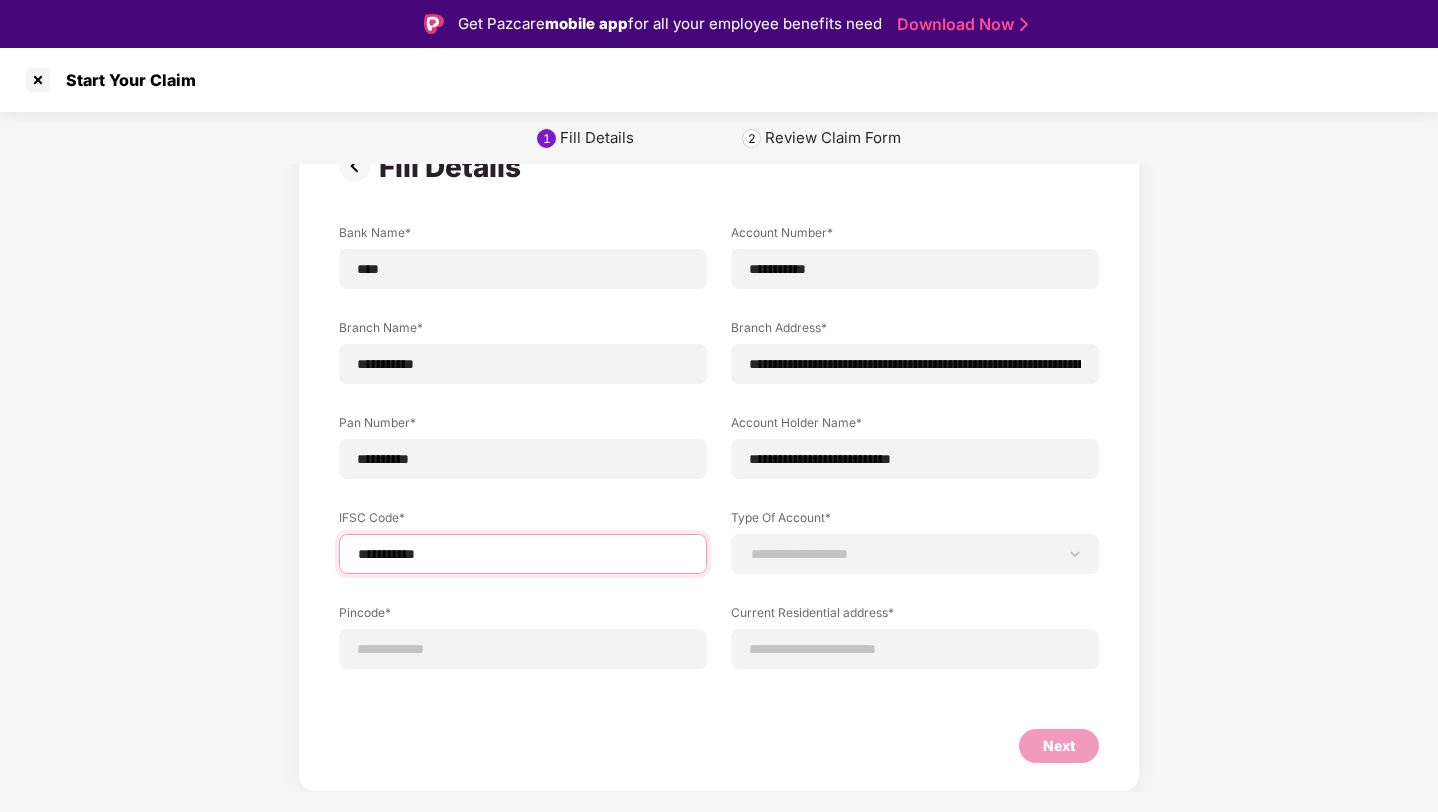 scroll, scrollTop: 33, scrollLeft: 0, axis: vertical 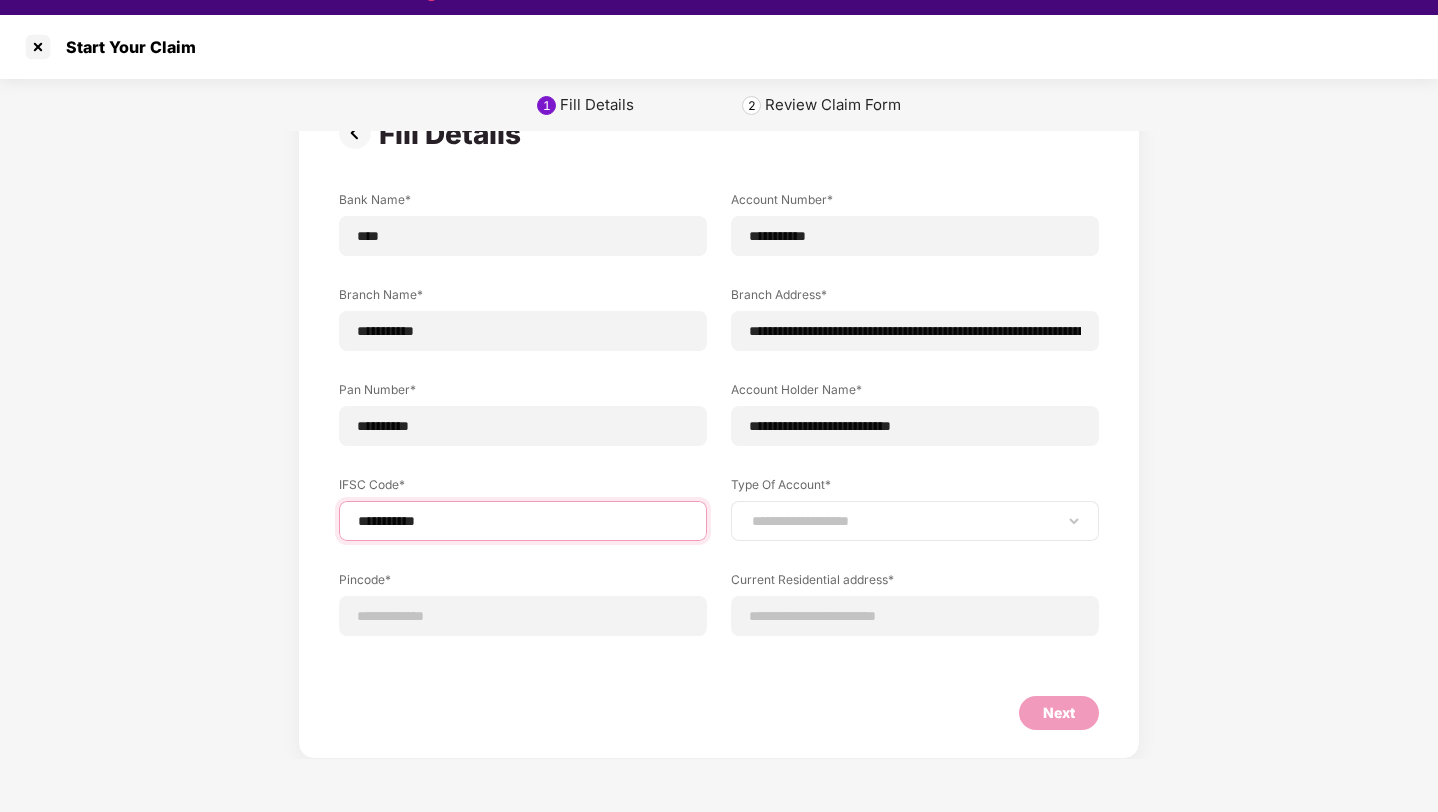 type on "**********" 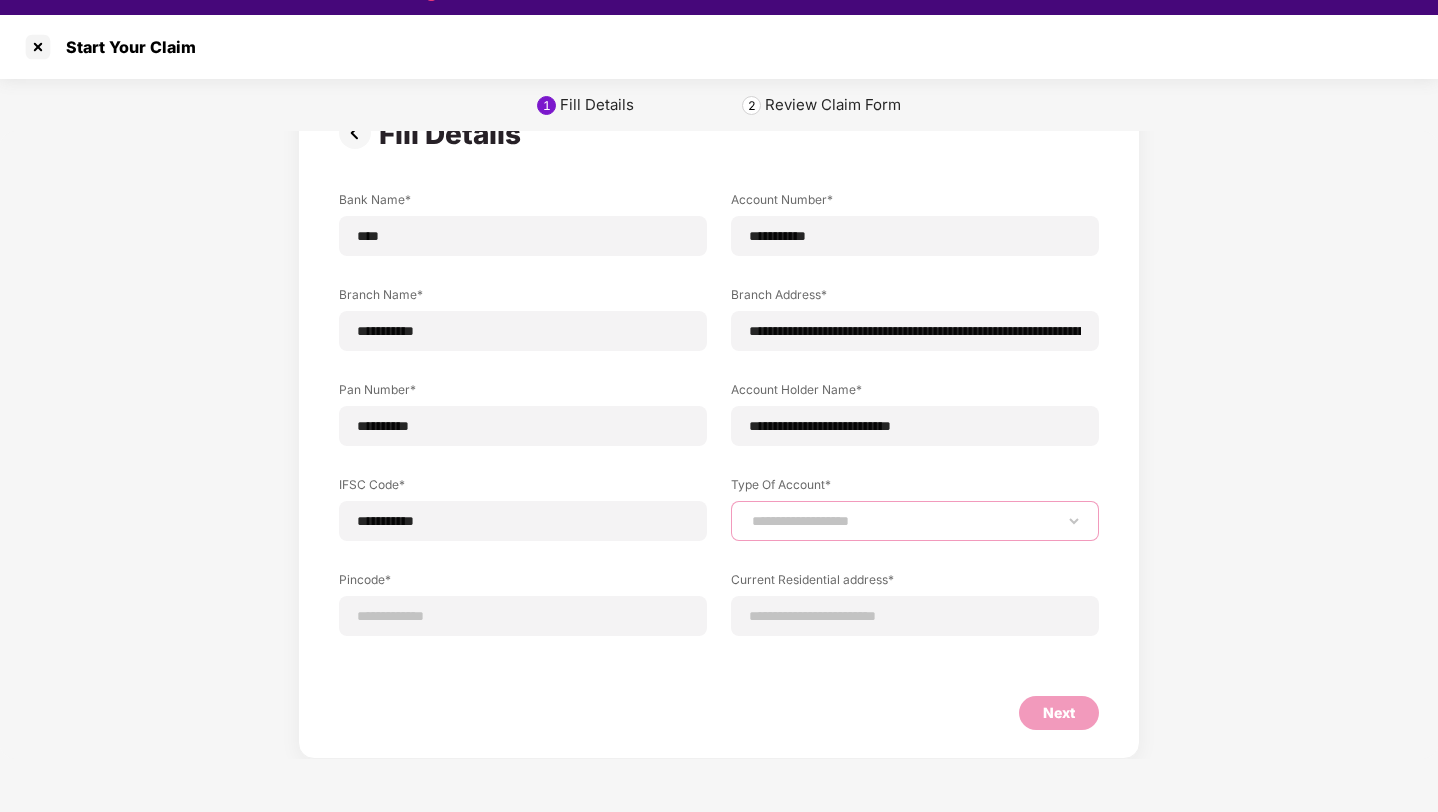 click on "**********" at bounding box center [915, 521] 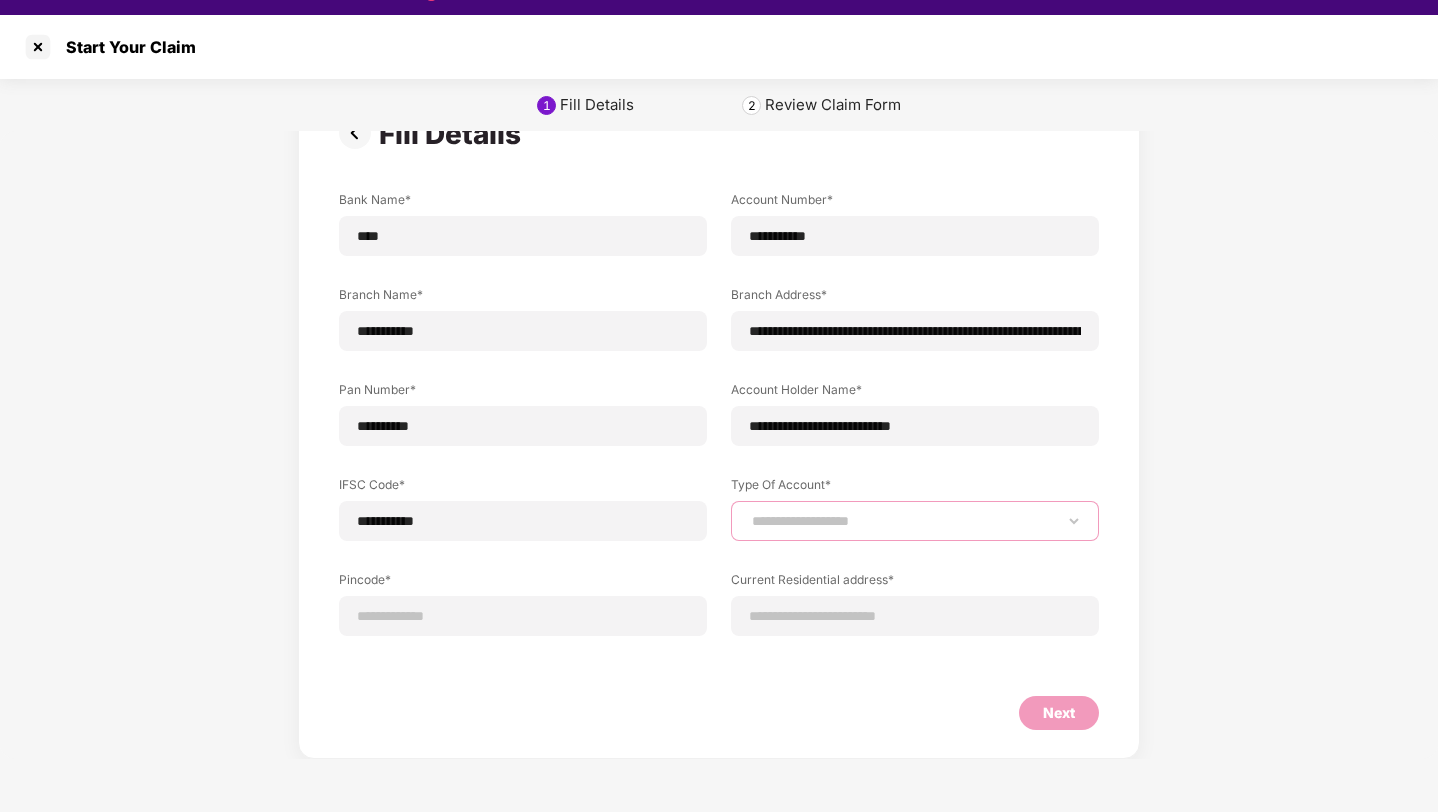 select on "*******" 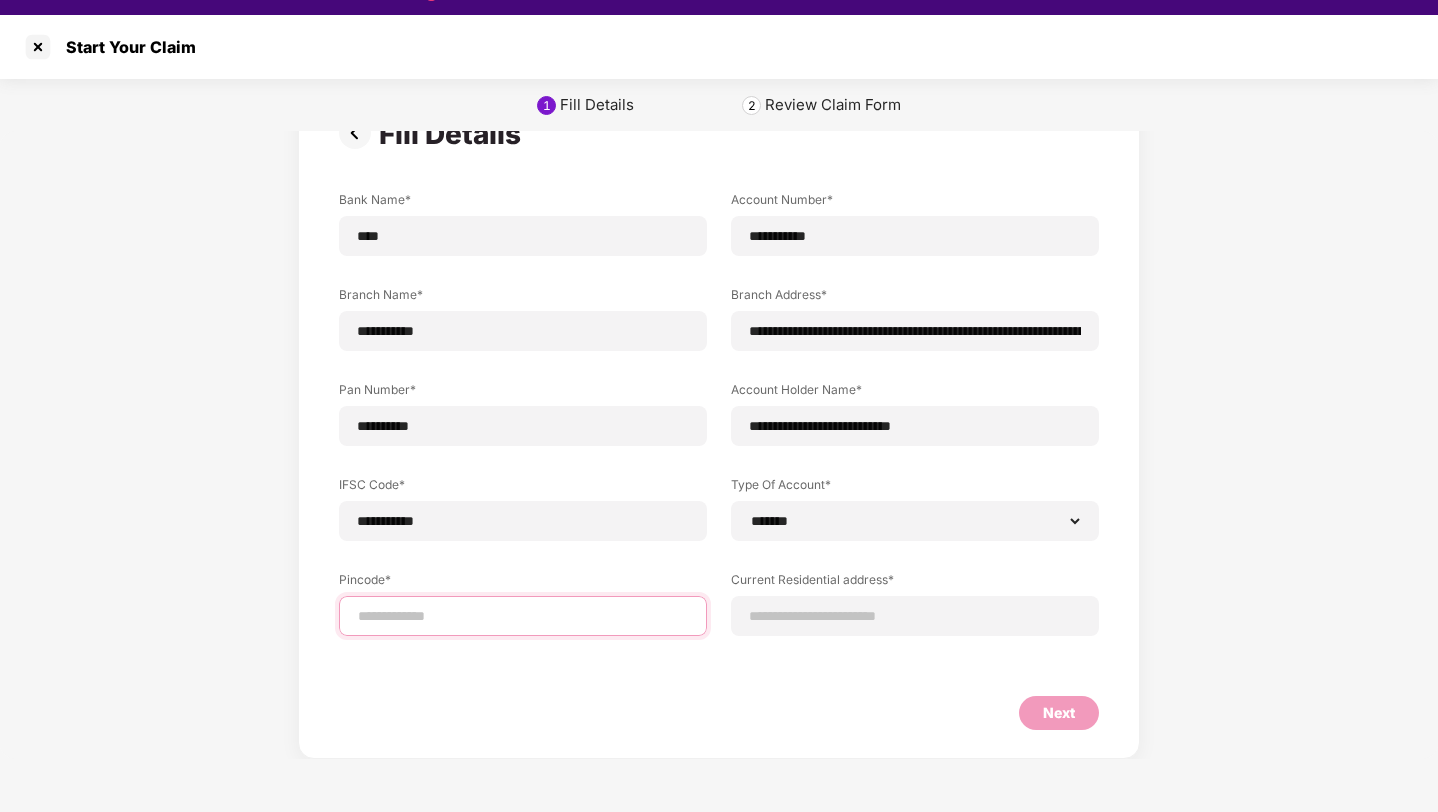 click at bounding box center (523, 616) 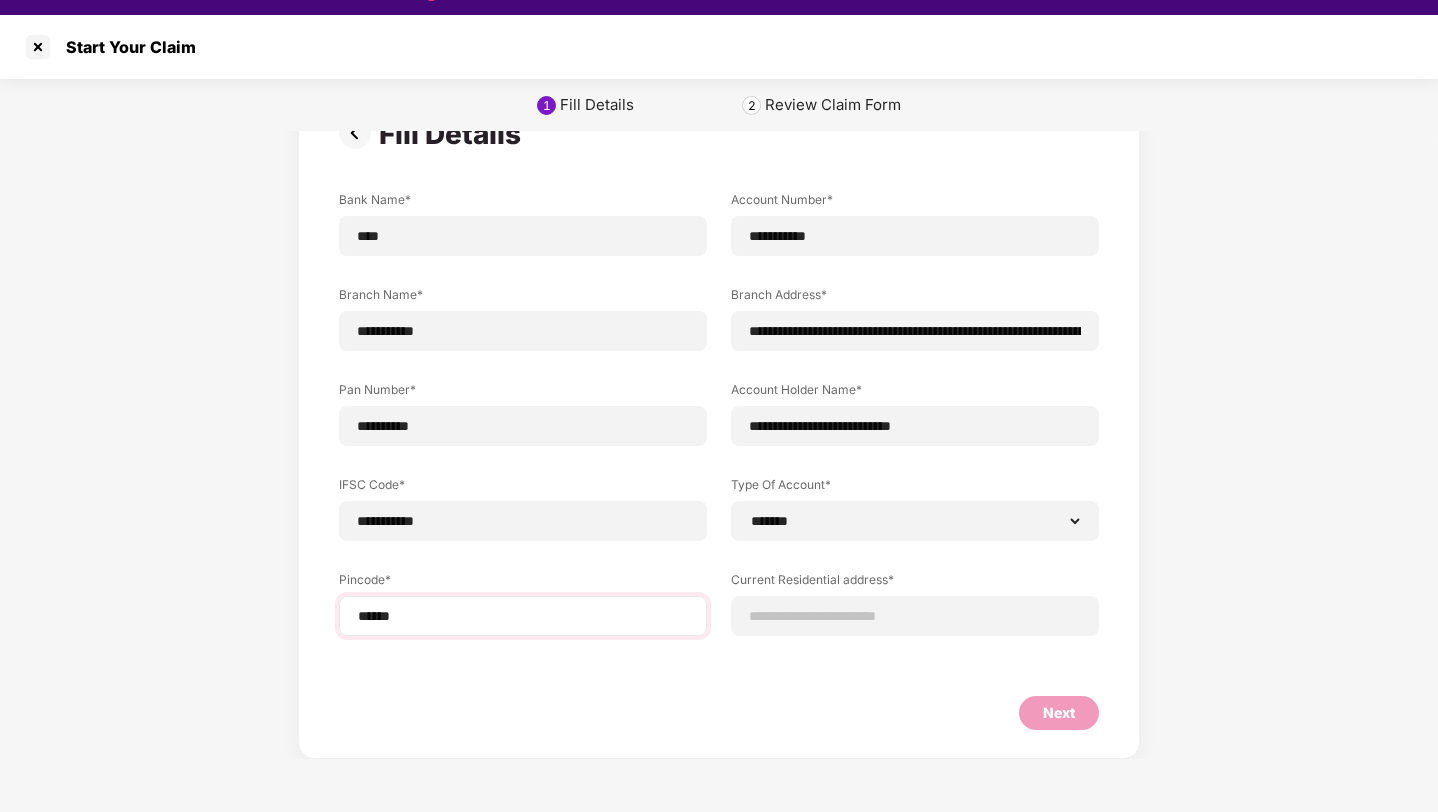 select on "*******" 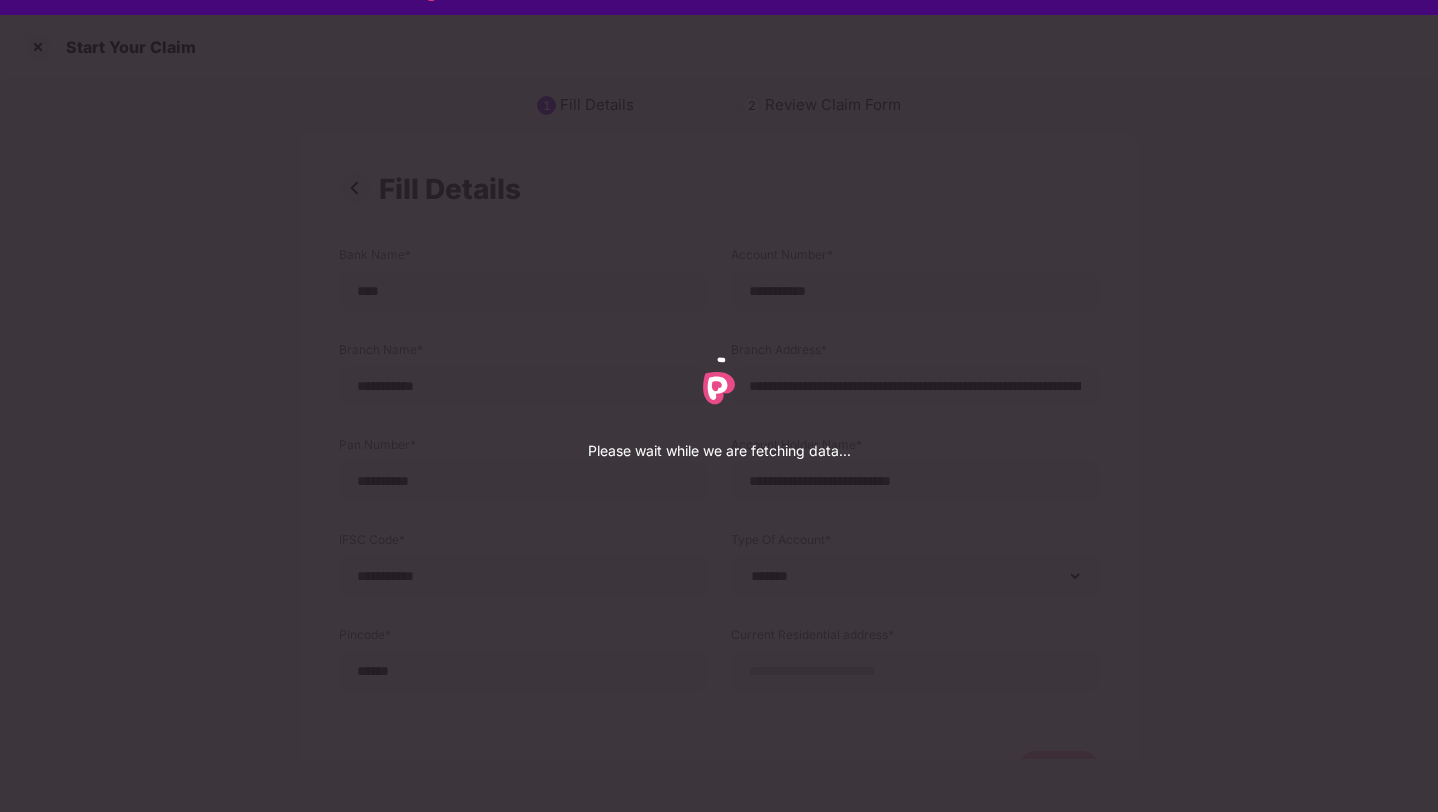 select on "*******" 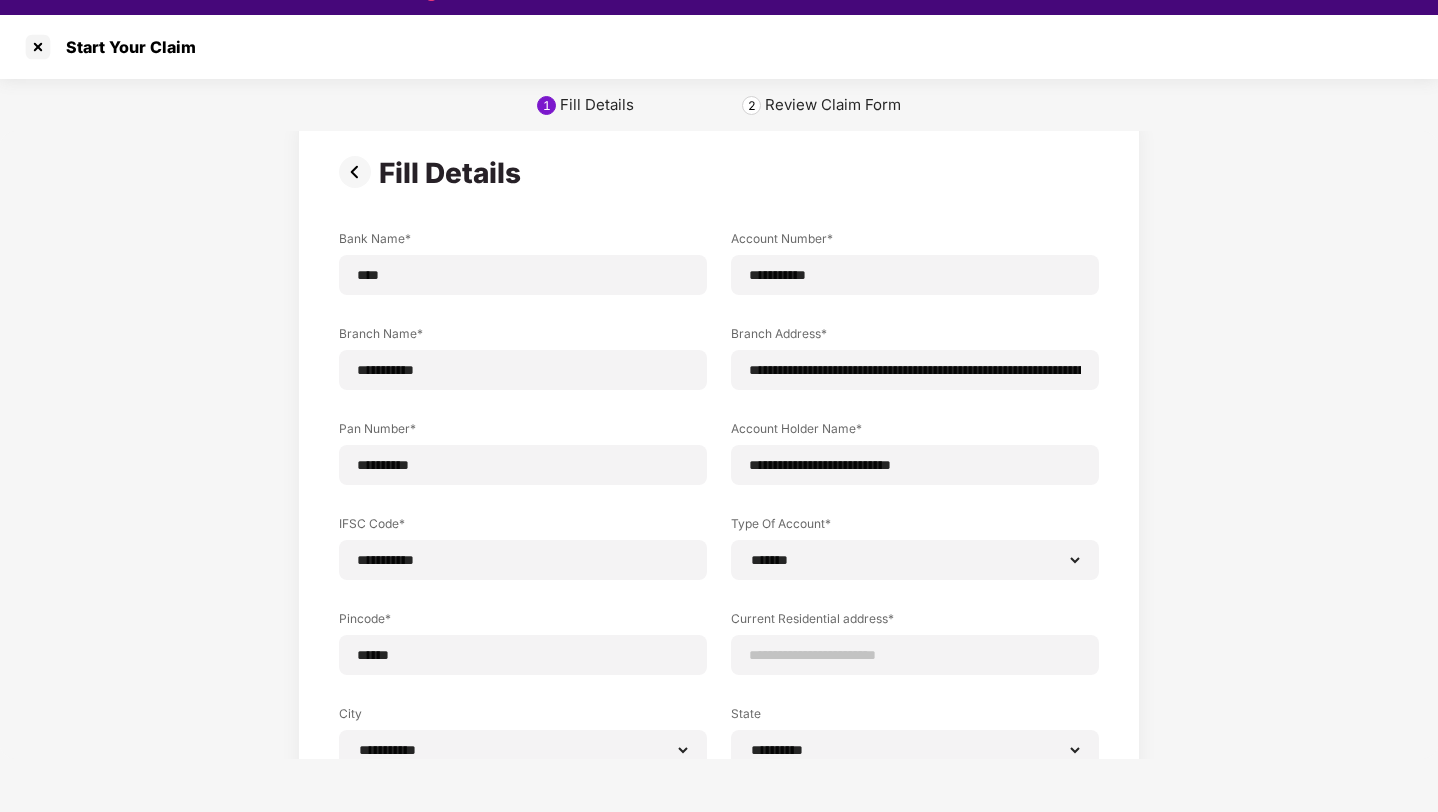 scroll, scrollTop: 17, scrollLeft: 0, axis: vertical 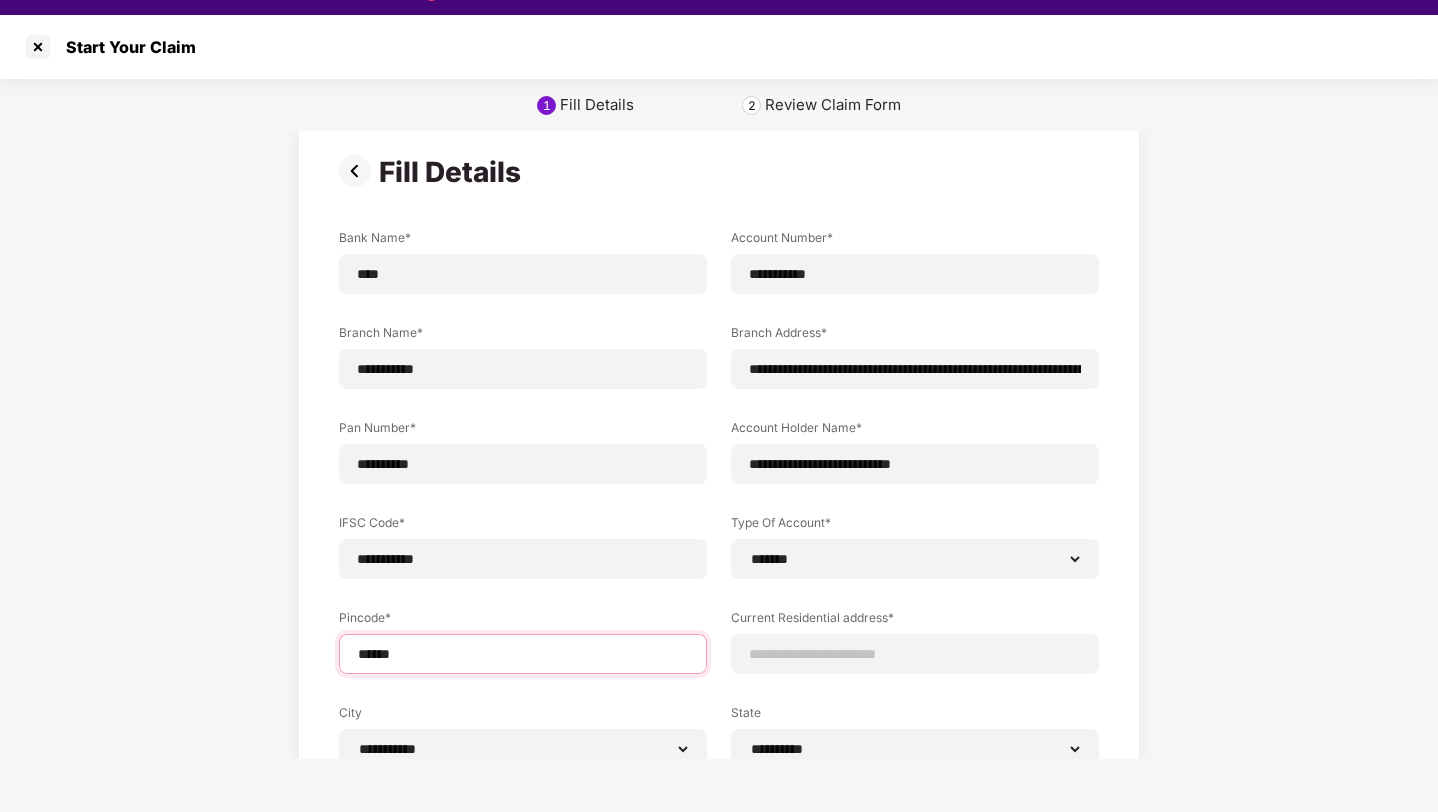 click on "******" at bounding box center [523, 654] 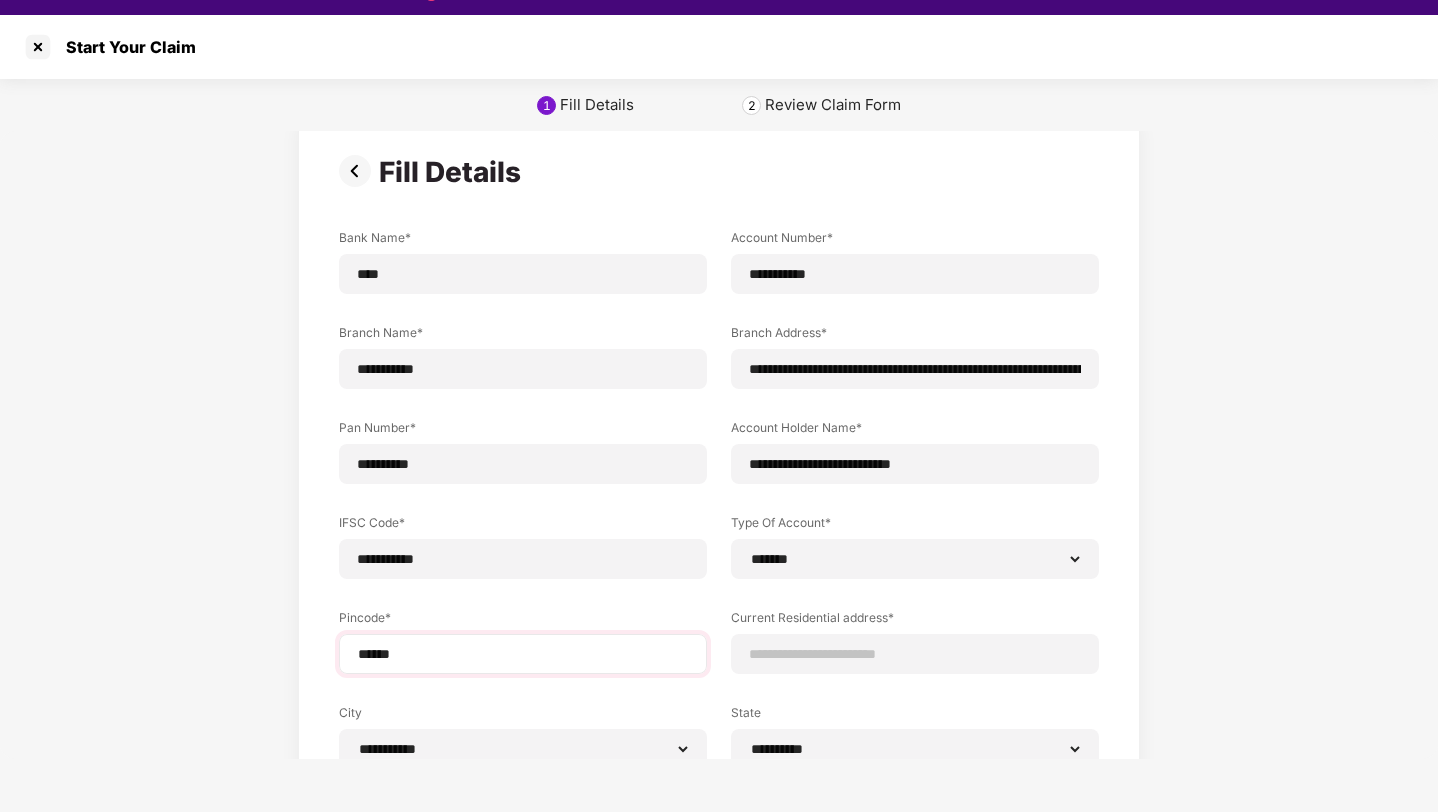 select on "*******" 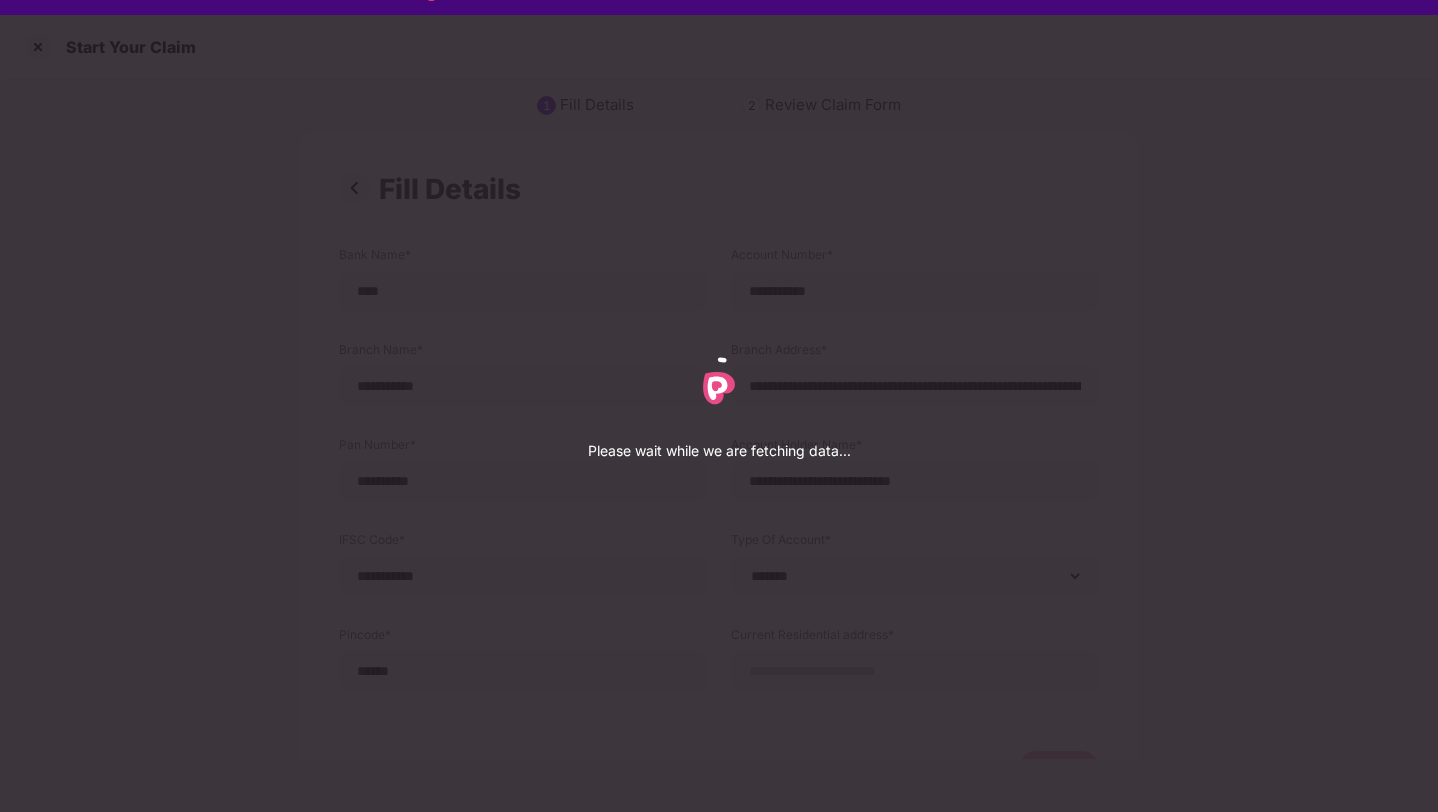 select on "*******" 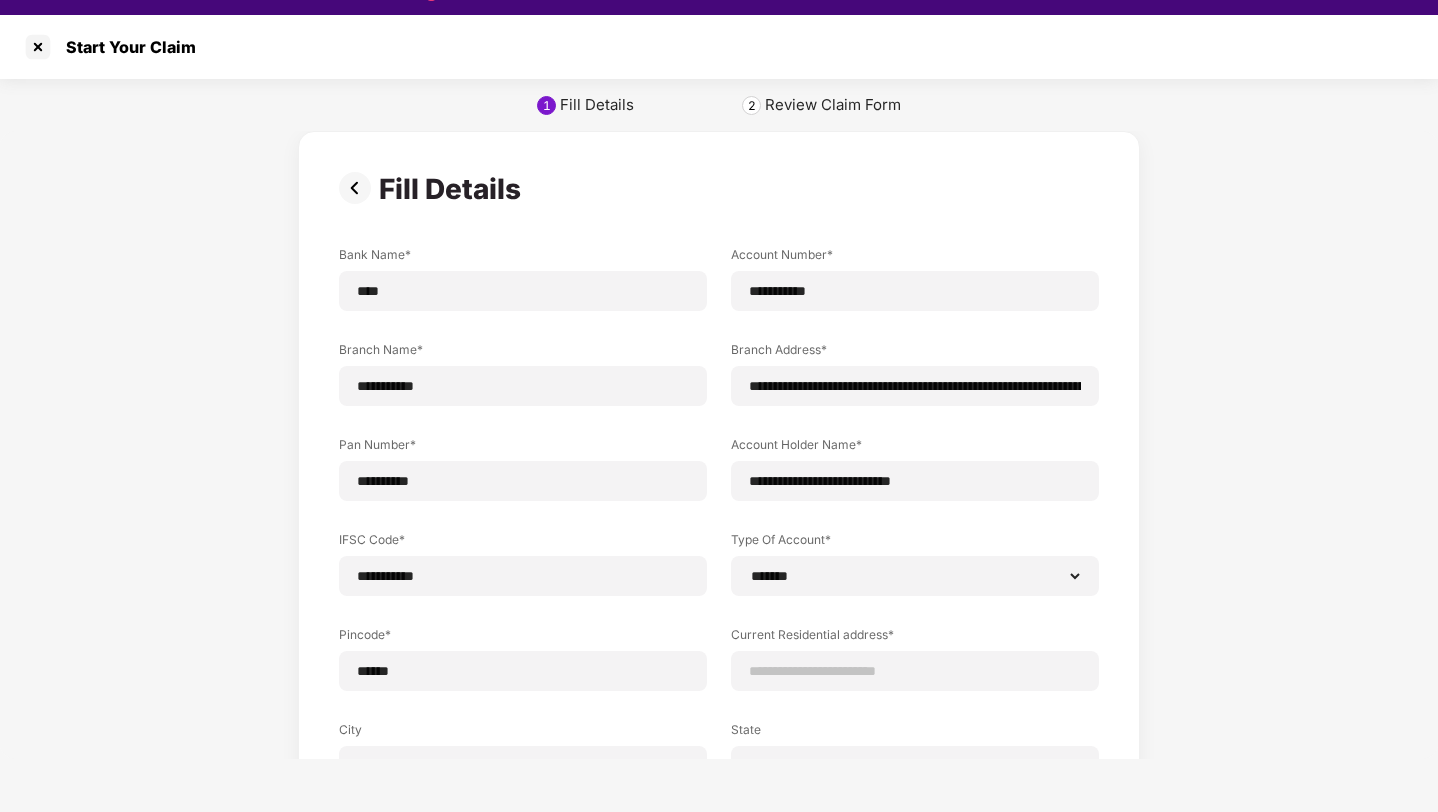 scroll, scrollTop: 150, scrollLeft: 0, axis: vertical 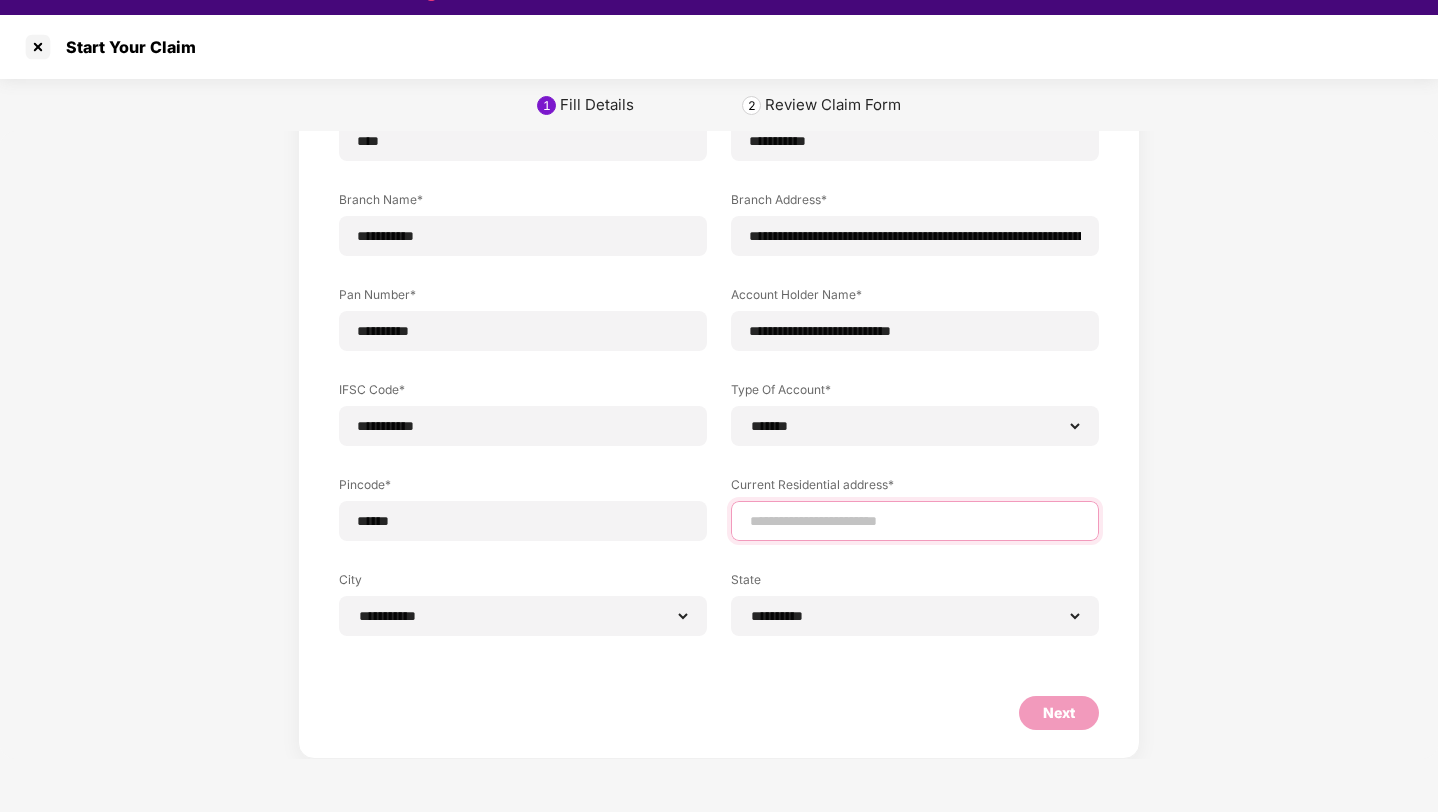 click at bounding box center (915, 521) 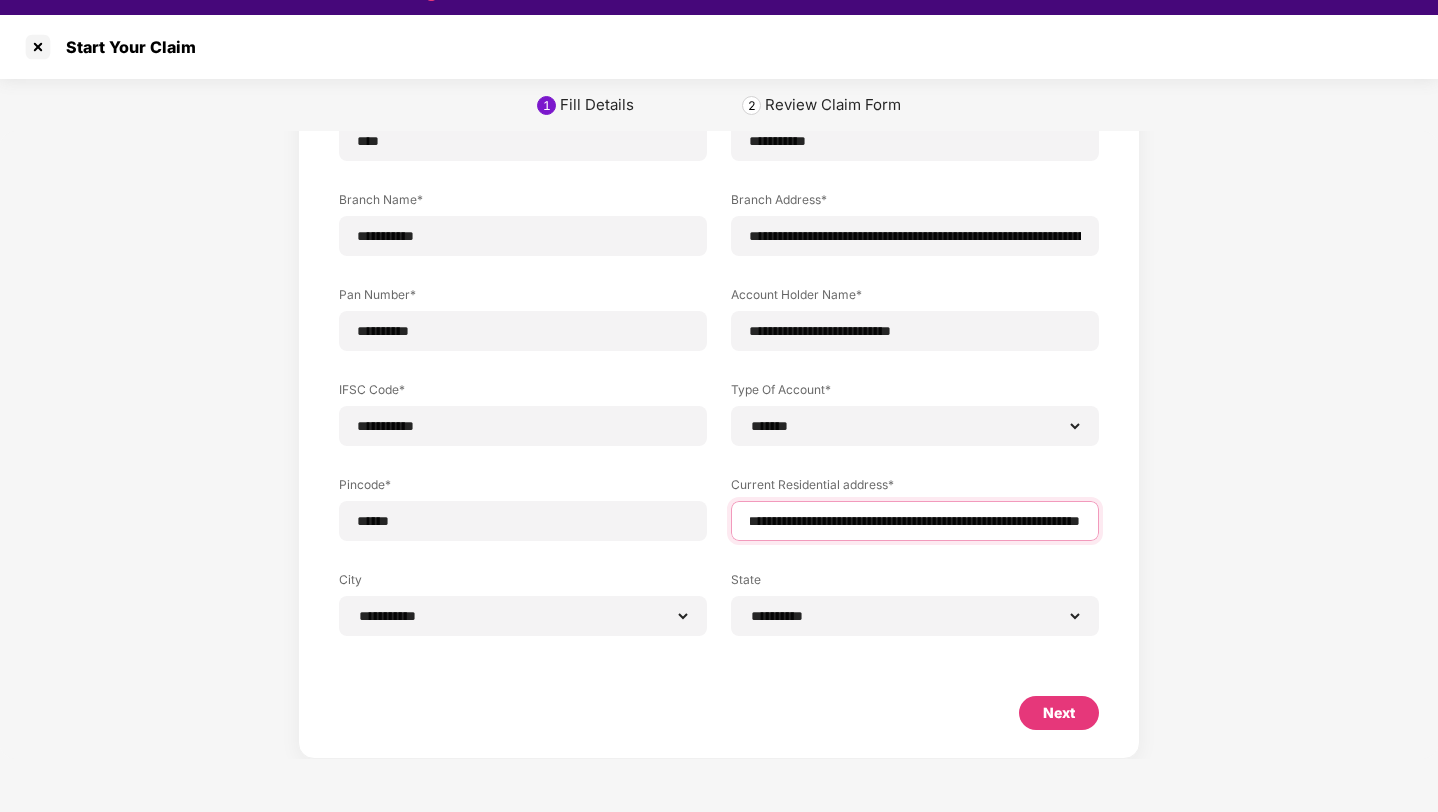 scroll, scrollTop: 0, scrollLeft: 125, axis: horizontal 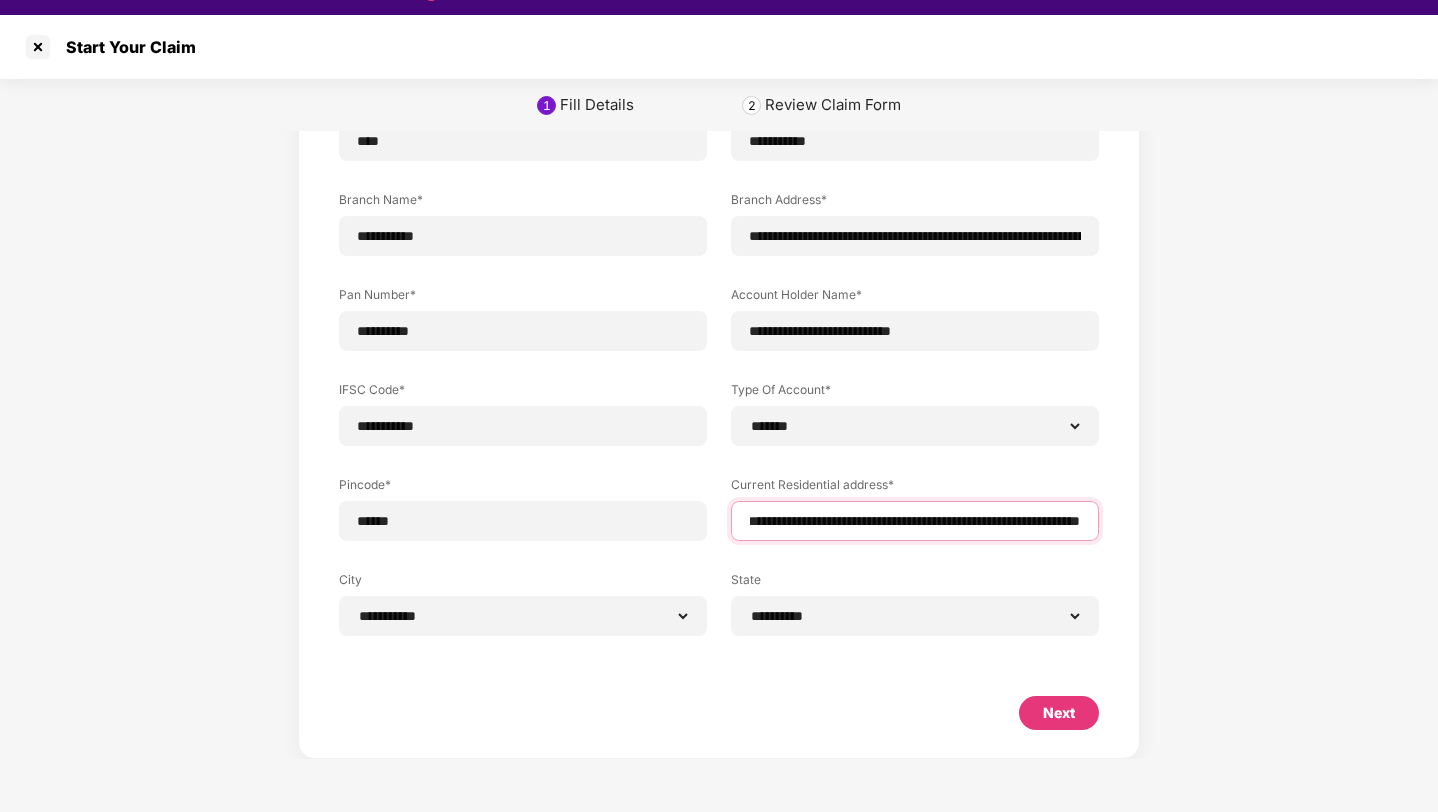 type on "**********" 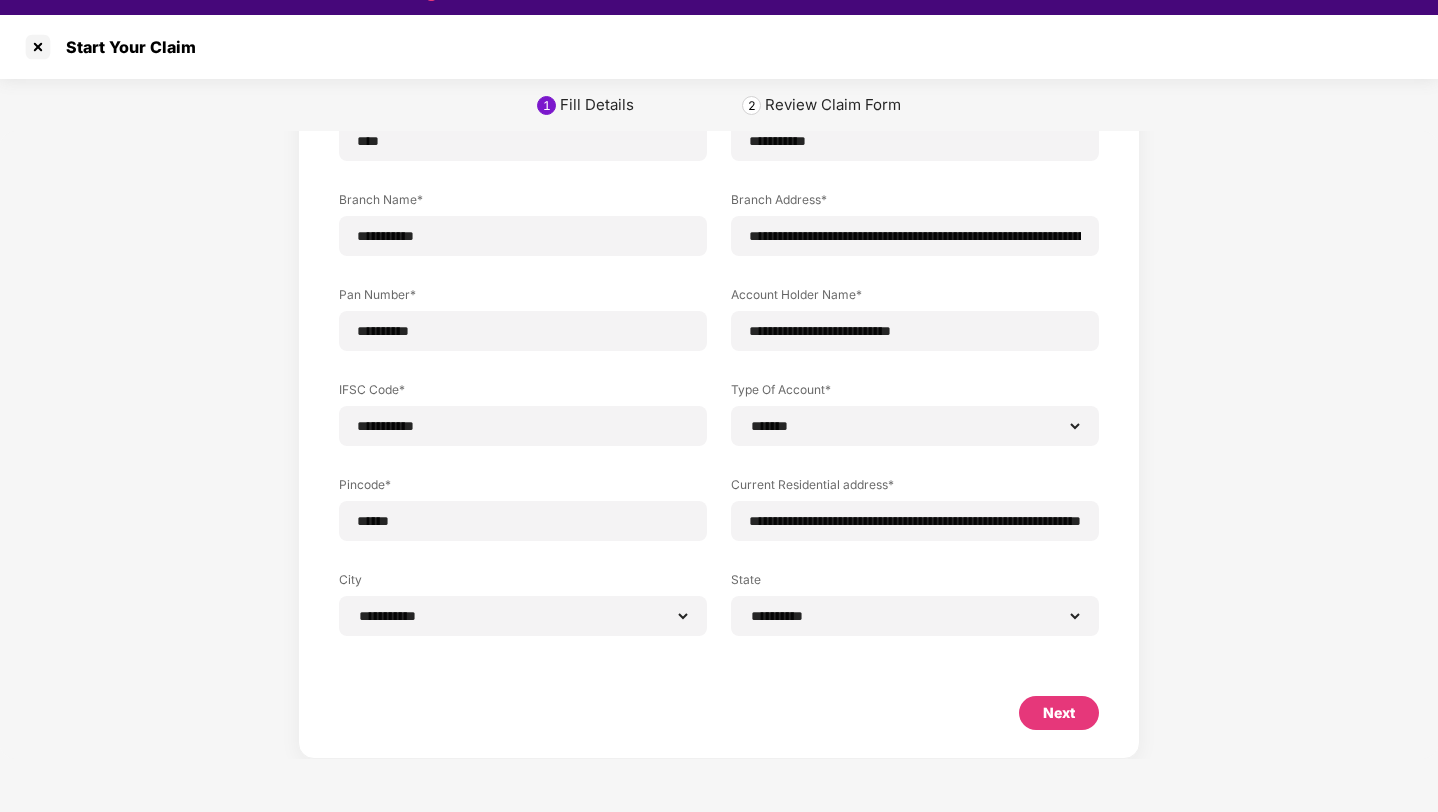 click on "Next" at bounding box center [1059, 713] 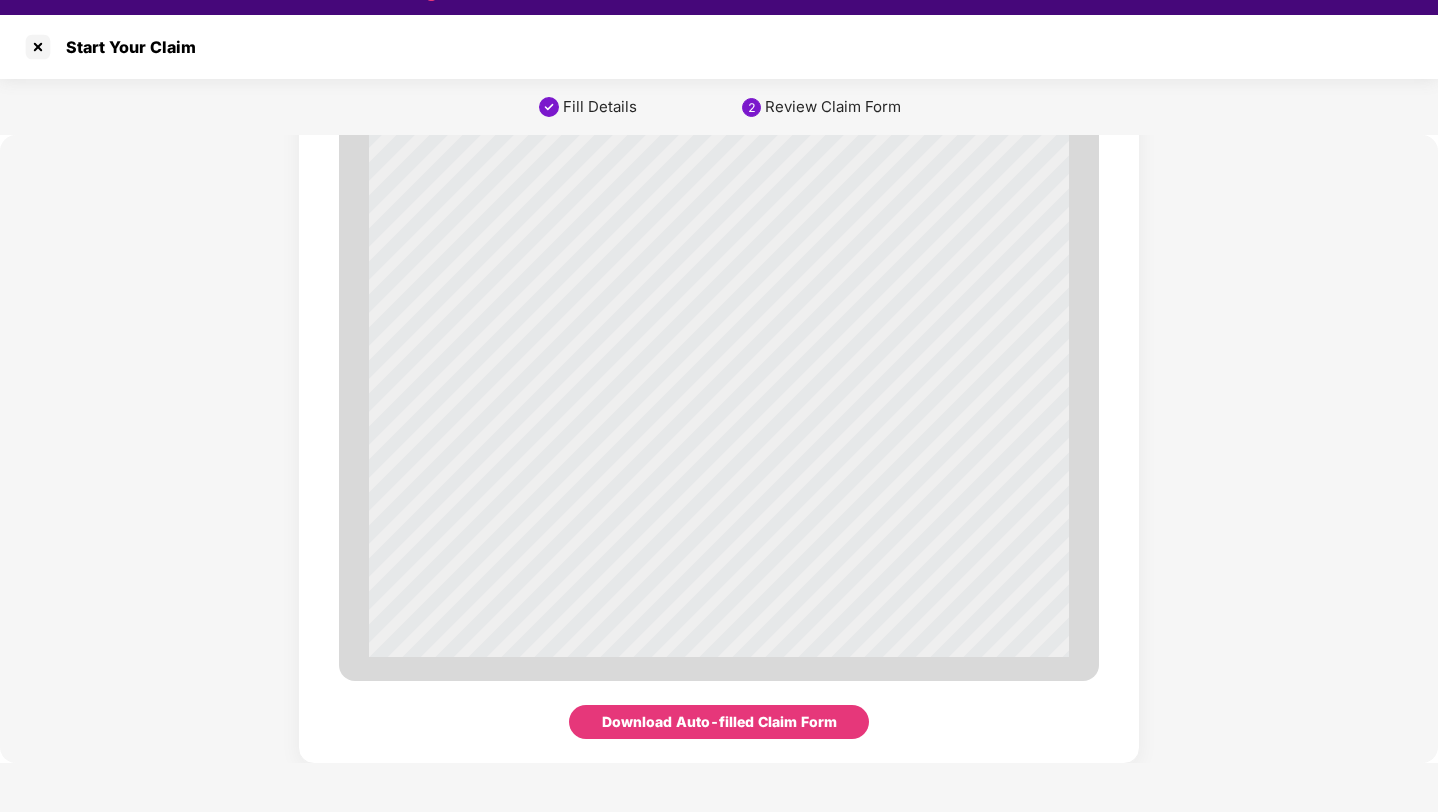 scroll, scrollTop: 6766, scrollLeft: 0, axis: vertical 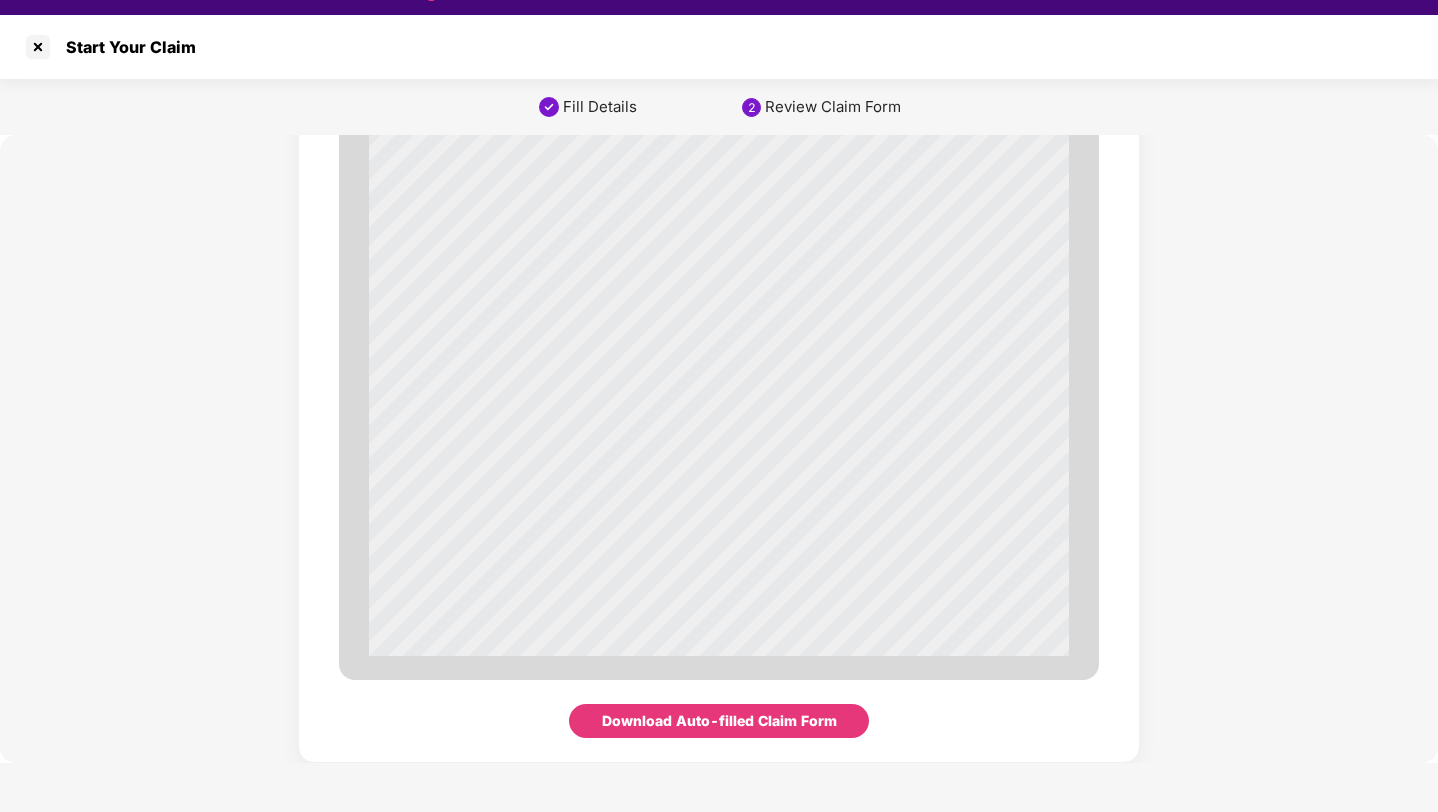 click on "Download Auto-filled Claim Form" at bounding box center [719, 721] 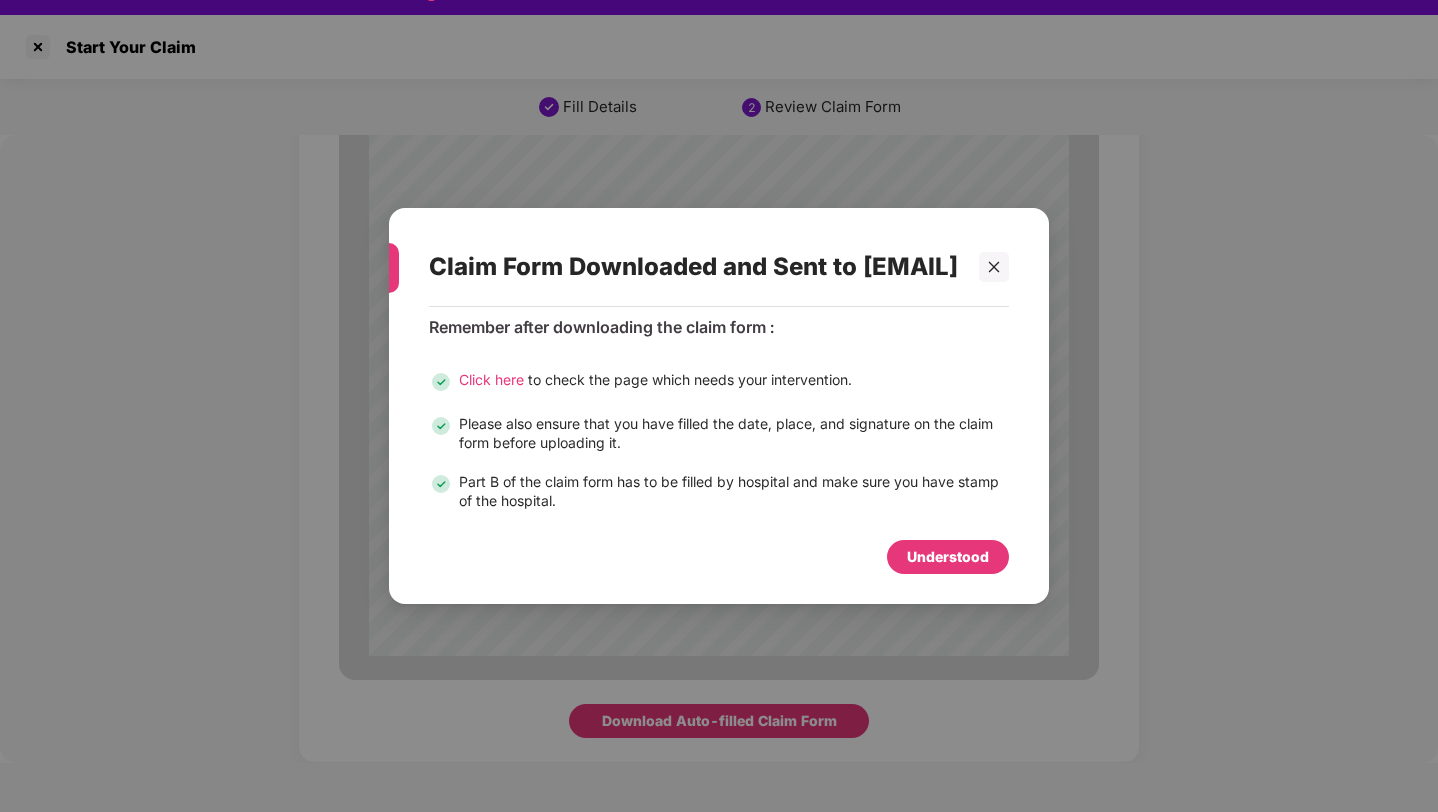 click on "Understood" at bounding box center [948, 557] 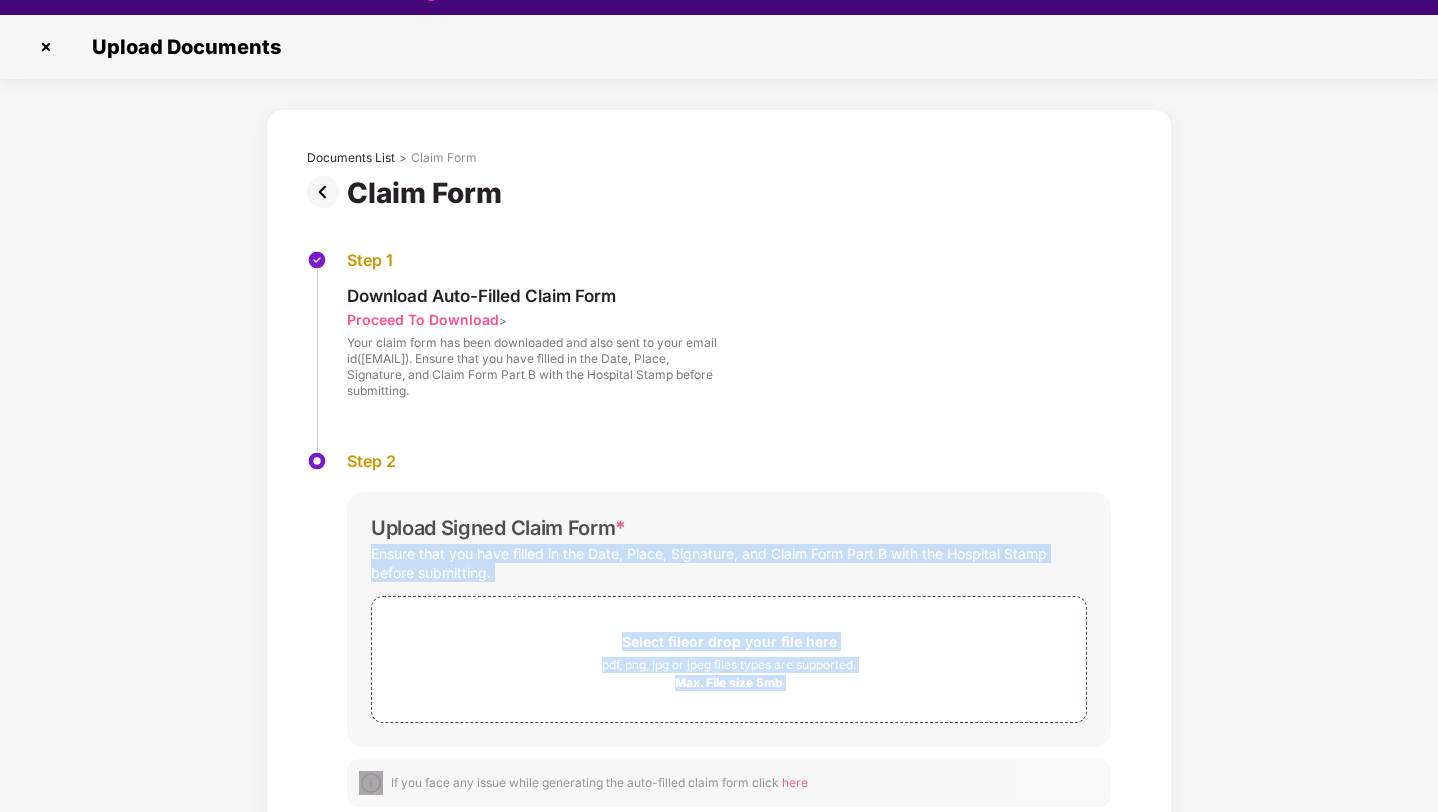 drag, startPoint x: 1354, startPoint y: 754, endPoint x: 1439, endPoint y: 508, distance: 260.27103 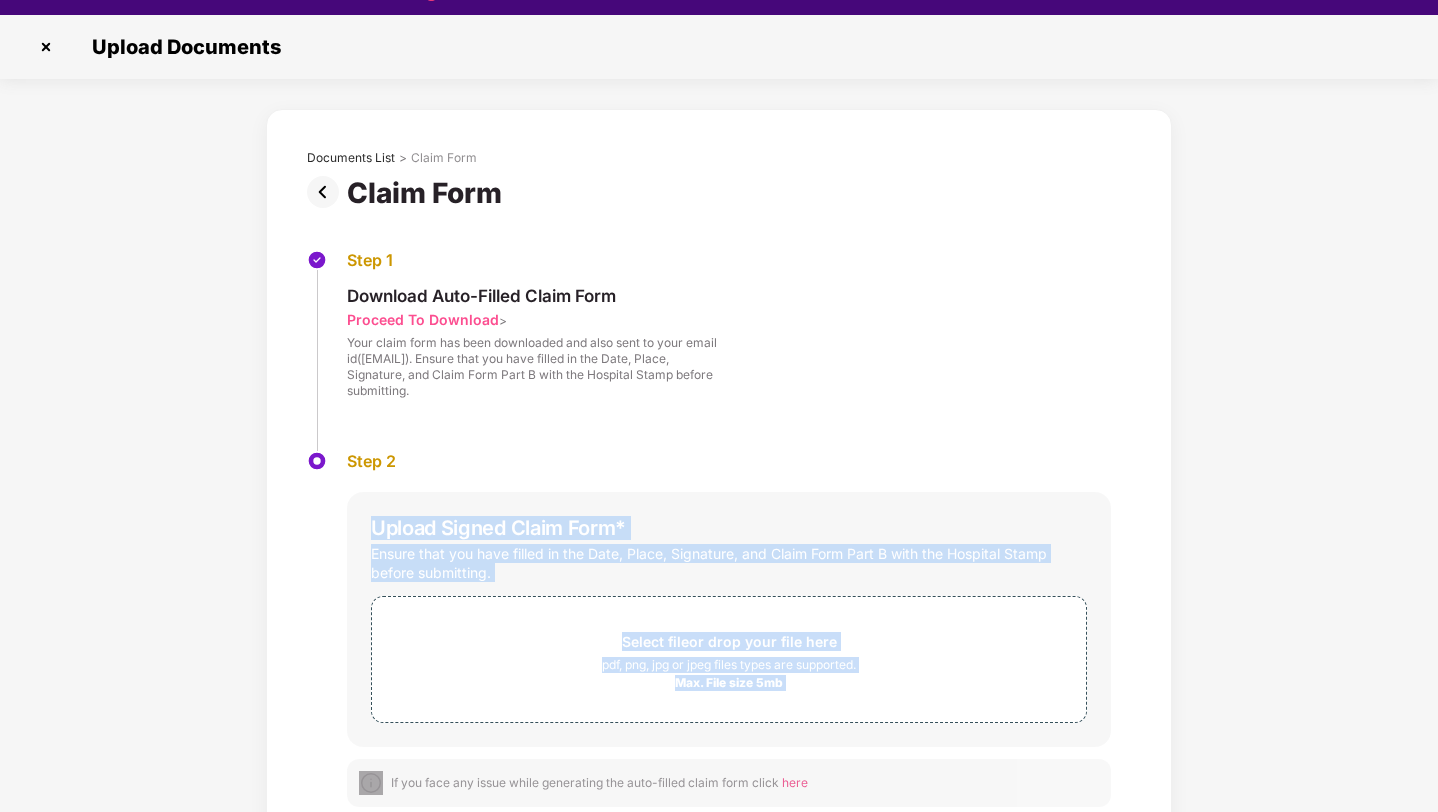 click on "Documents List > Claim Form   Claim Form Step 1 Download Auto-Filled Claim Form Proceed To Download  > Your claim form has been downloaded and also sent to your email id([EMAIL]). Ensure that you have filled in the Date, Place, Signature, and Claim Form Part B with the Hospital Stamp before submitting. Step 2 Upload Signed Claim Form * Ensure that you have filled in the Date, Place, Signature, and Claim Form Part B with the Hospital Stamp before submitting.   Select file  or drop your file here pdf, png, jpg or jpeg files types are supported. Max. File size 5mb   If you face any issue while generating the auto-filled claim form click   here" at bounding box center (719, 483) 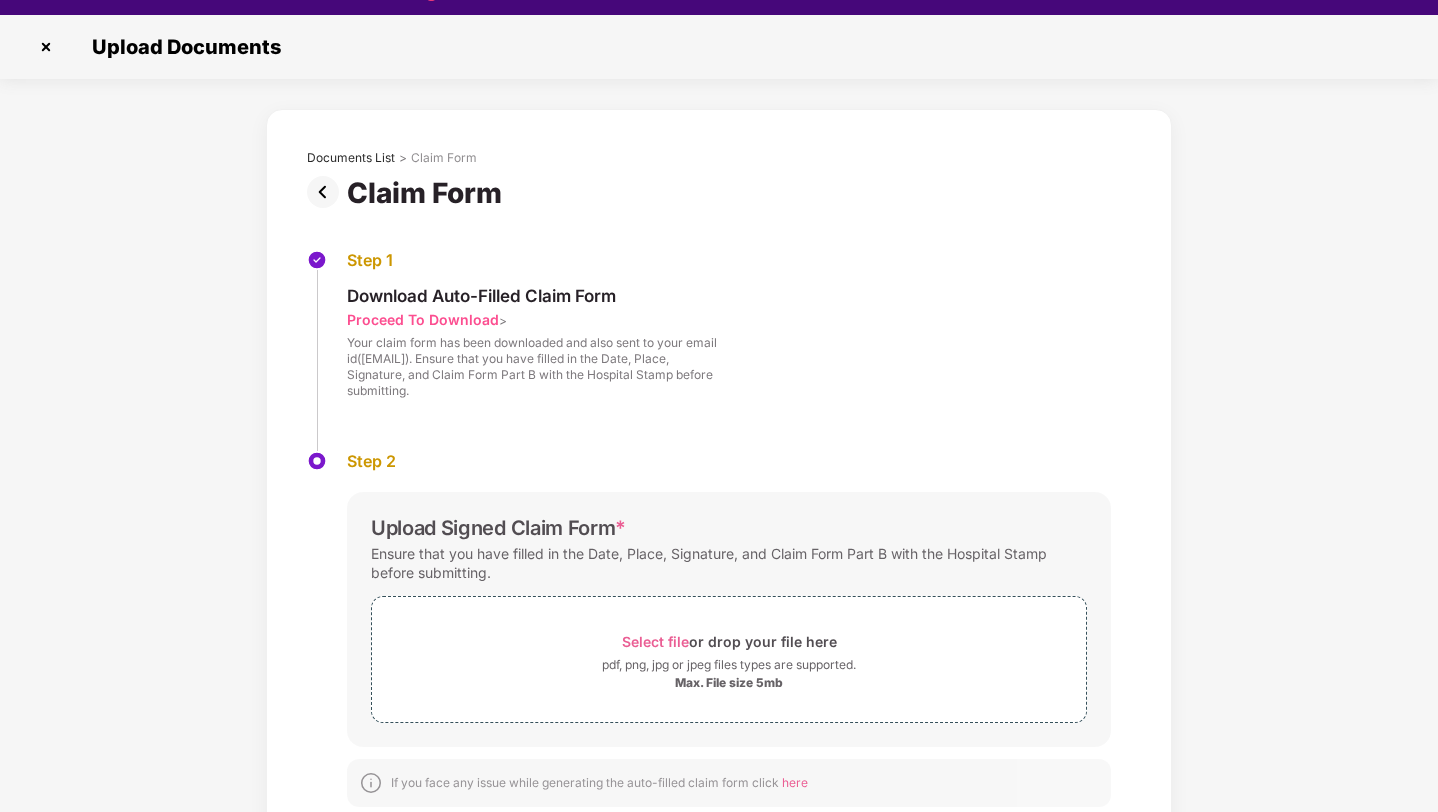click at bounding box center (46, 47) 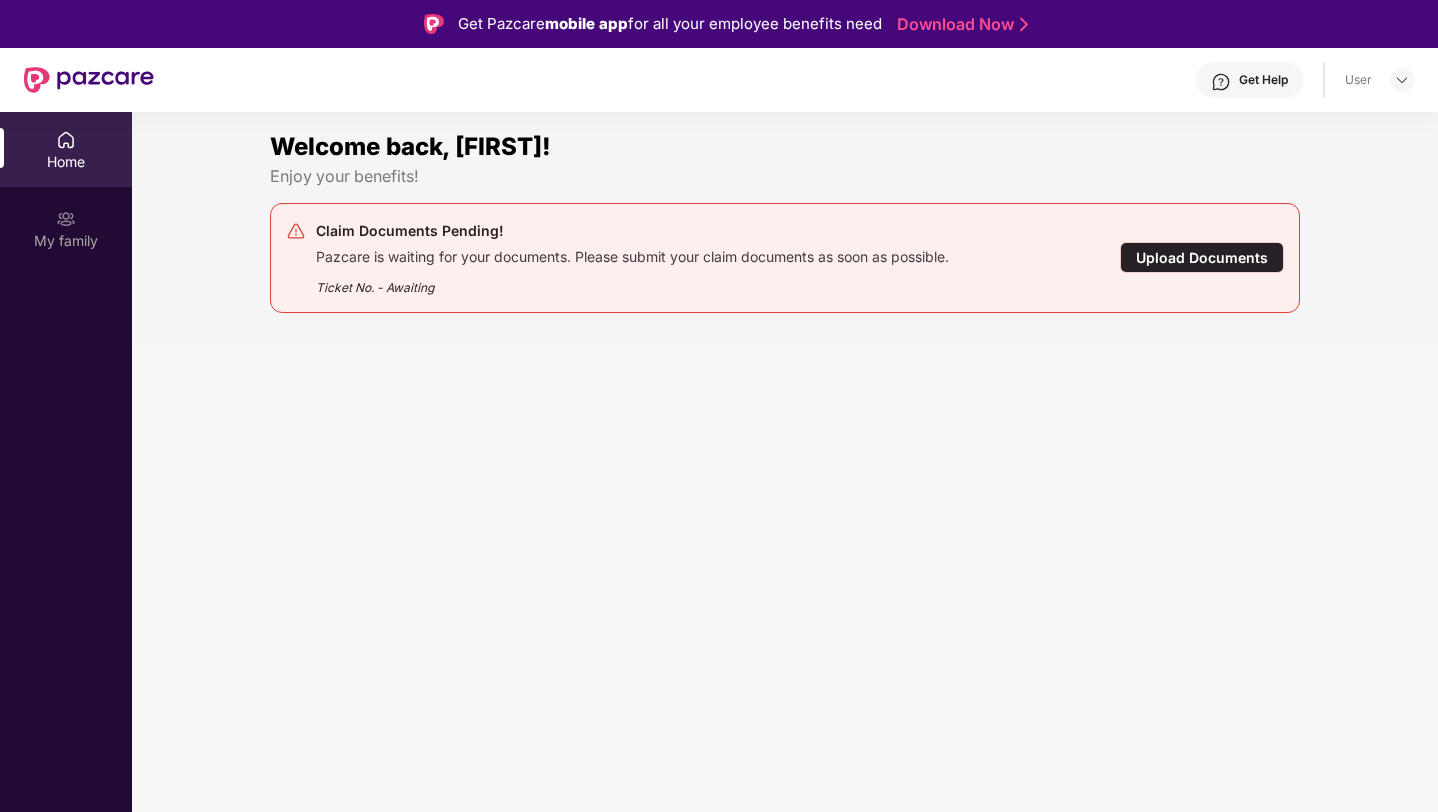 scroll, scrollTop: 0, scrollLeft: 0, axis: both 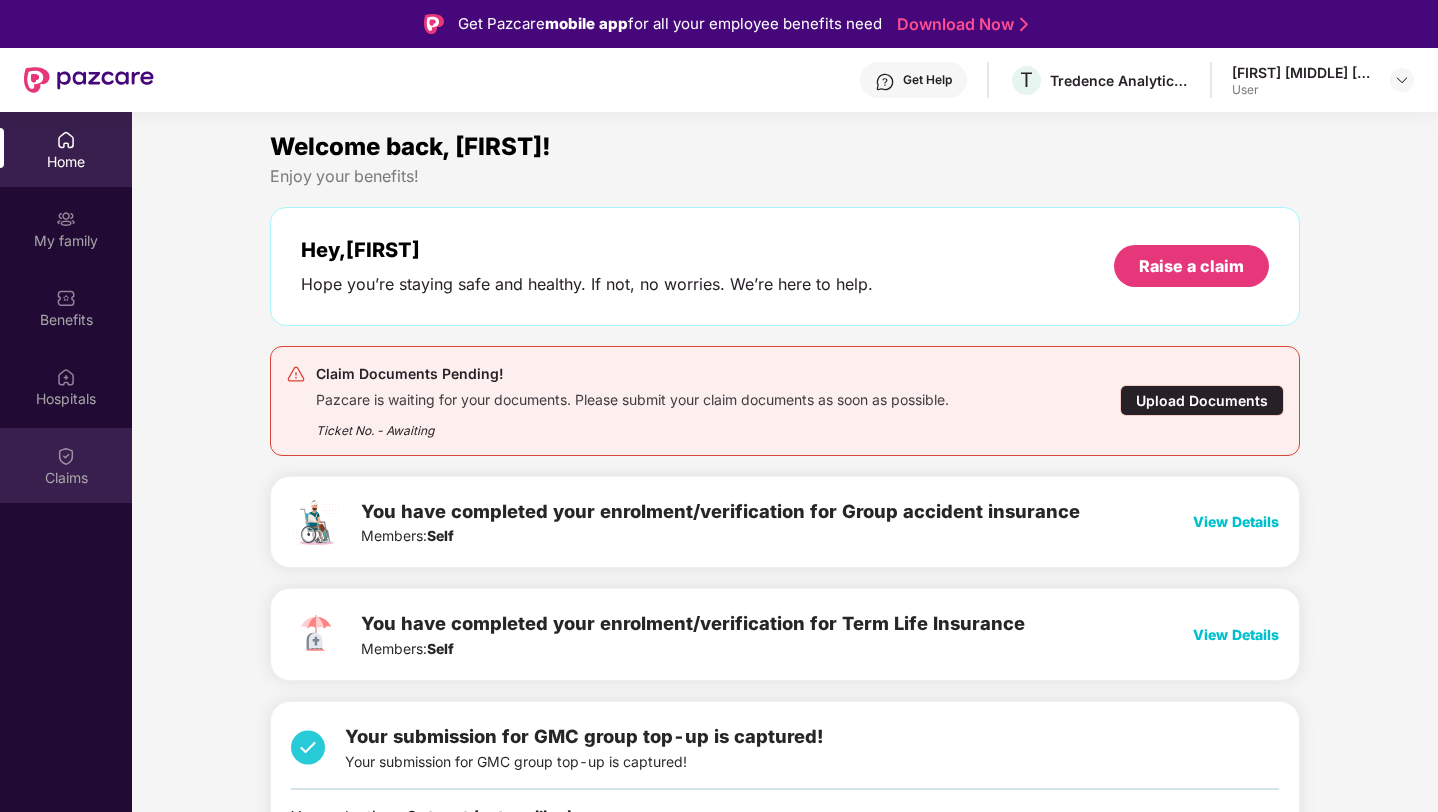 click at bounding box center [66, 456] 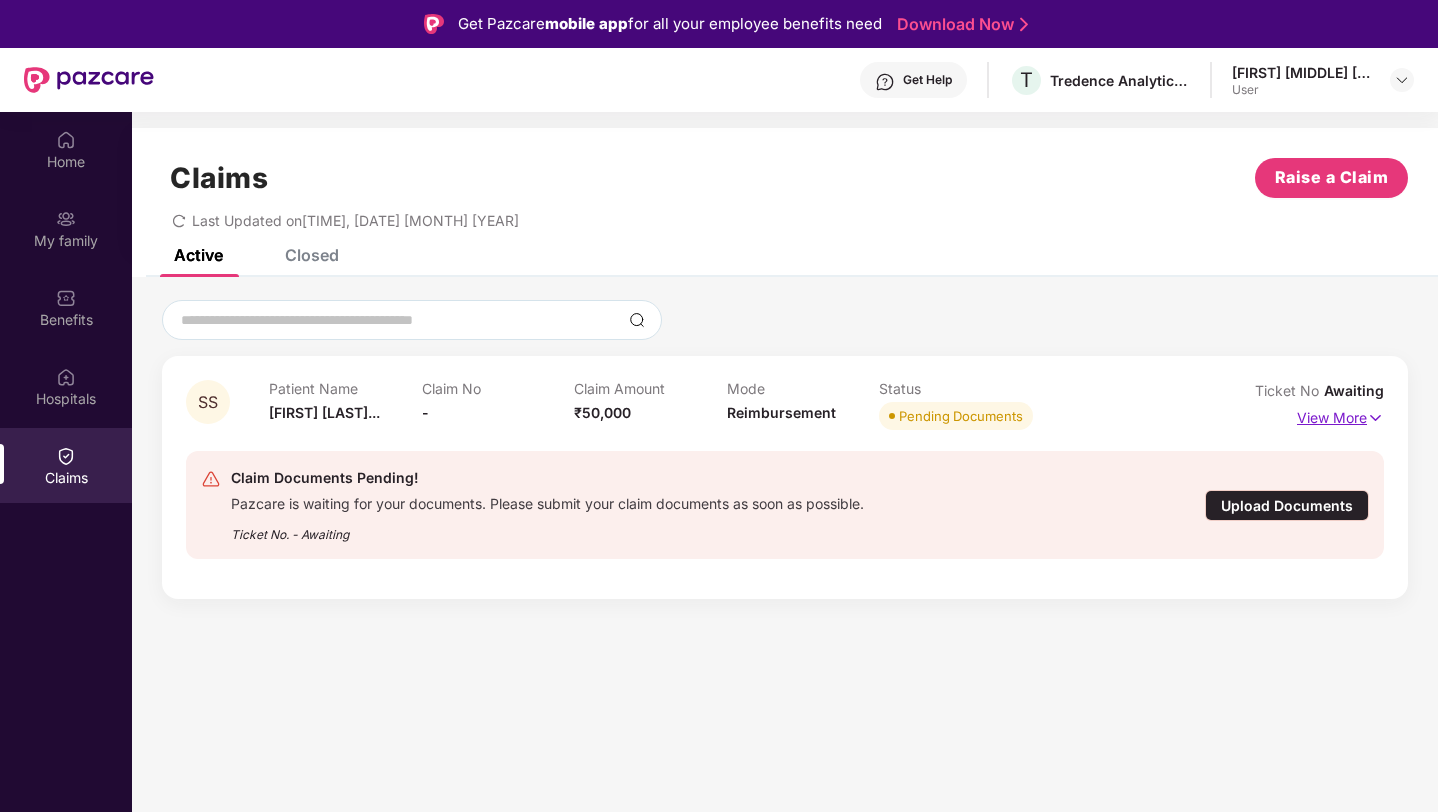 click at bounding box center (1375, 418) 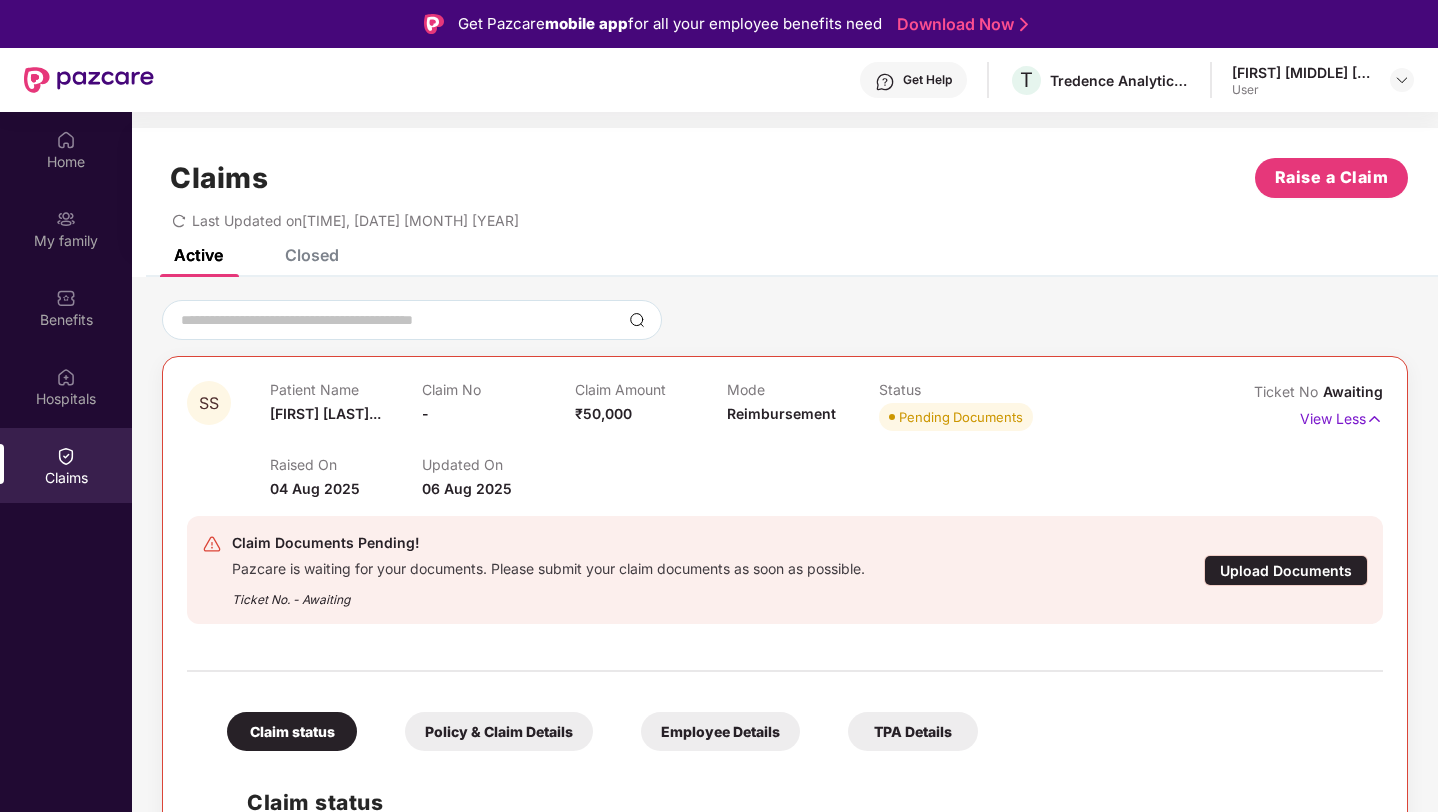 scroll, scrollTop: 100, scrollLeft: 0, axis: vertical 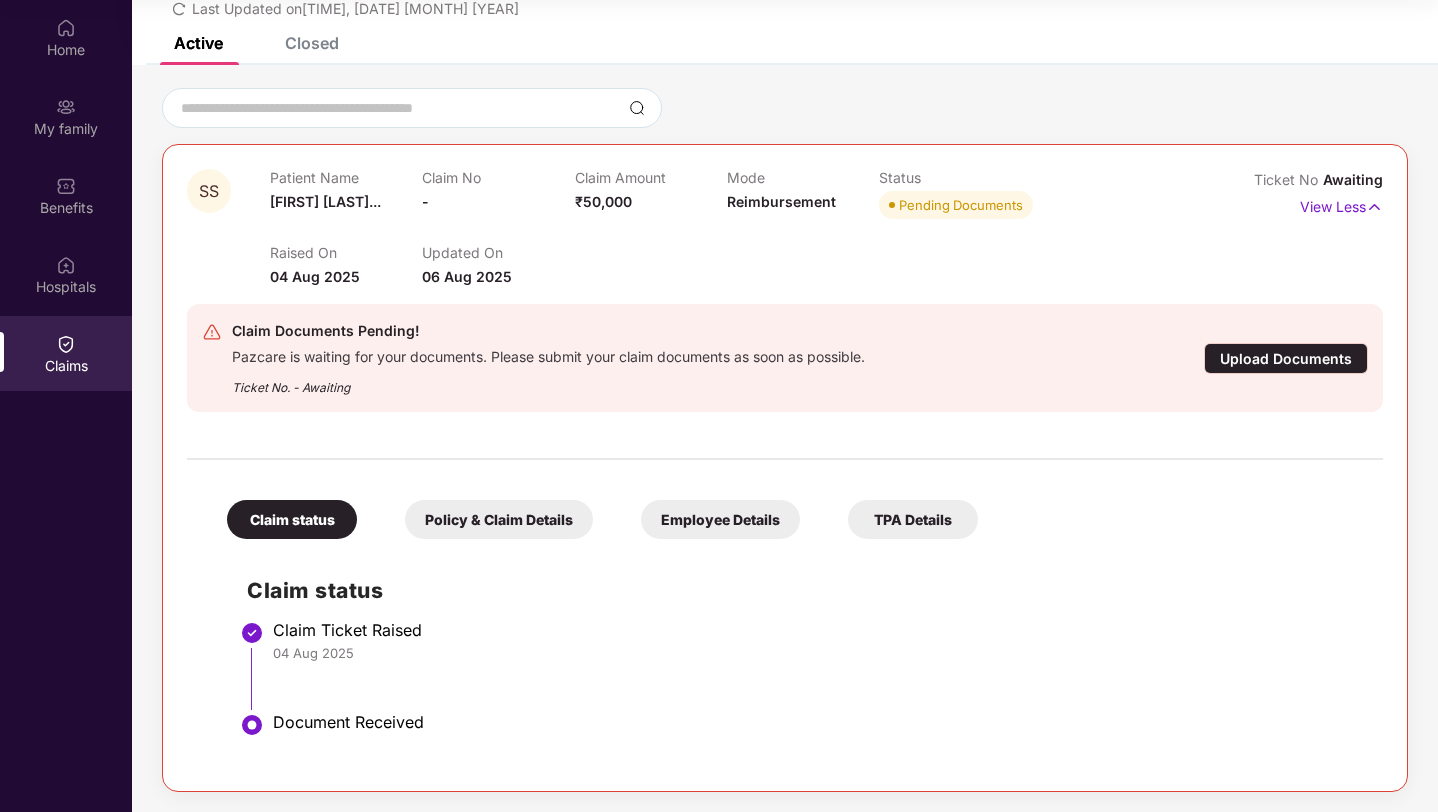 click on "Employee Details" at bounding box center (720, 519) 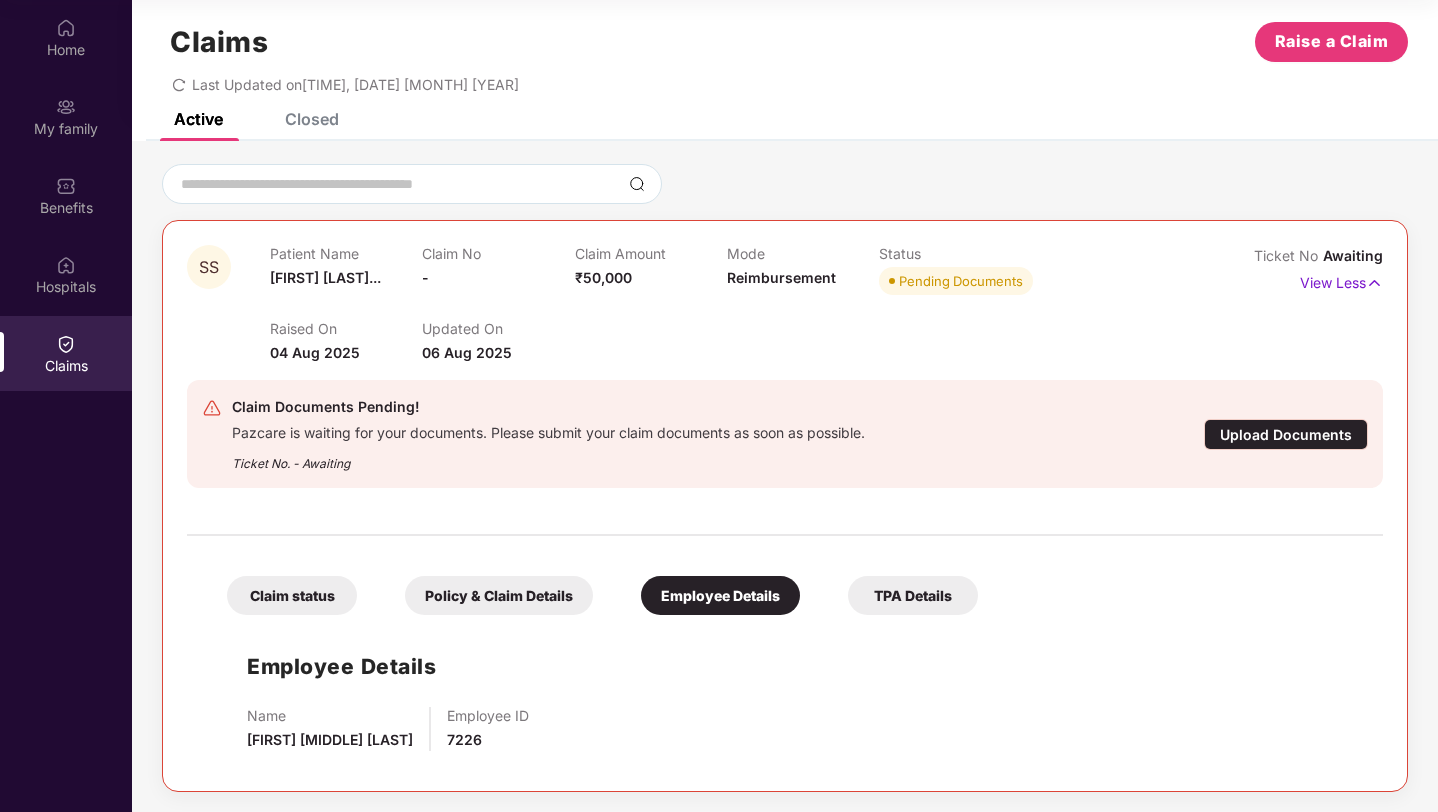 click on "TPA Details" at bounding box center [913, 595] 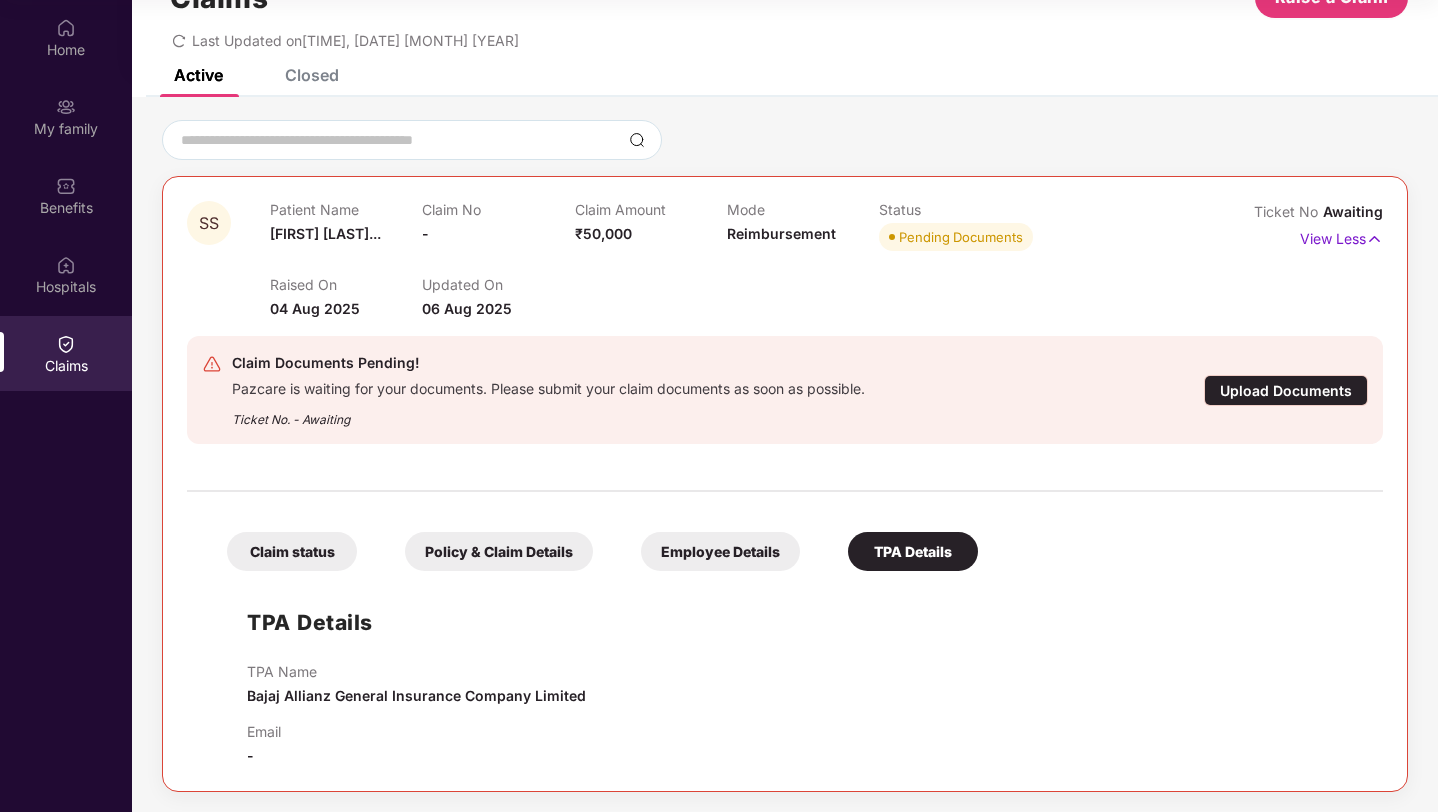 click on "Employee Details" at bounding box center [720, 551] 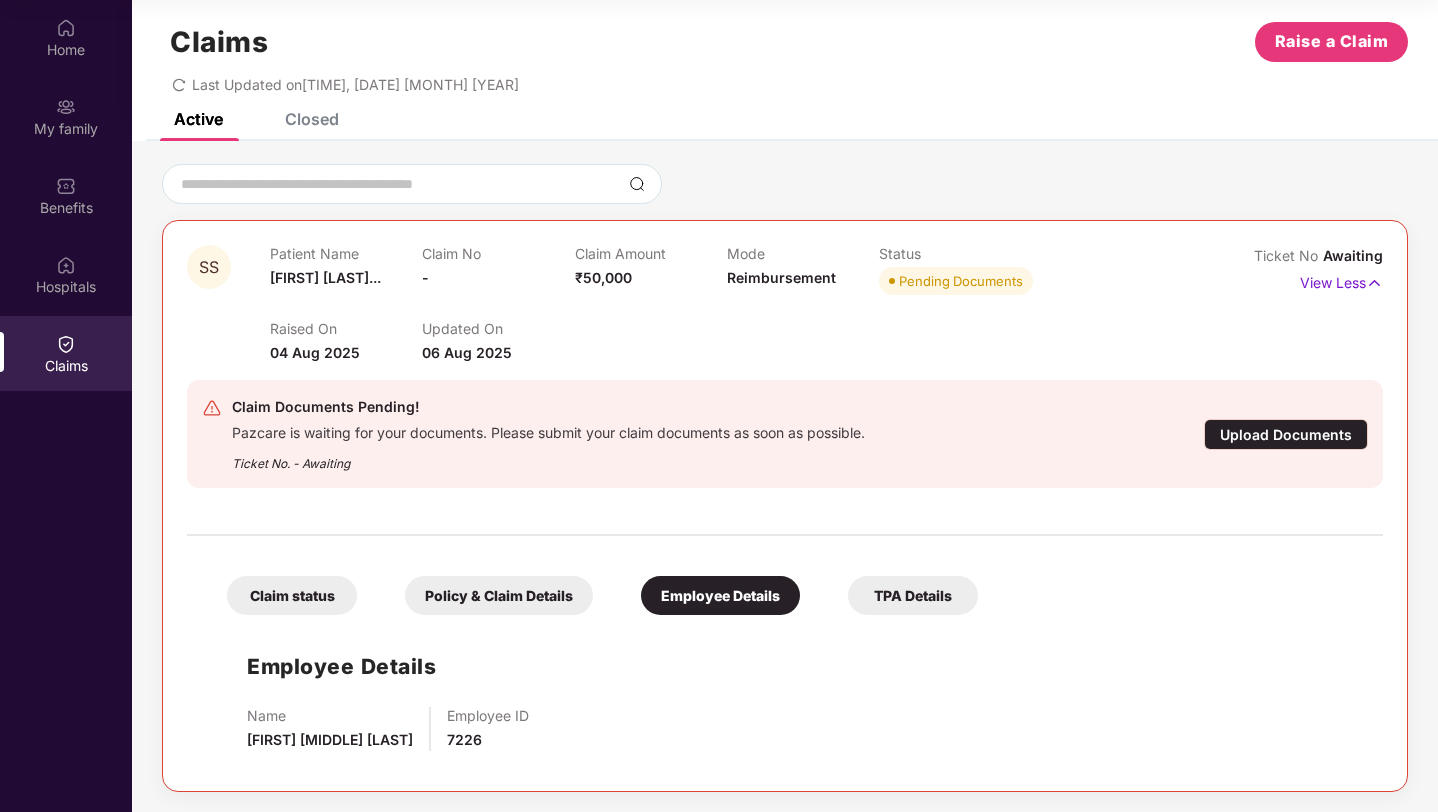 click on "Policy & Claim Details" at bounding box center [499, 595] 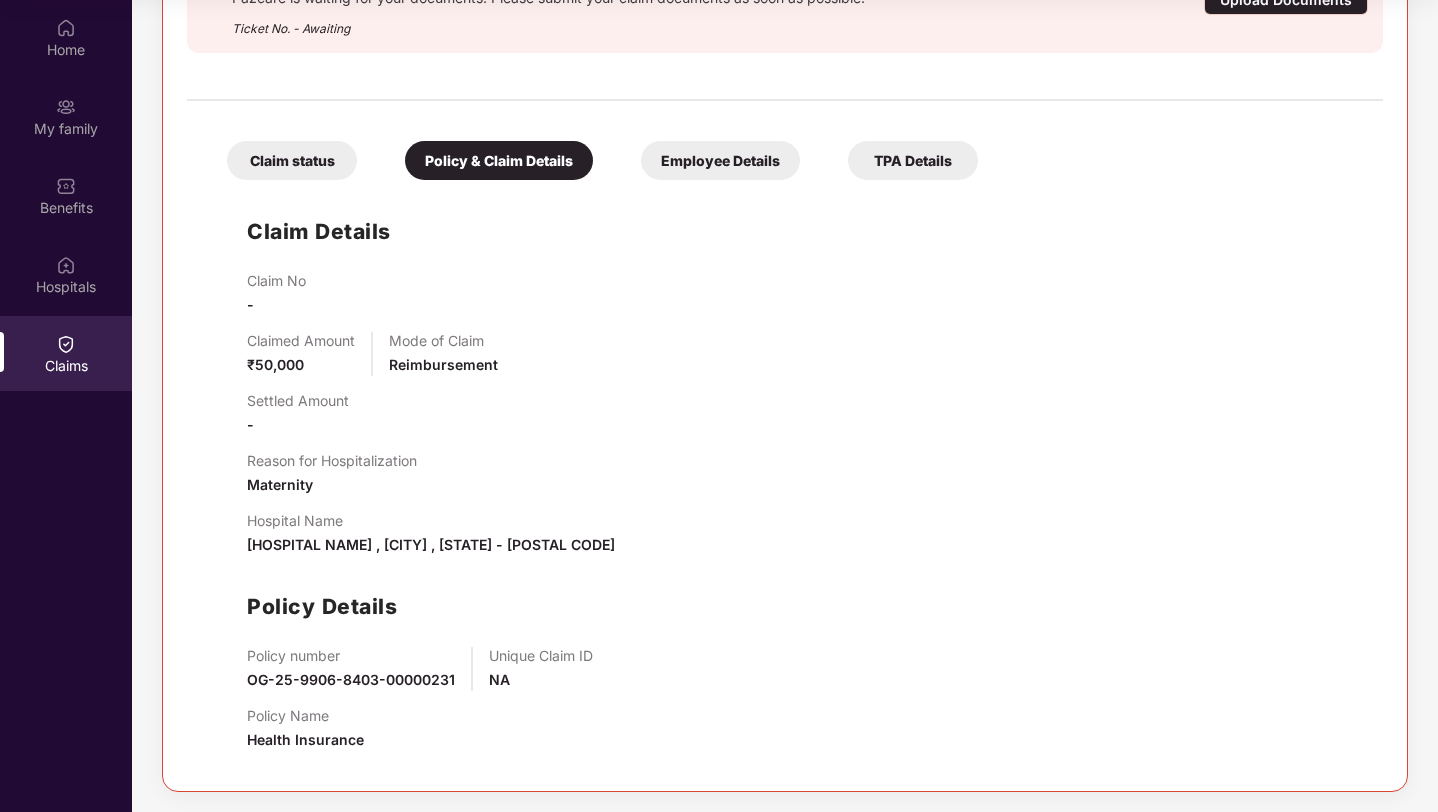 scroll, scrollTop: 0, scrollLeft: 0, axis: both 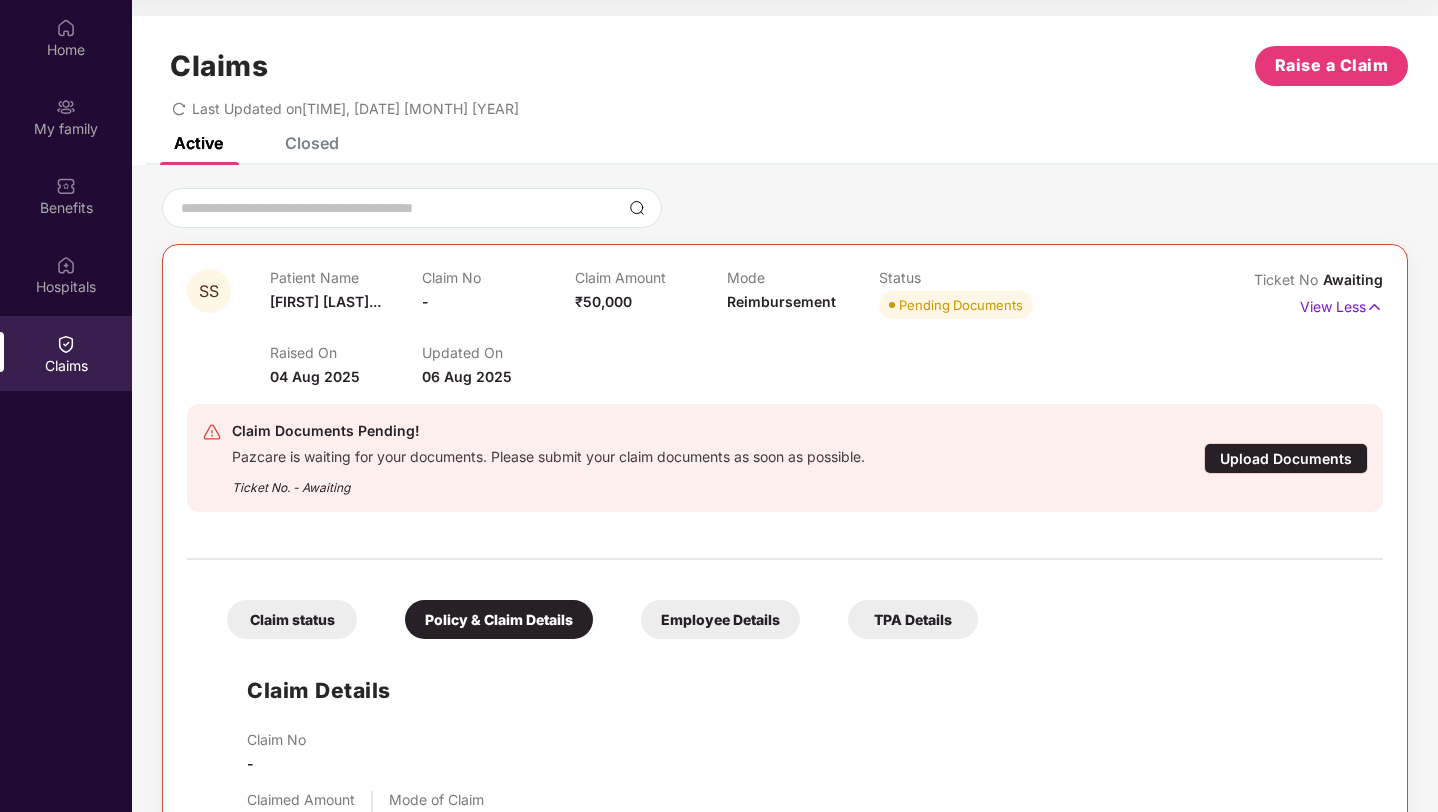 click on "Pending Documents" at bounding box center (961, 305) 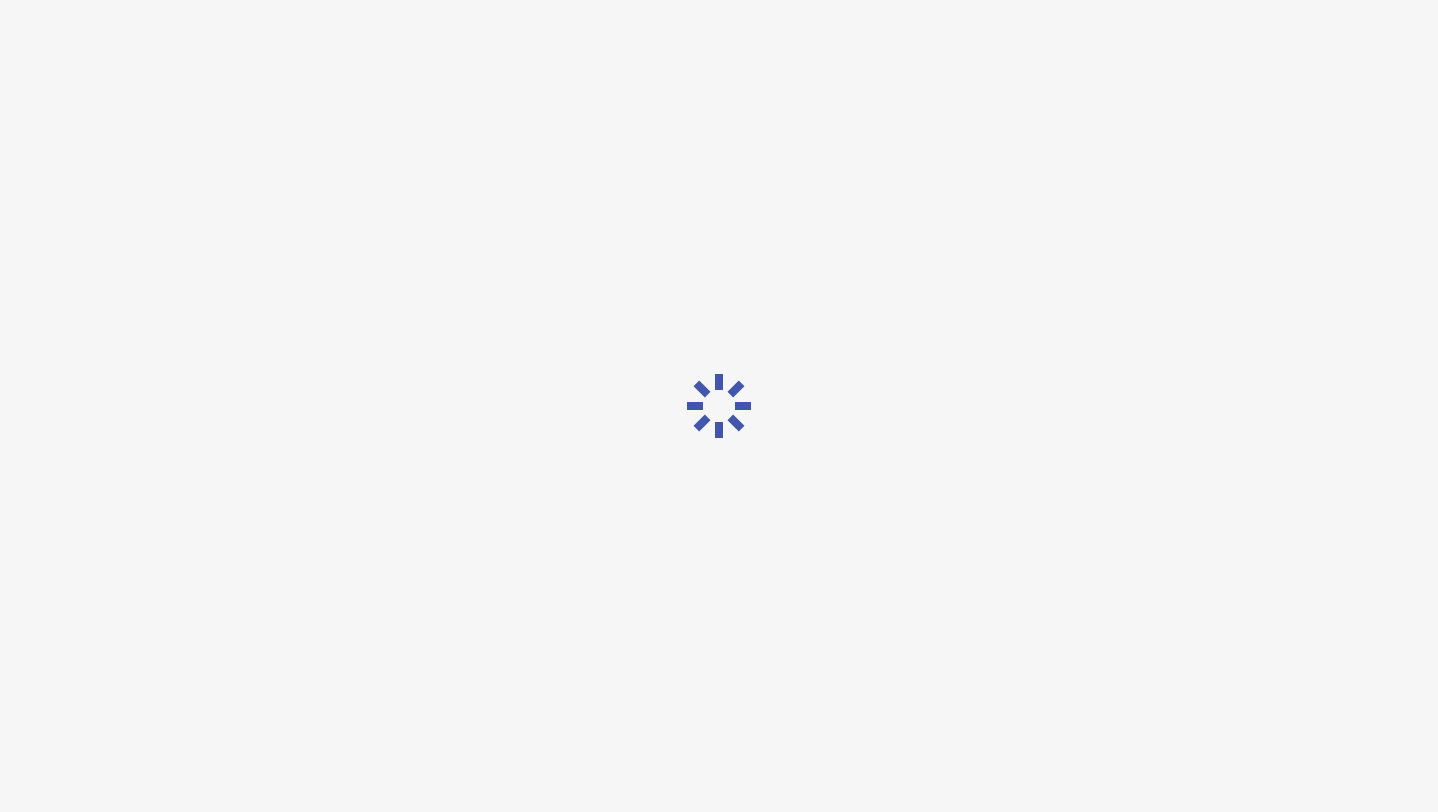 scroll, scrollTop: 48, scrollLeft: 0, axis: vertical 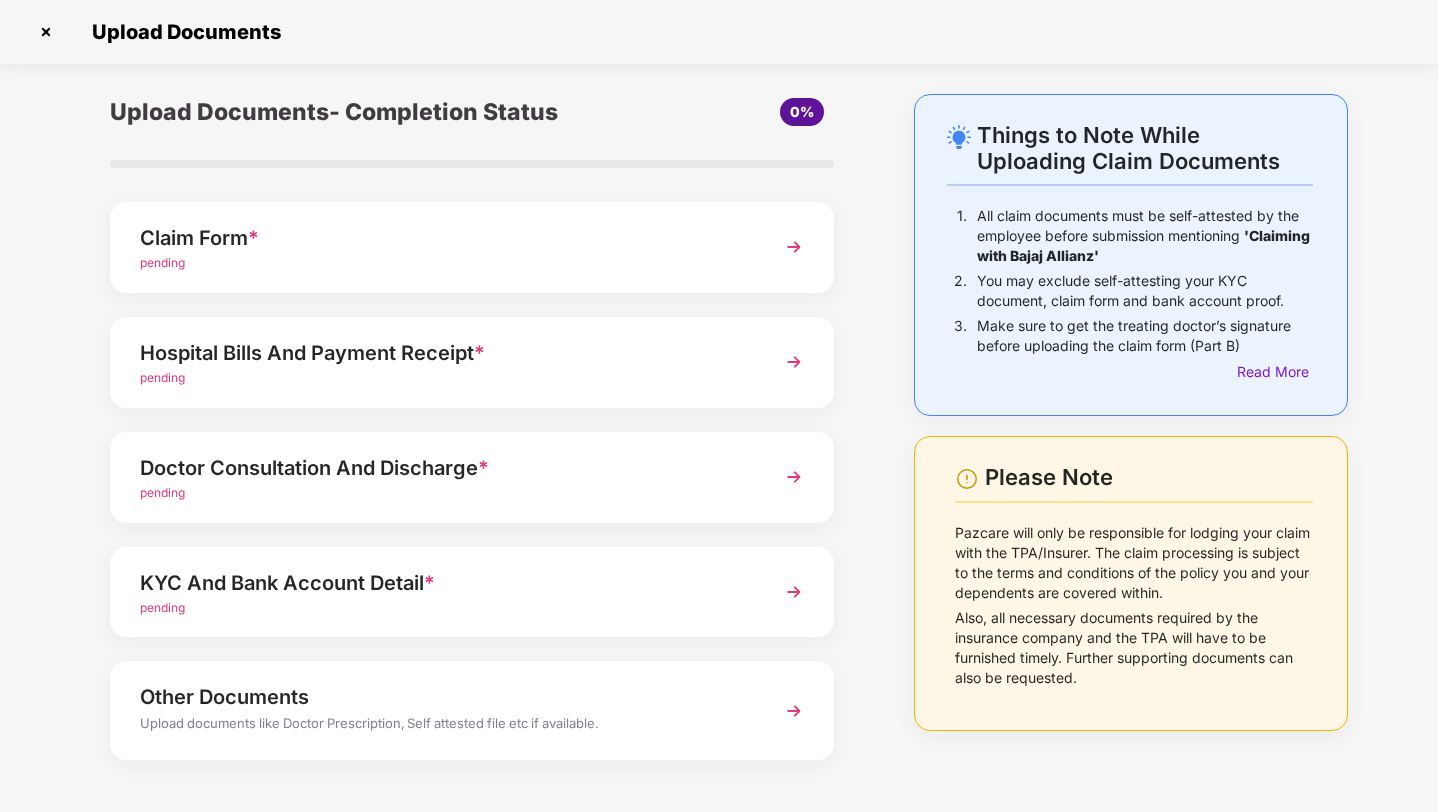 click on "Claim Form *" at bounding box center [444, 238] 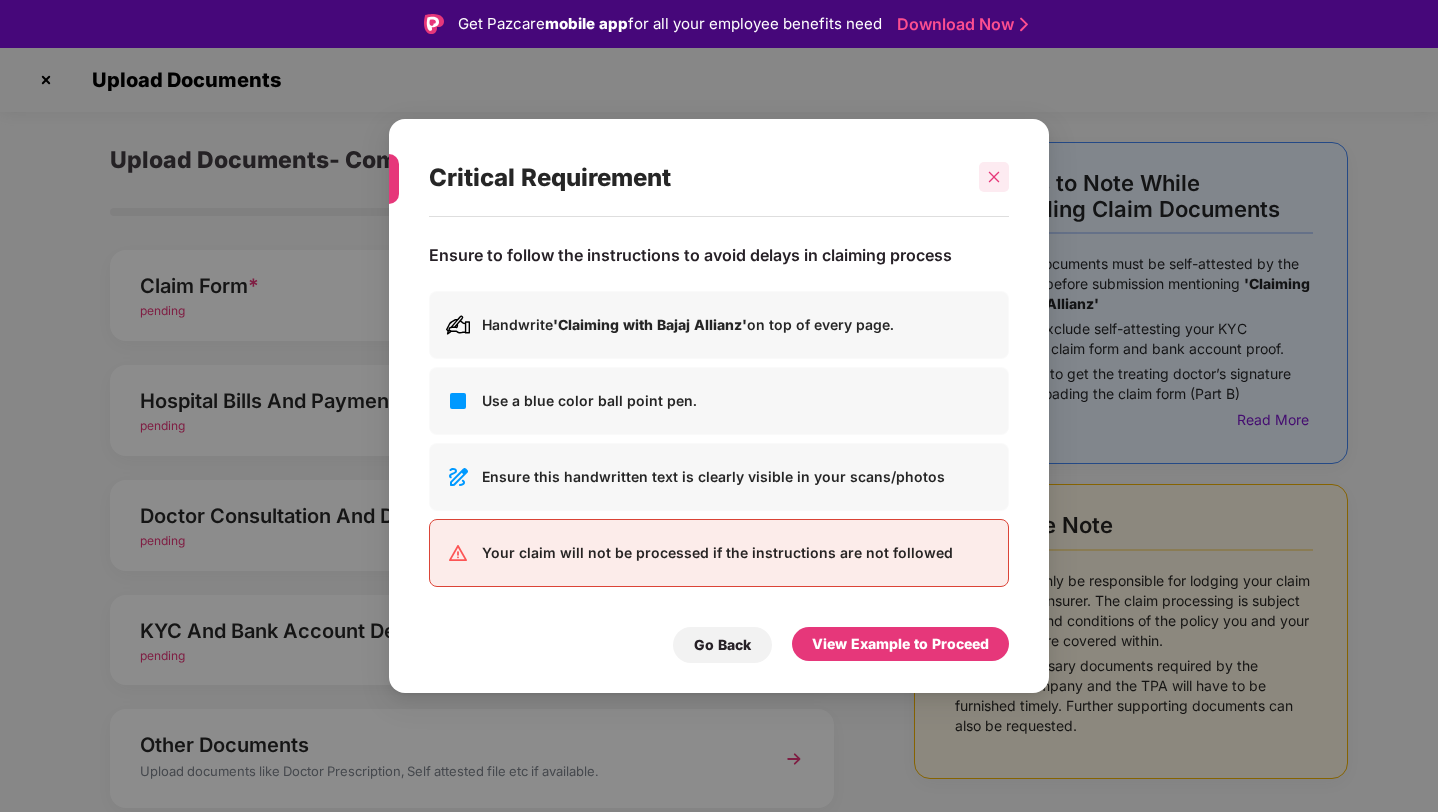 click at bounding box center [994, 177] 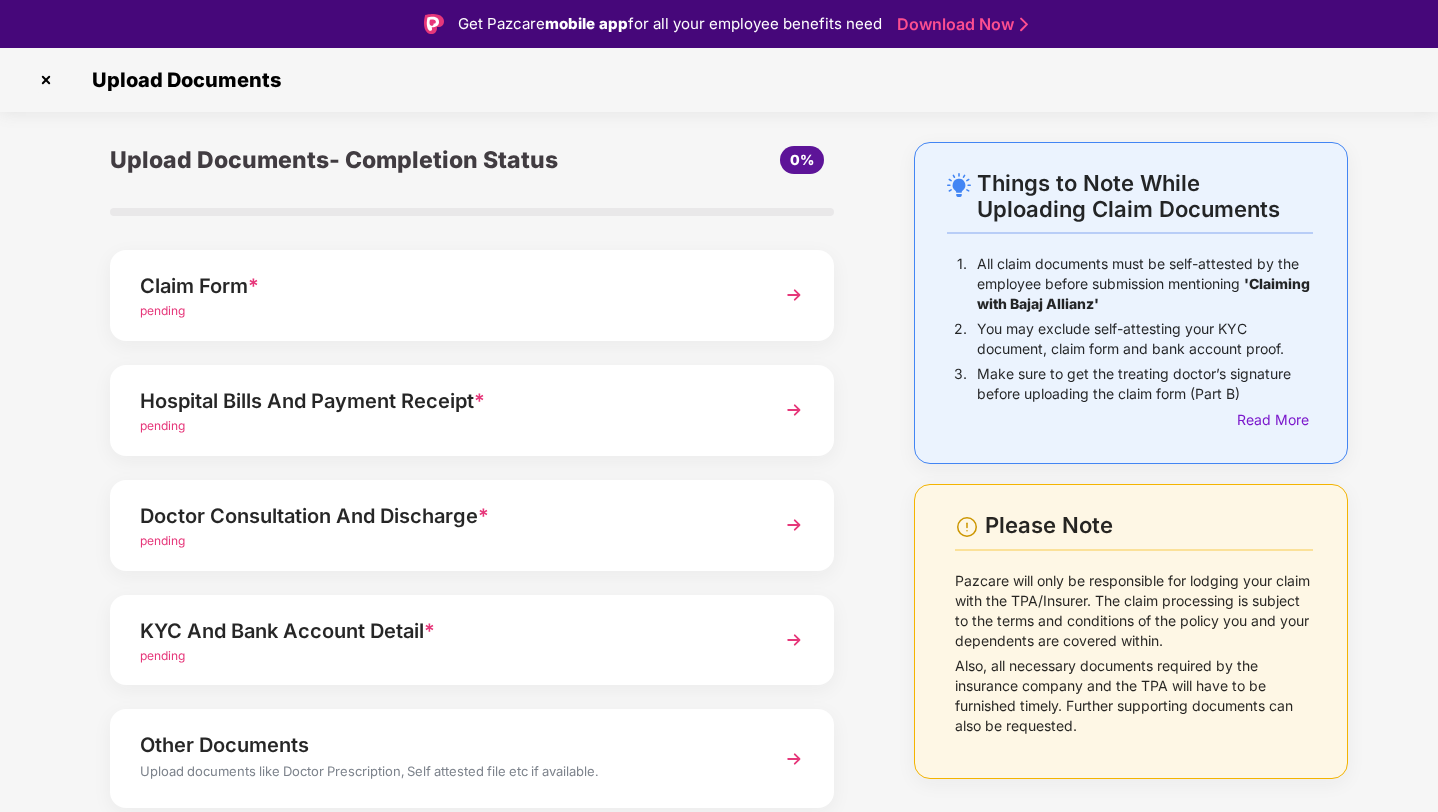 click on "pending" at bounding box center (444, 541) 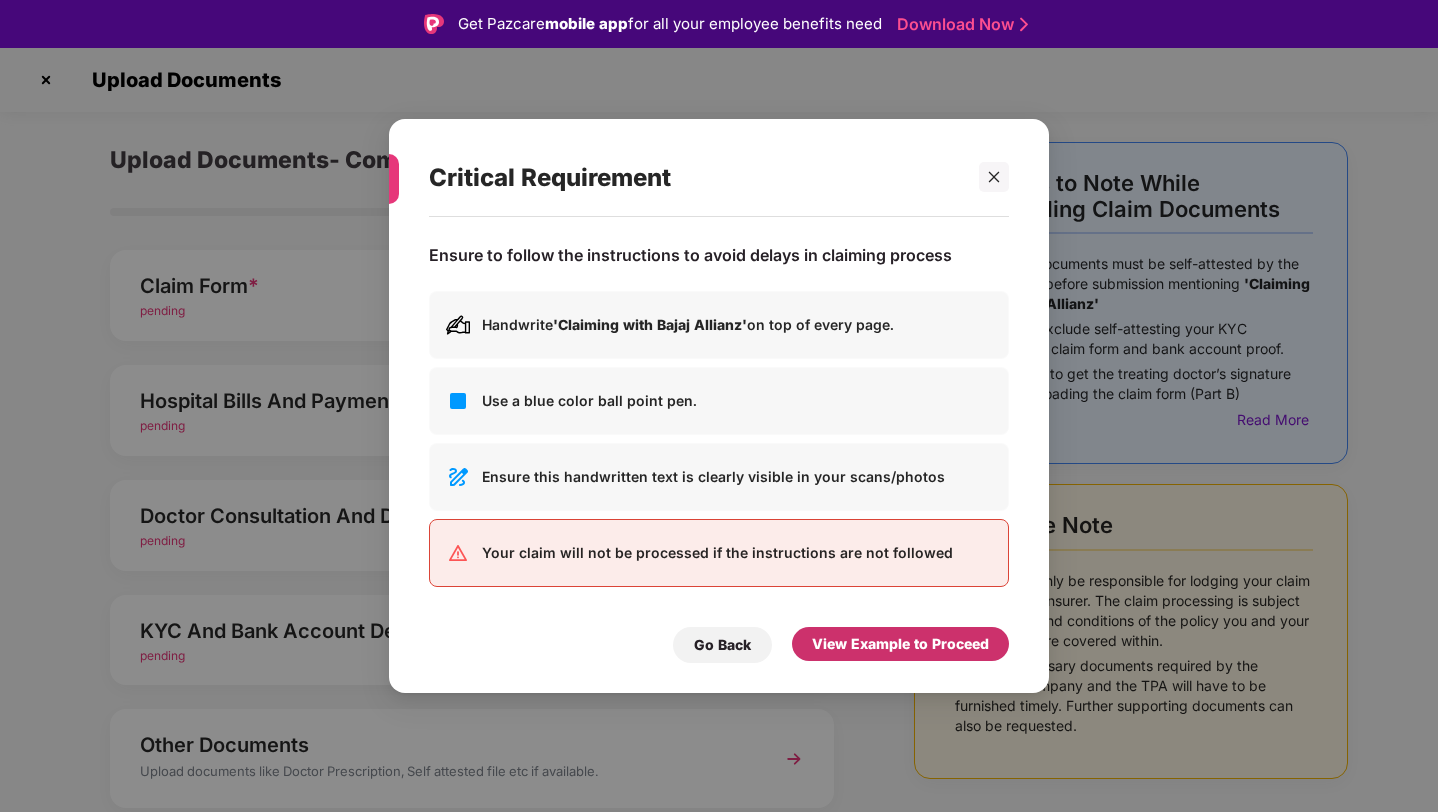 click on "View Example to Proceed" at bounding box center [900, 644] 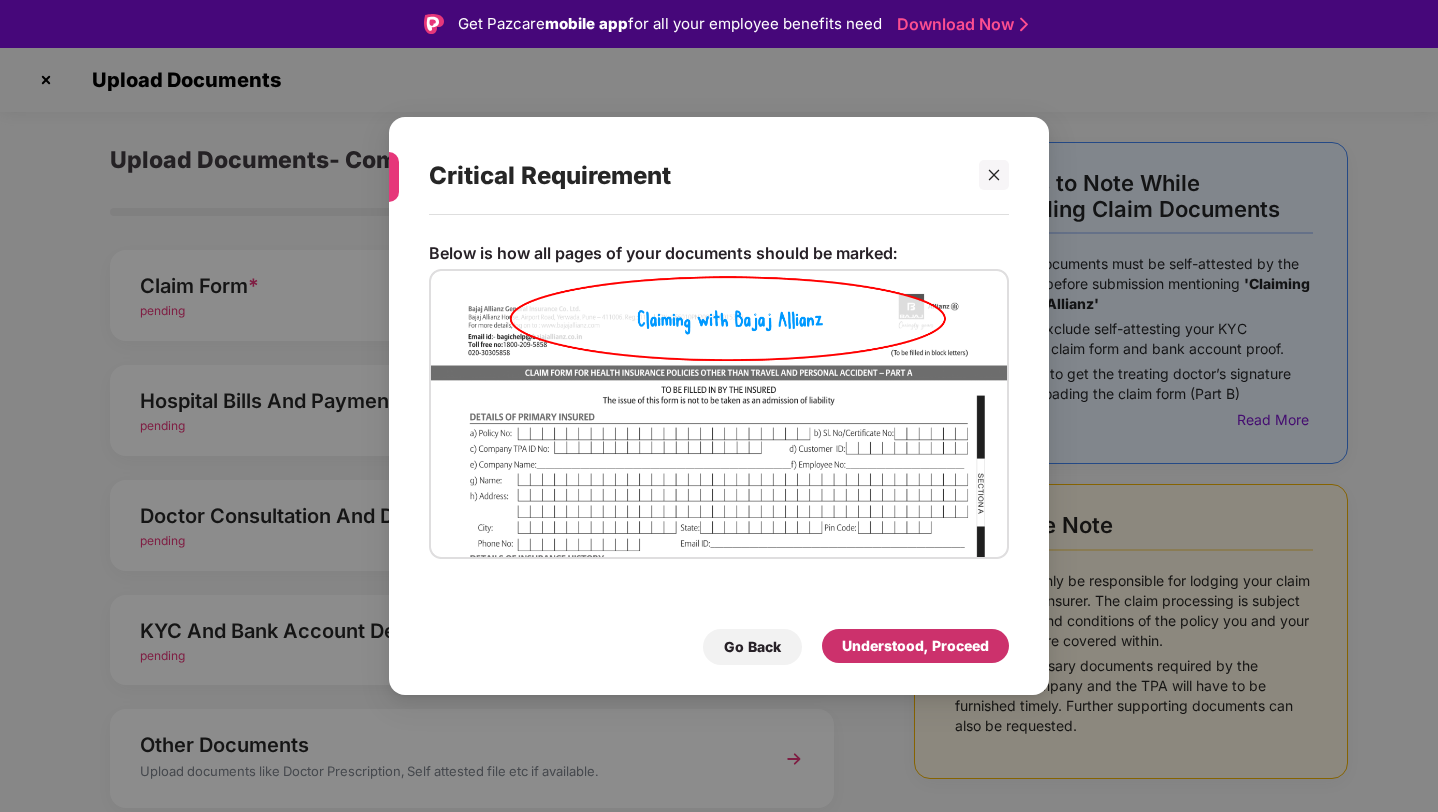 click on "Understood, Proceed" at bounding box center (915, 646) 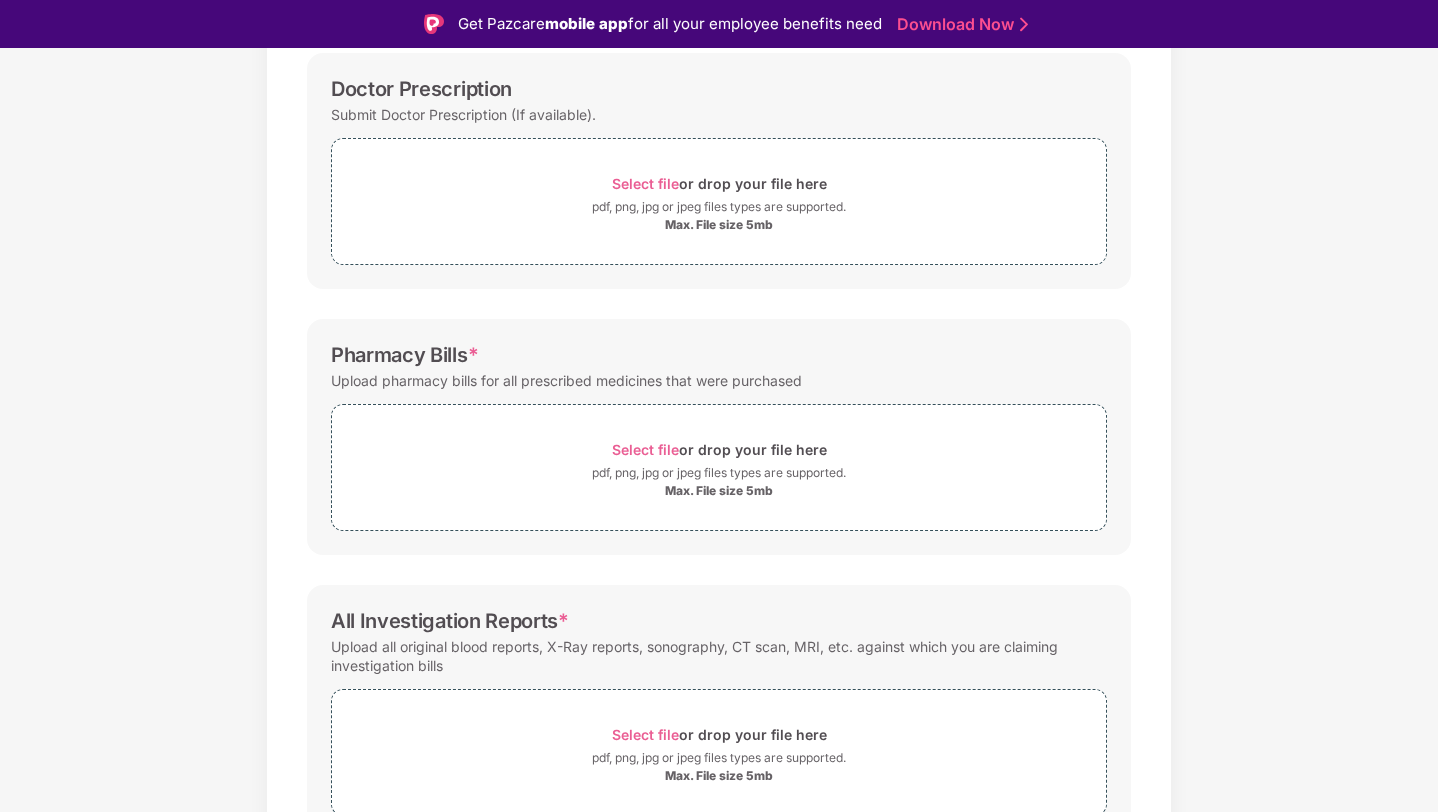 scroll, scrollTop: 403, scrollLeft: 0, axis: vertical 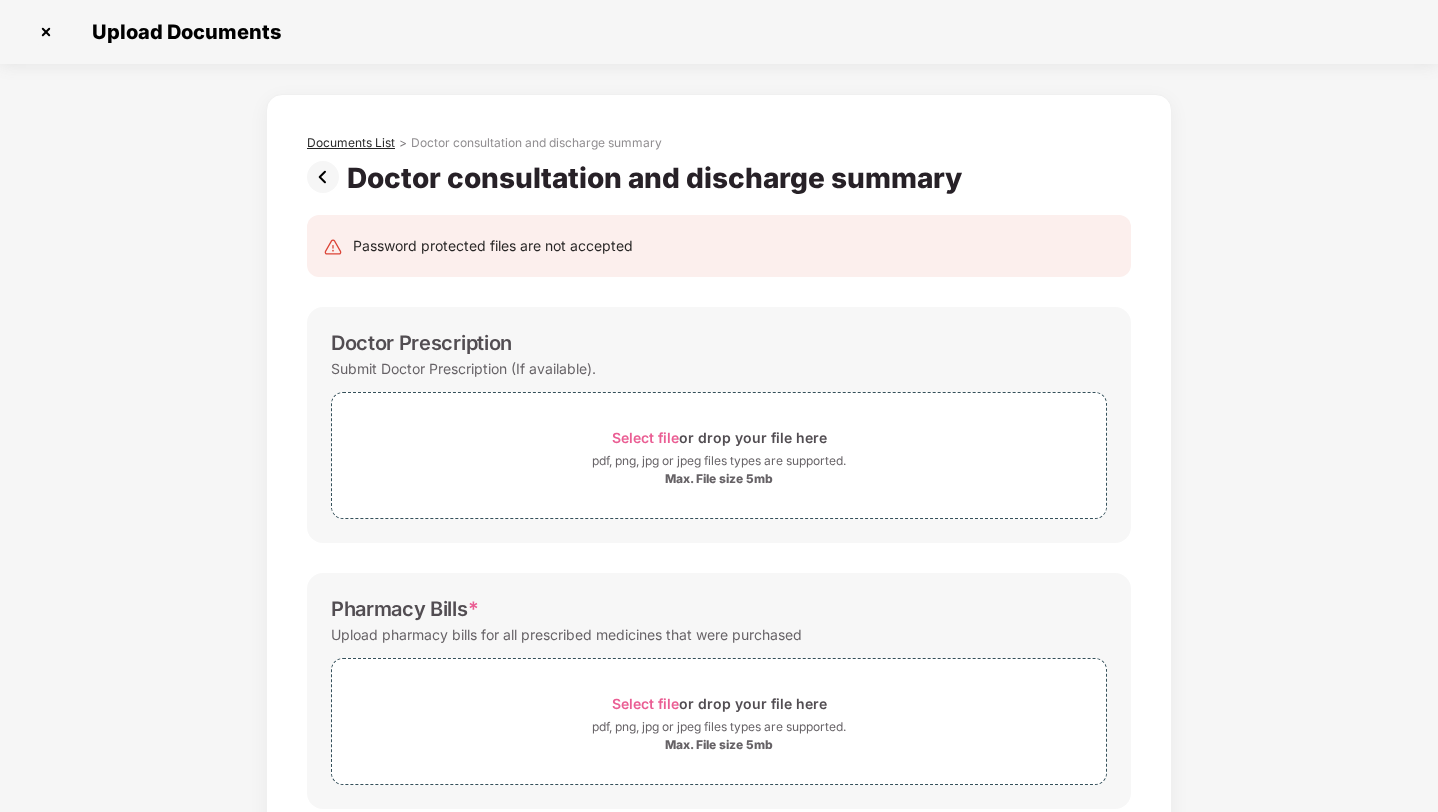 click on "Documents List" at bounding box center (351, 143) 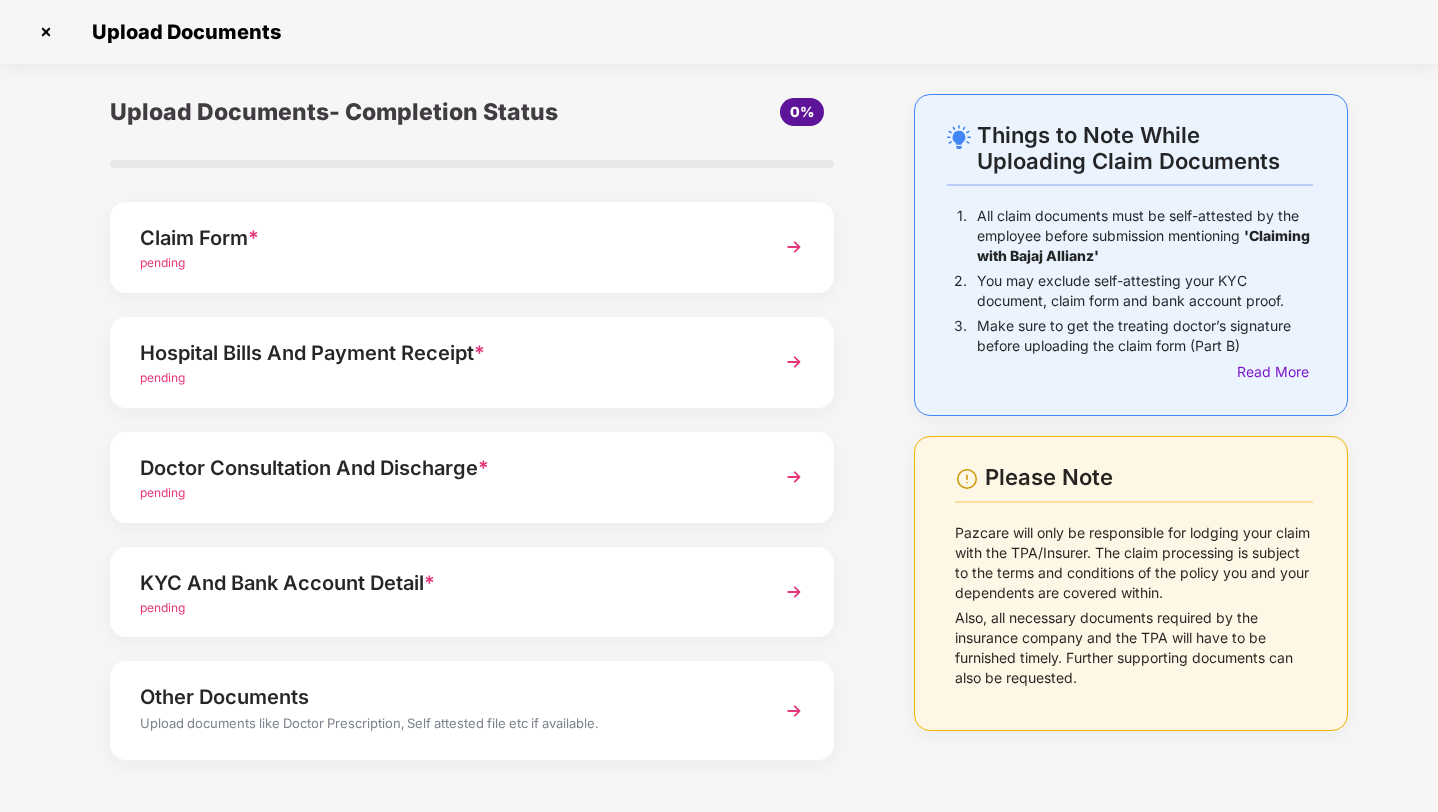 click on "Hospital Bills And Payment Receipt *" at bounding box center [444, 353] 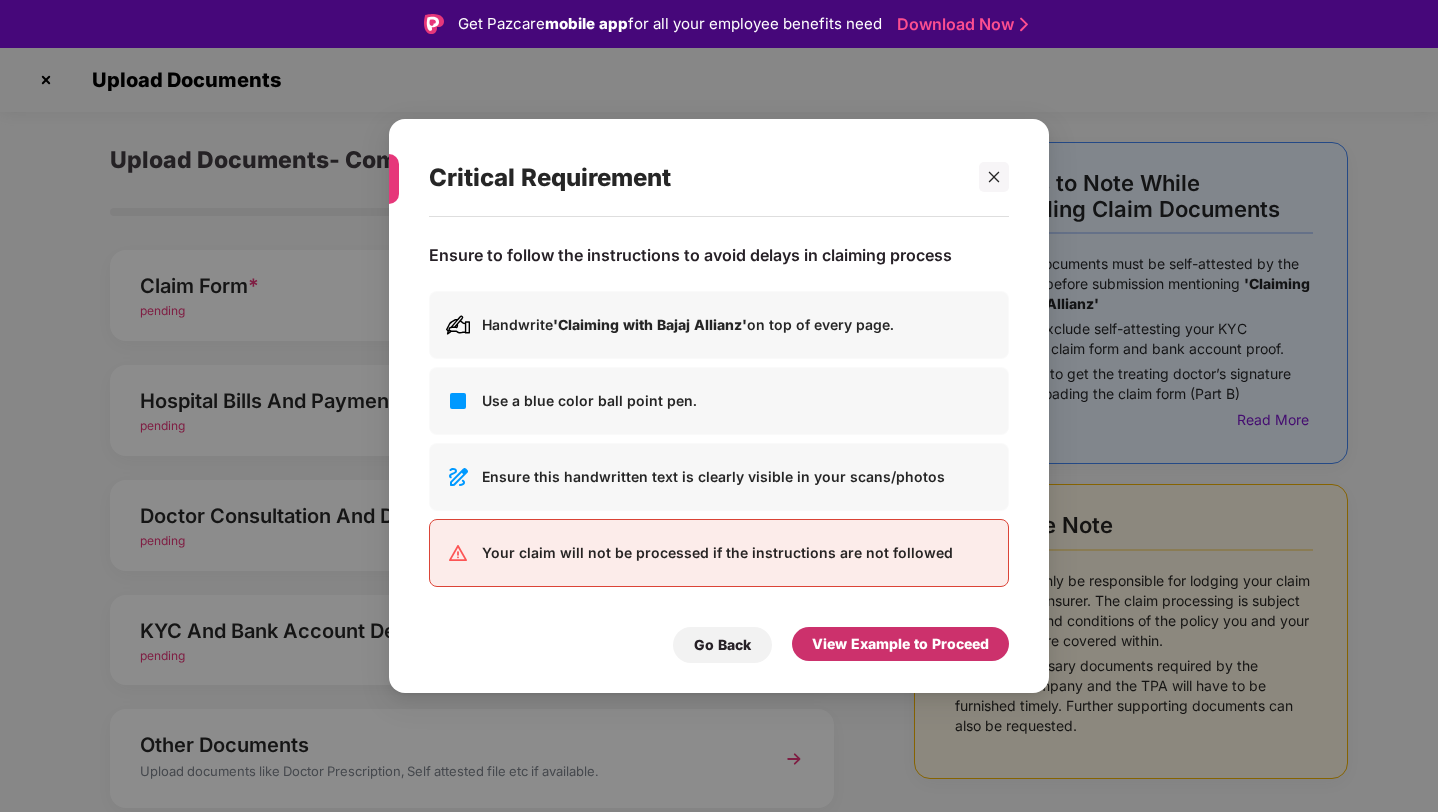 click on "View Example to Proceed" at bounding box center [900, 644] 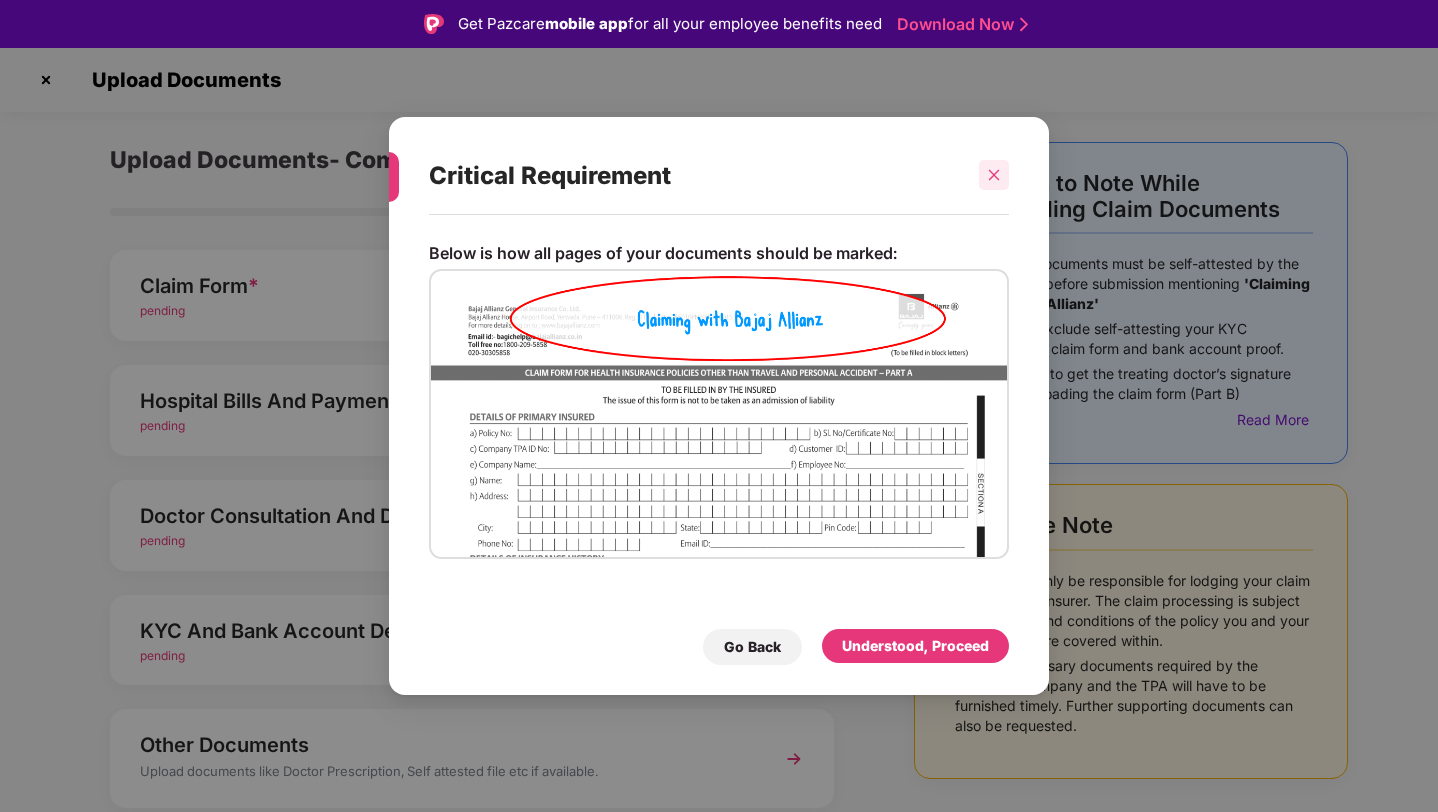 click 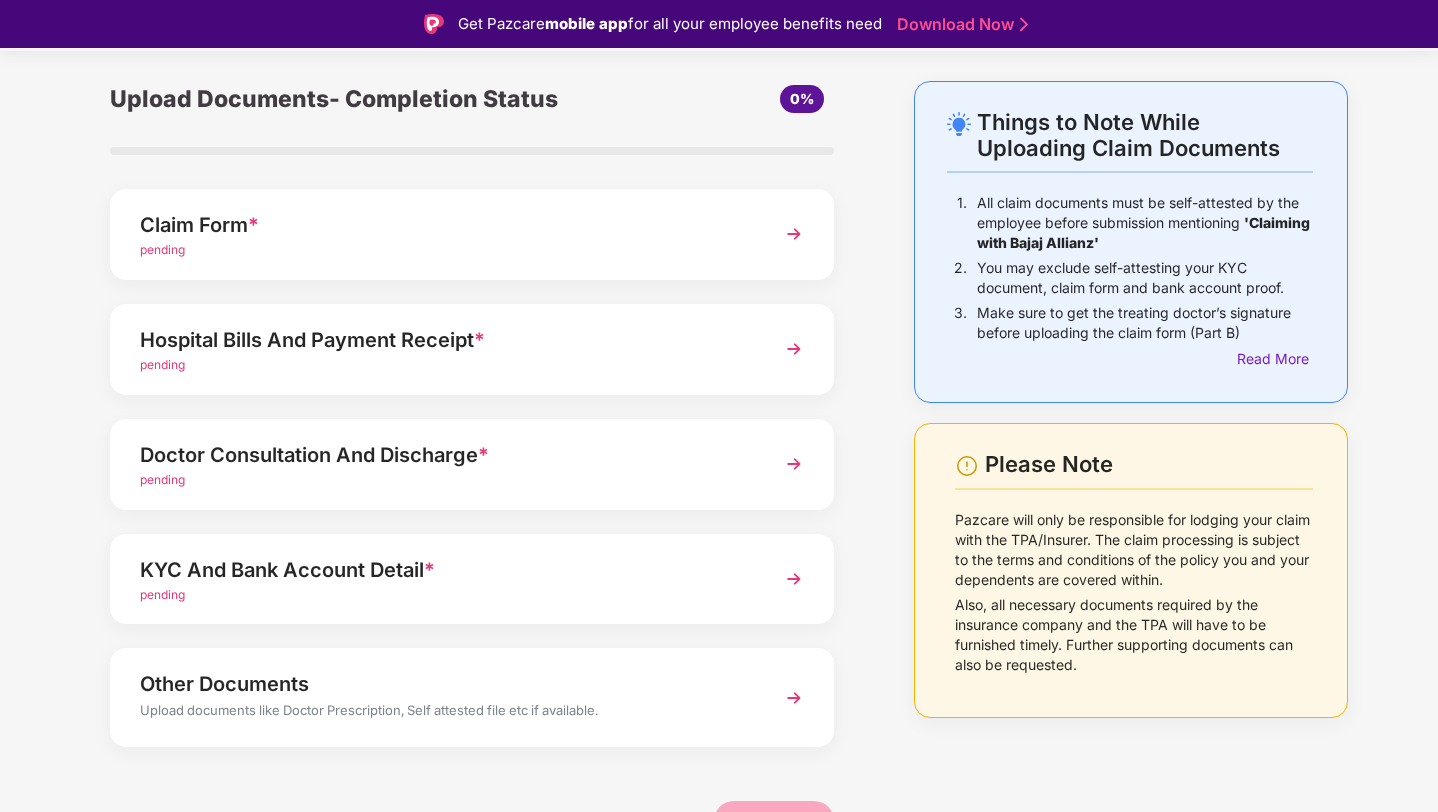scroll, scrollTop: 72, scrollLeft: 0, axis: vertical 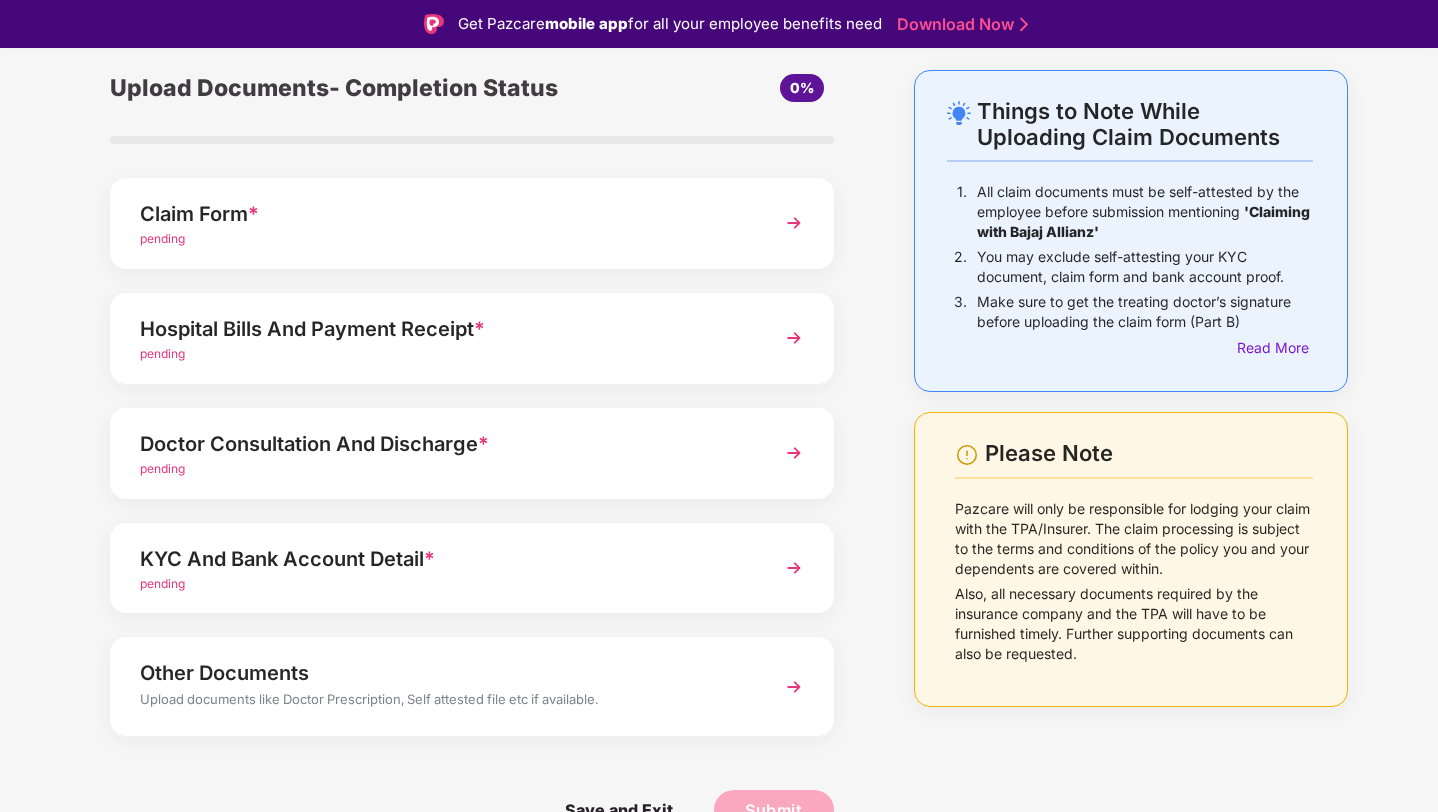 click on "KYC And Bank Account Detail *" at bounding box center (444, 559) 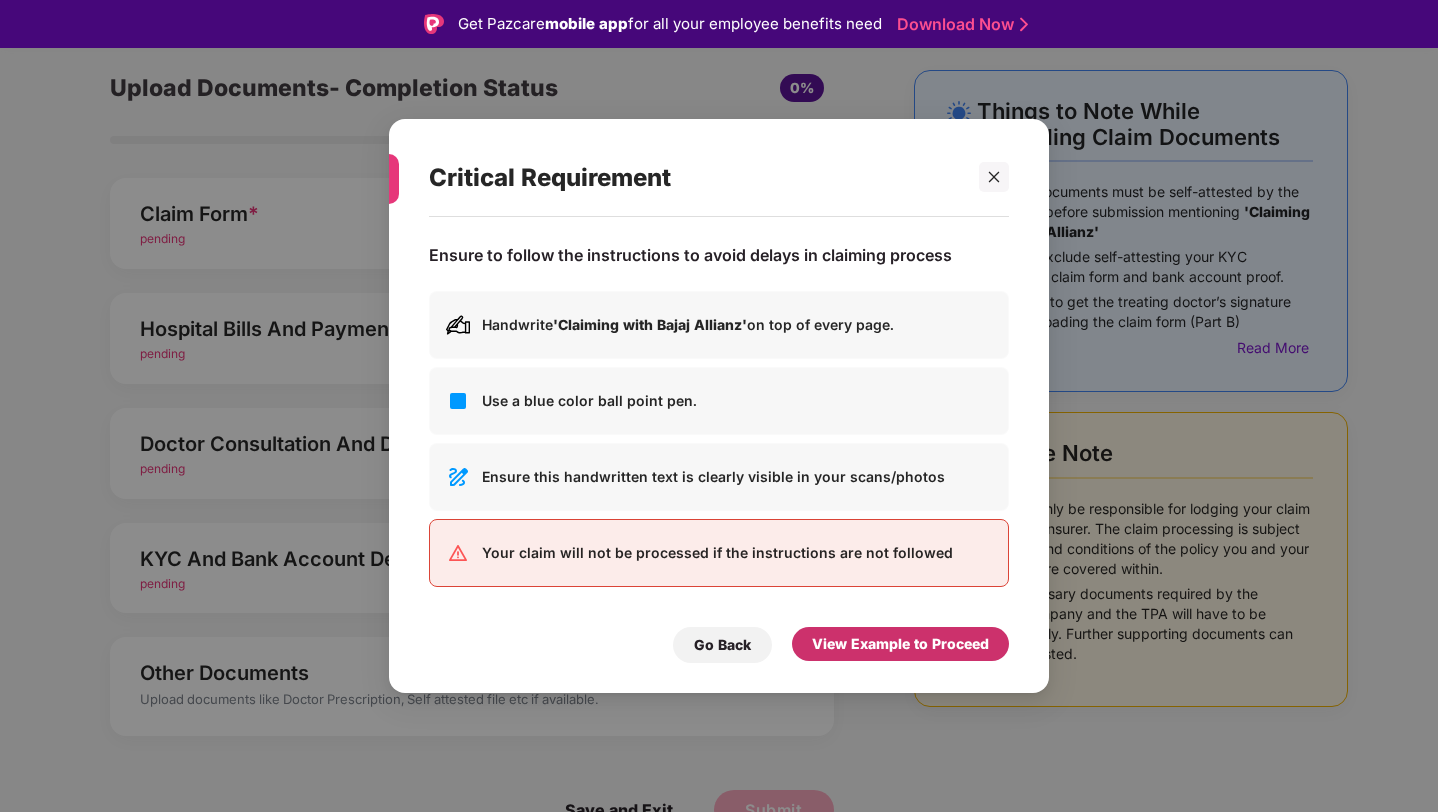 click on "View Example to Proceed" at bounding box center (900, 644) 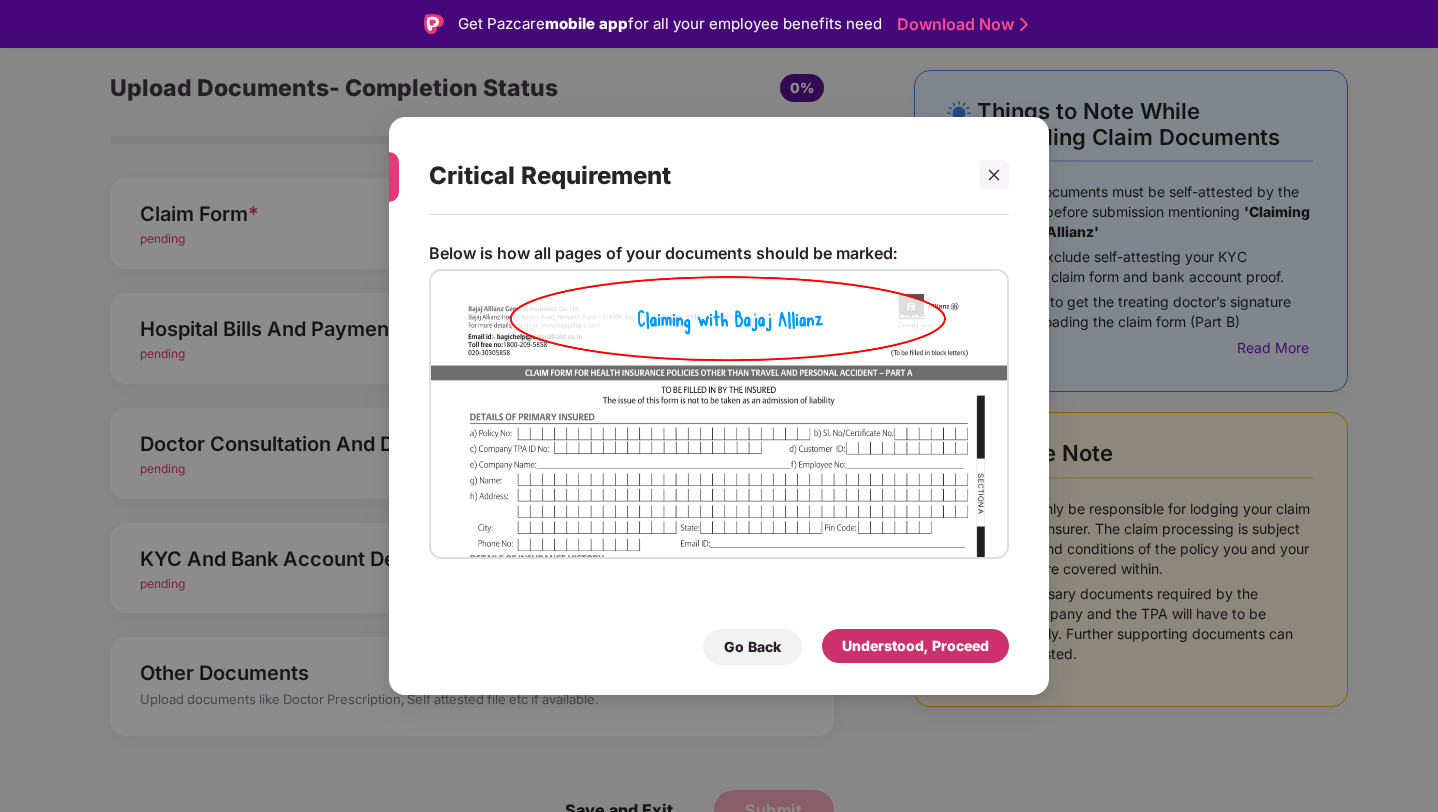 click on "Understood, Proceed" at bounding box center [915, 646] 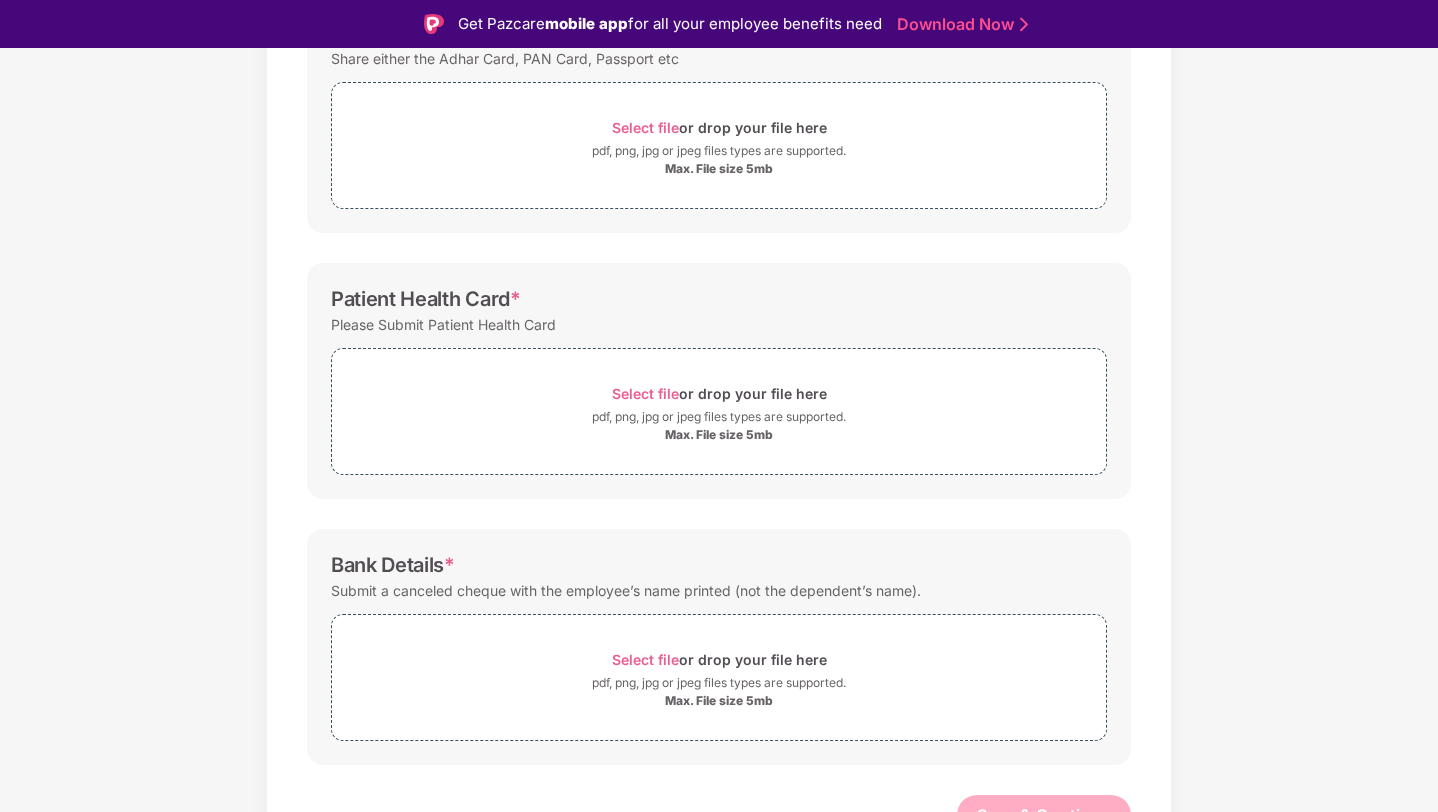 scroll, scrollTop: 384, scrollLeft: 0, axis: vertical 